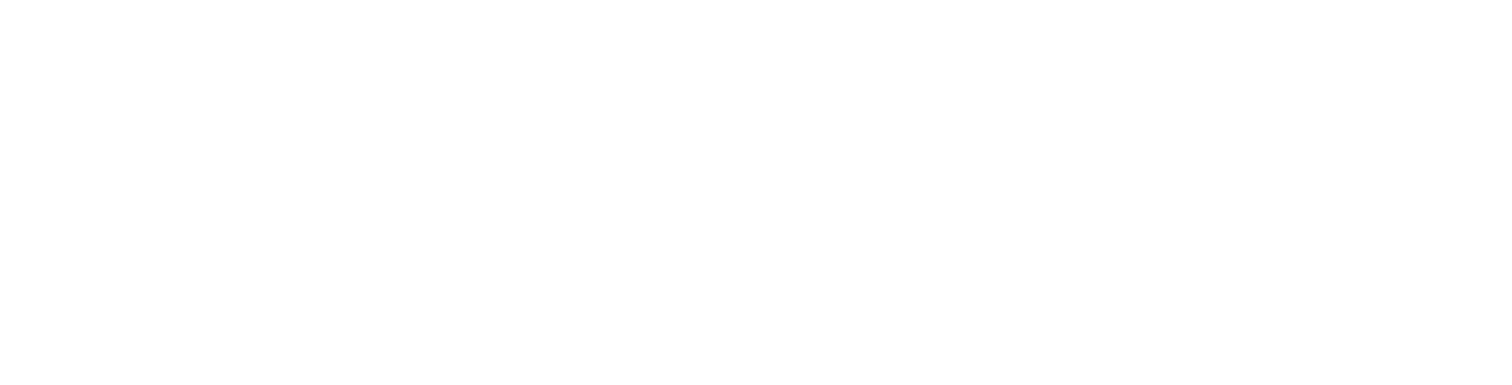scroll, scrollTop: 0, scrollLeft: 0, axis: both 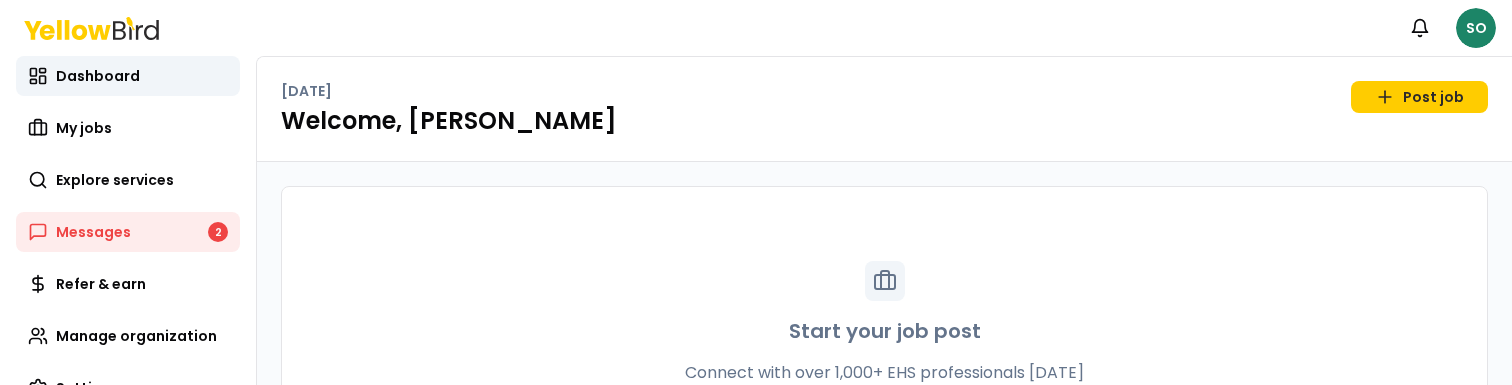 click on "Notifications SO Dashboard My jobs Explore services Messages 2 Refer & earn Manage organization Settings [DATE] Post job Welcome, [PERSON_NAME] Start your job post Connect with over 1,000+ EHS professionals [DATE] Post job" at bounding box center [756, 192] 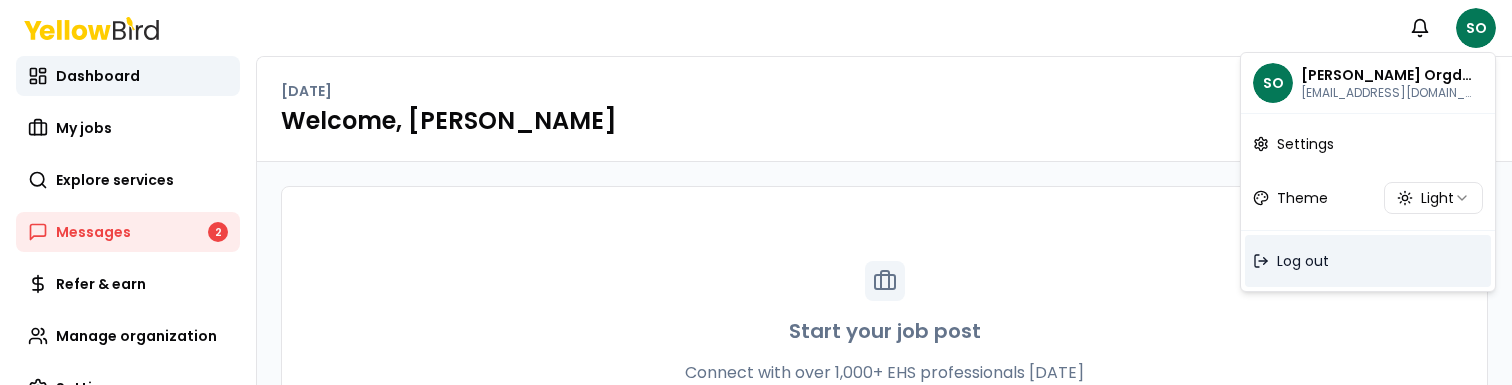 click on "Log out" at bounding box center (1368, 261) 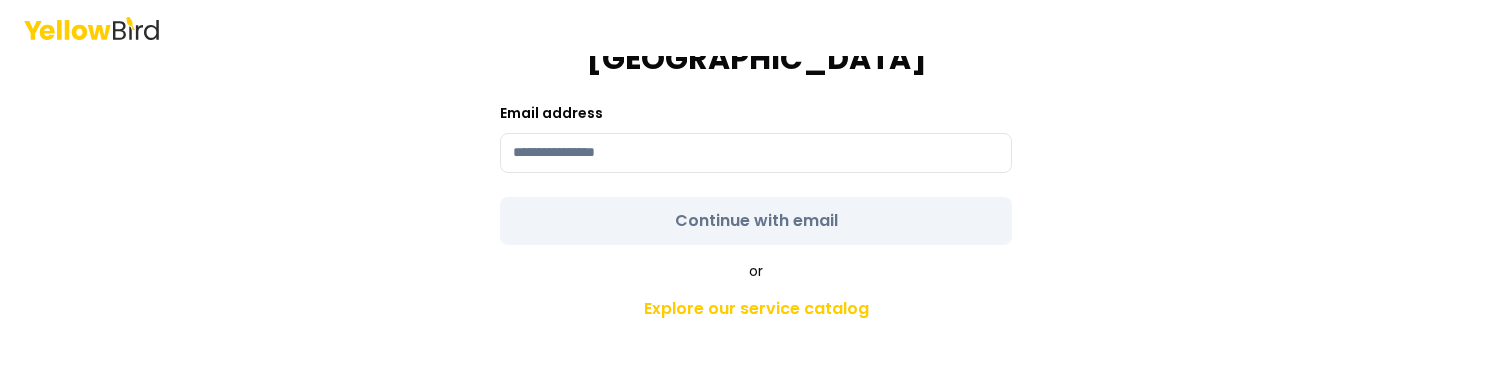 scroll, scrollTop: 39, scrollLeft: 0, axis: vertical 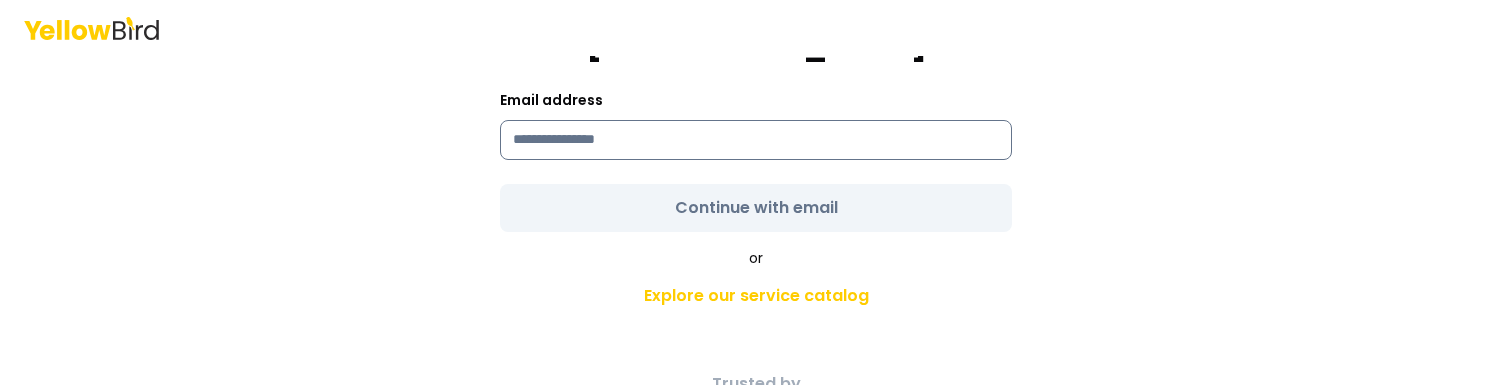 click at bounding box center [756, 140] 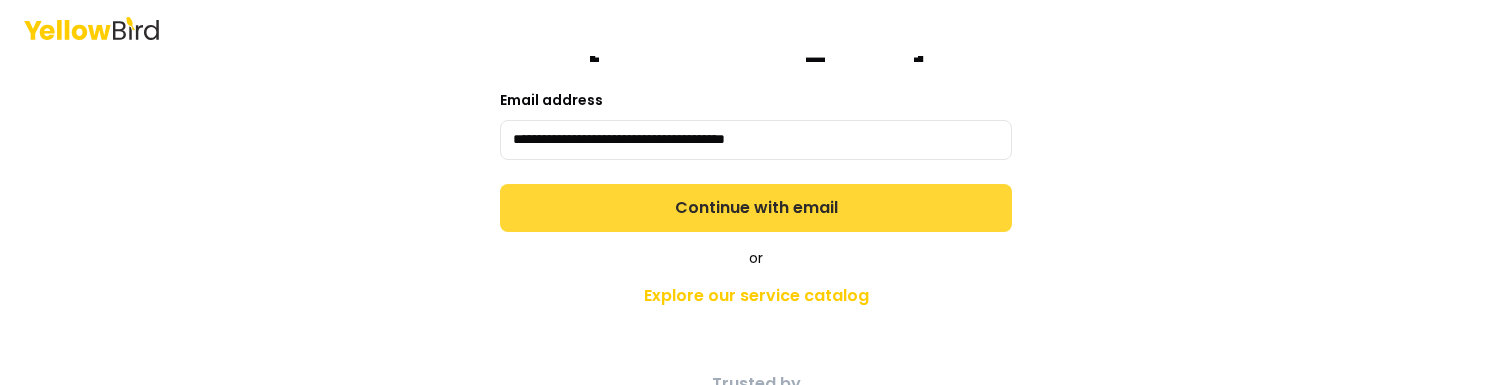type on "**********" 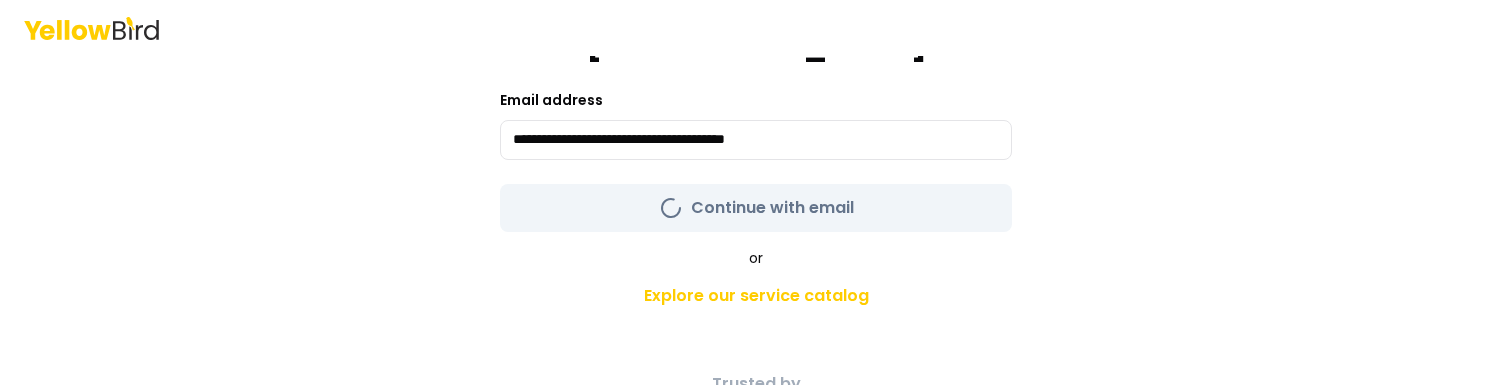 scroll, scrollTop: 0, scrollLeft: 0, axis: both 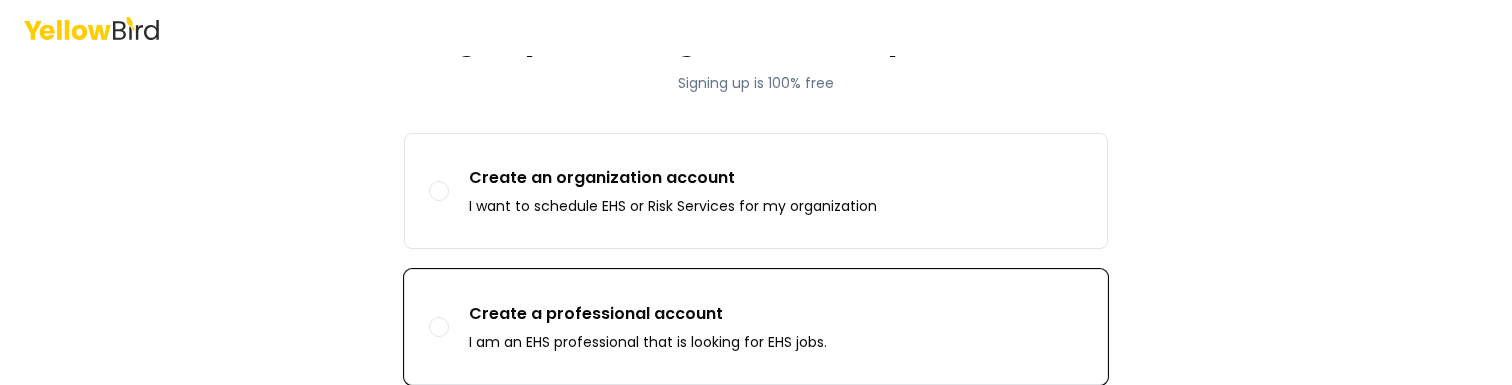 click on "I am an EHS professional that is looking for EHS jobs." at bounding box center (648, 342) 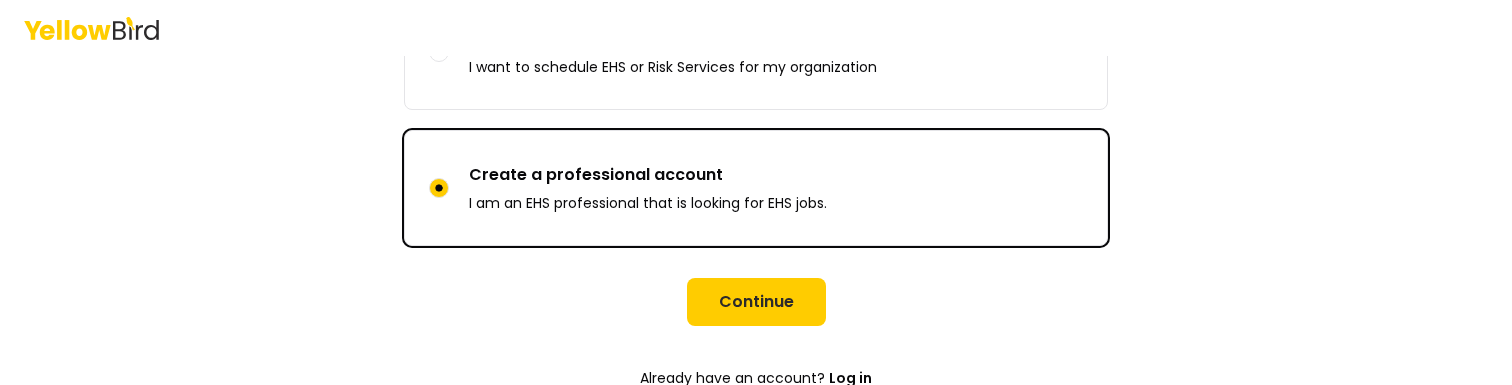 scroll, scrollTop: 307, scrollLeft: 0, axis: vertical 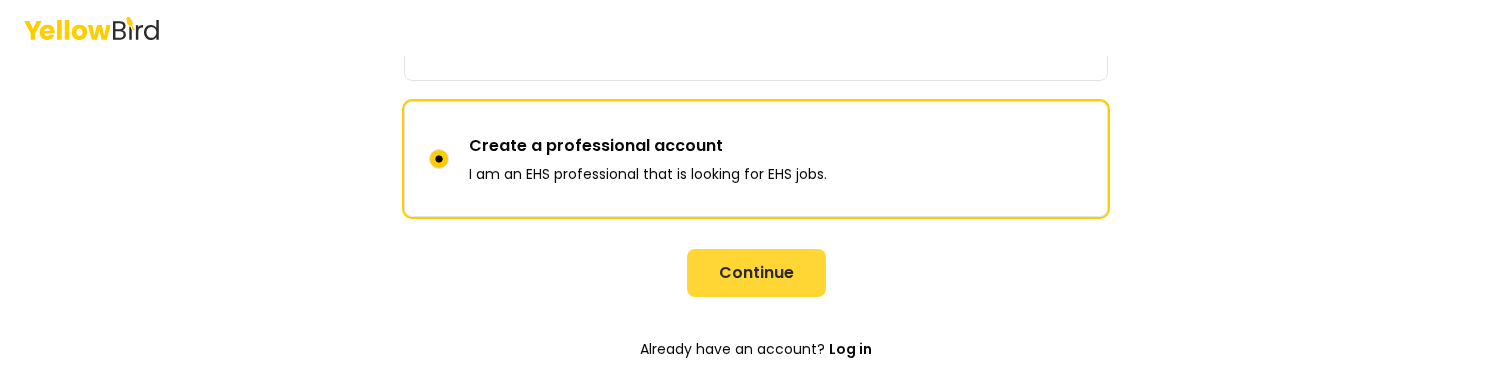 click on "Continue" at bounding box center (756, 273) 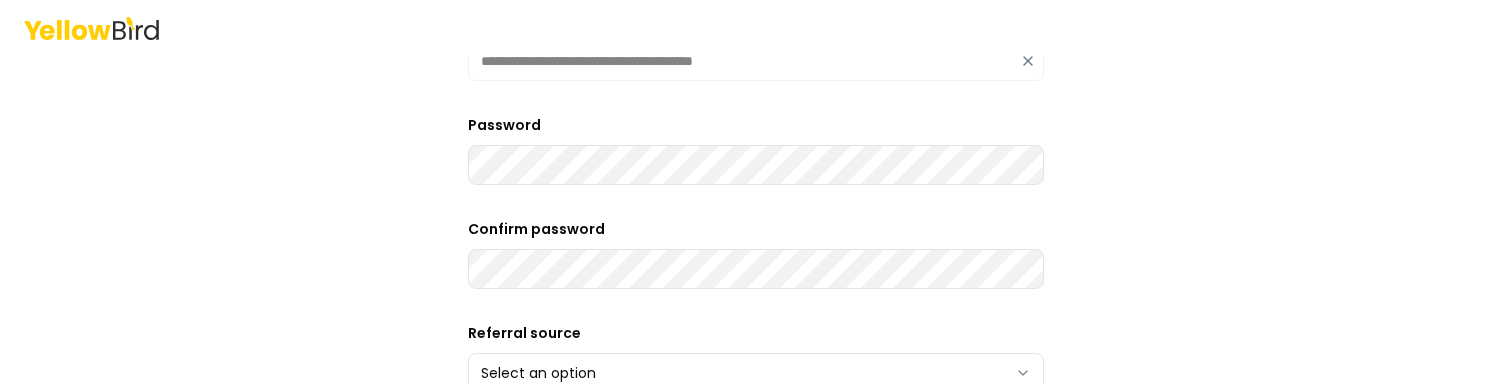type on "**********" 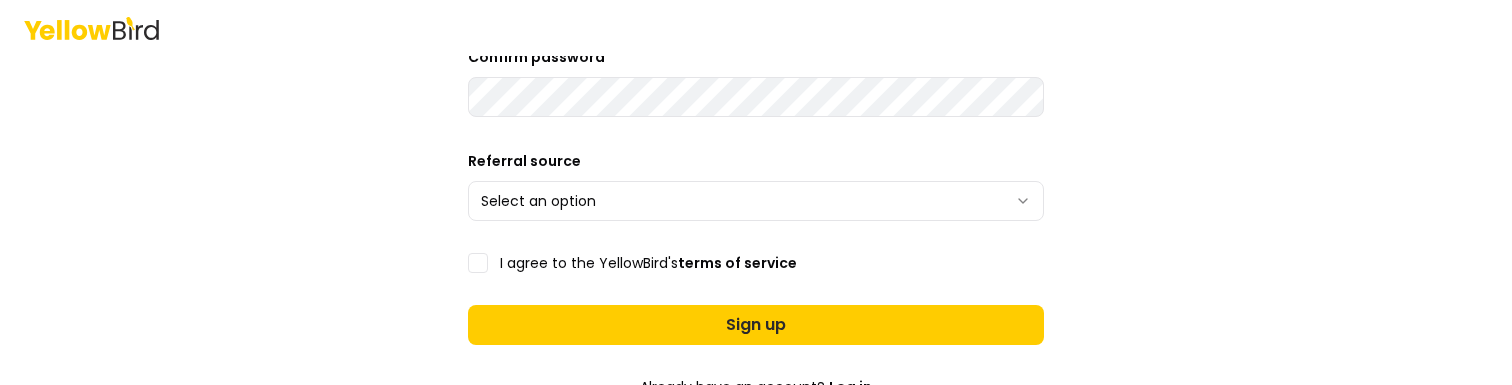 scroll, scrollTop: 517, scrollLeft: 0, axis: vertical 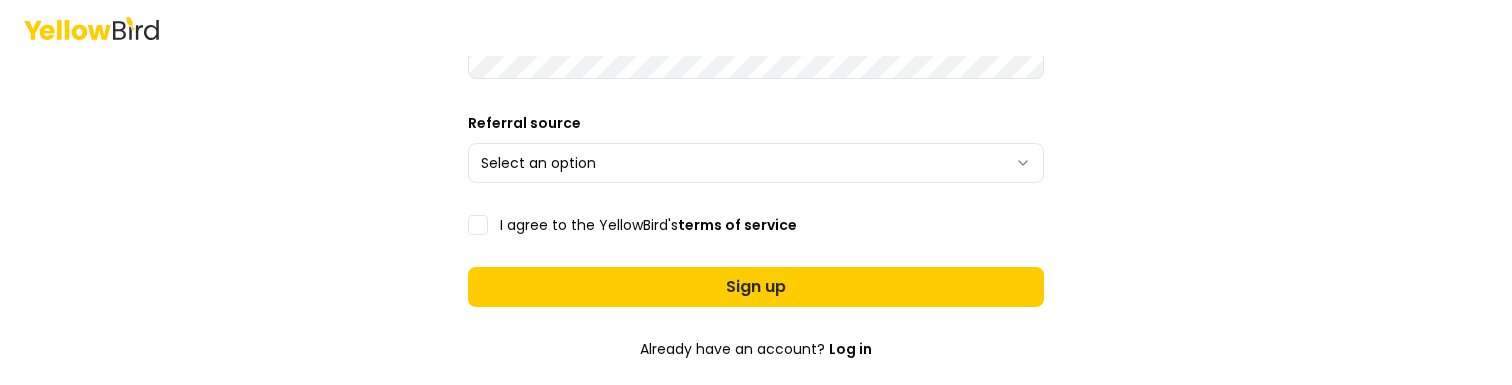 click on "**********" at bounding box center [756, 192] 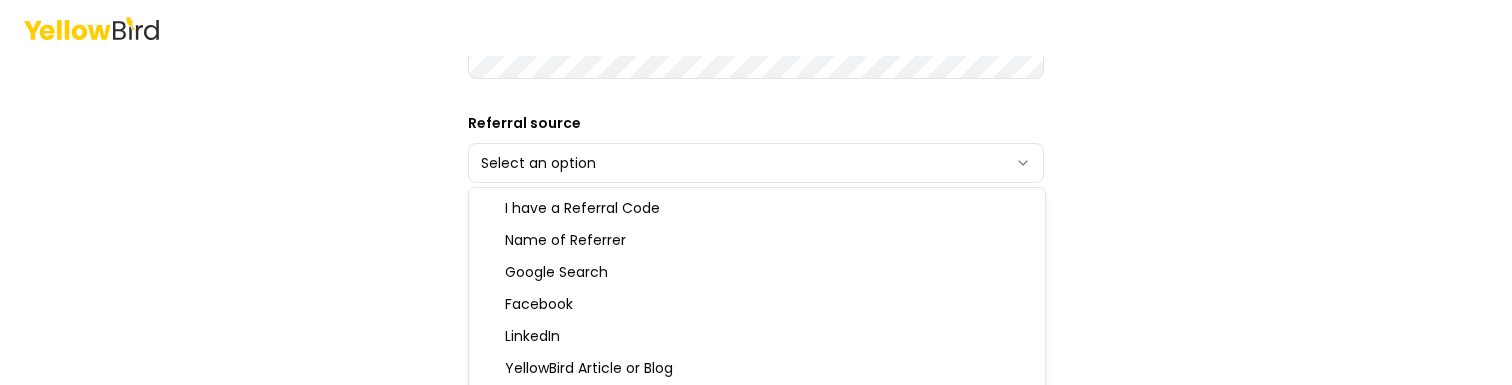 select on "******" 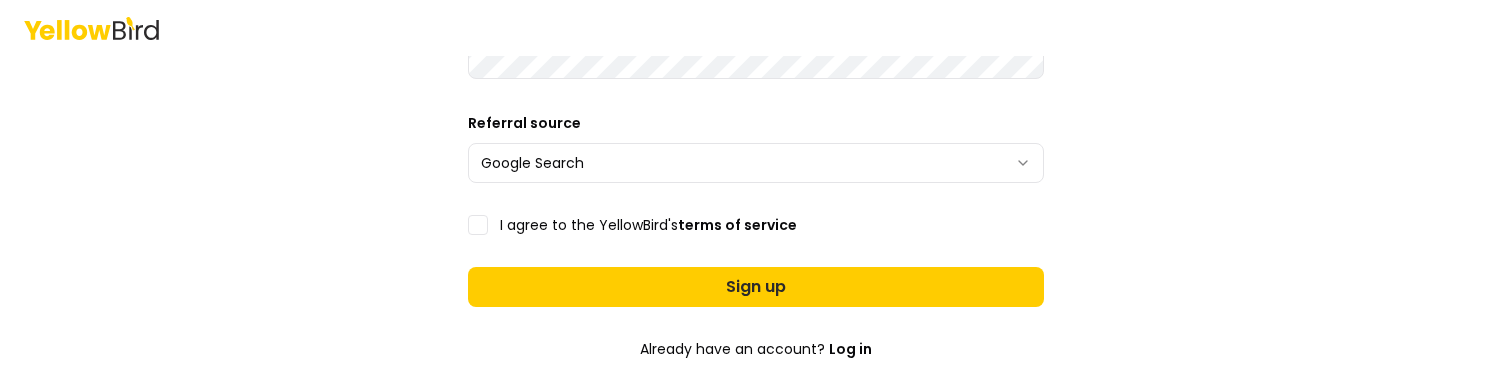 click on "I agree to the YellowBird's  terms of service" at bounding box center [478, 225] 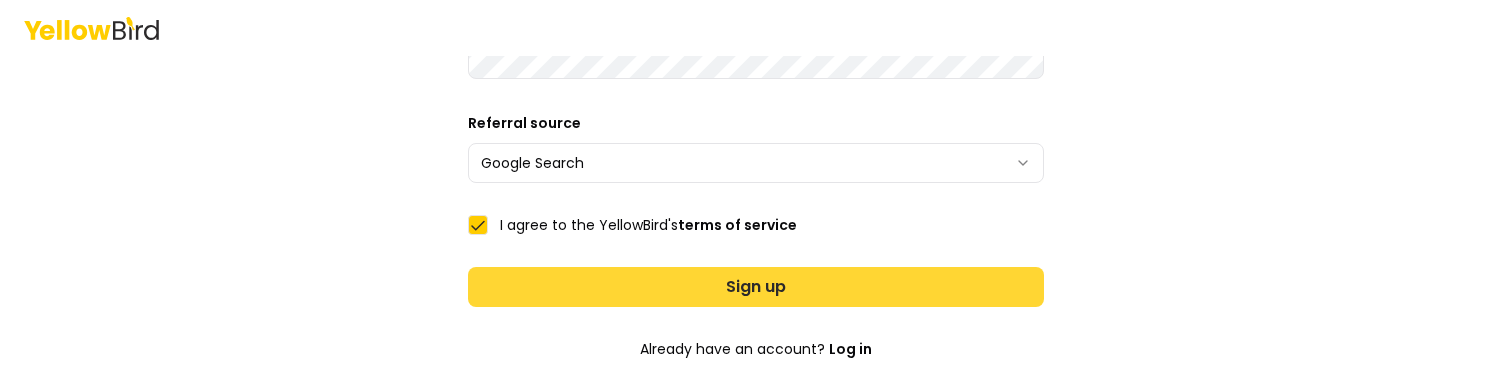 click on "Sign up" at bounding box center [756, 287] 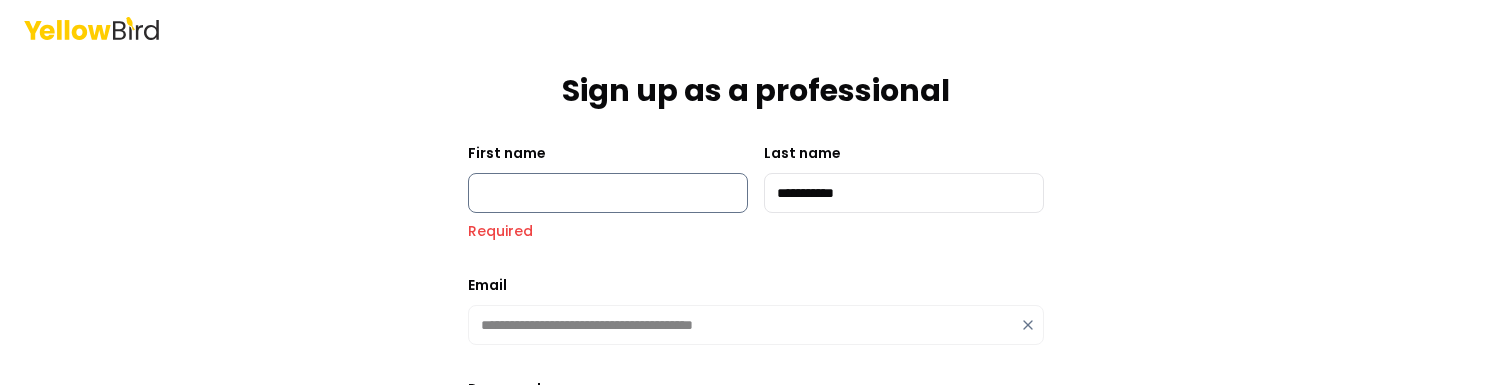 click on "First name" at bounding box center [608, 193] 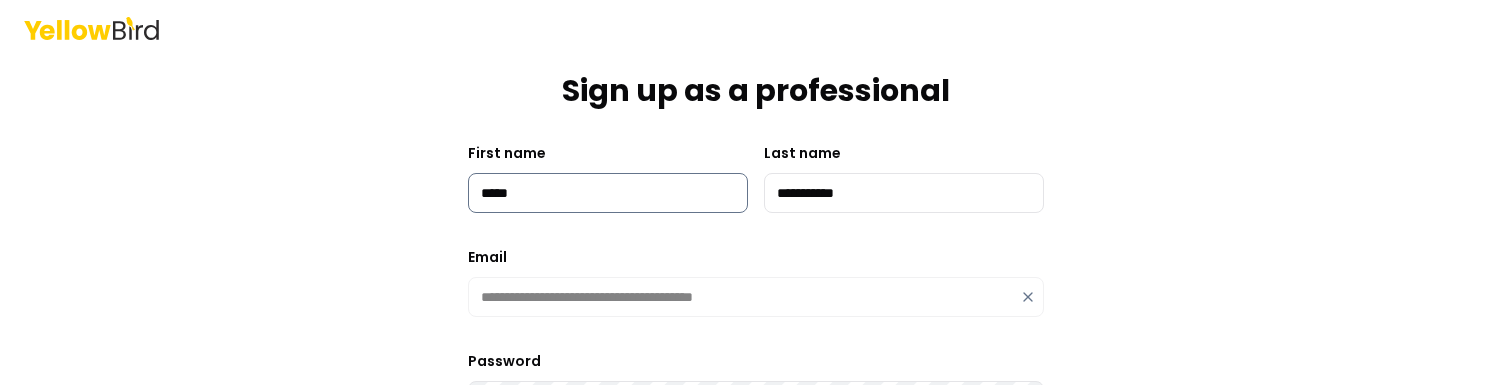 type on "*****" 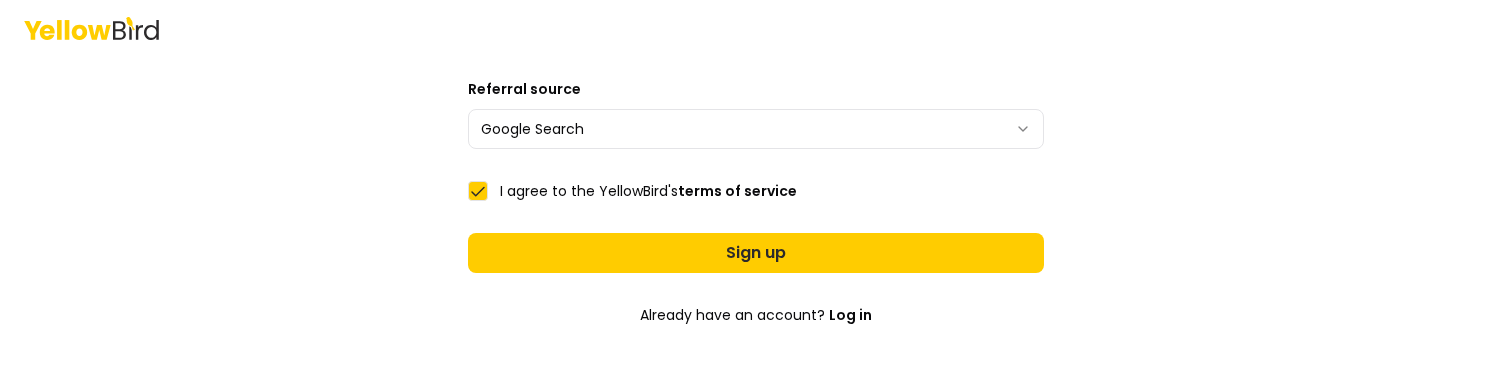 scroll, scrollTop: 628, scrollLeft: 0, axis: vertical 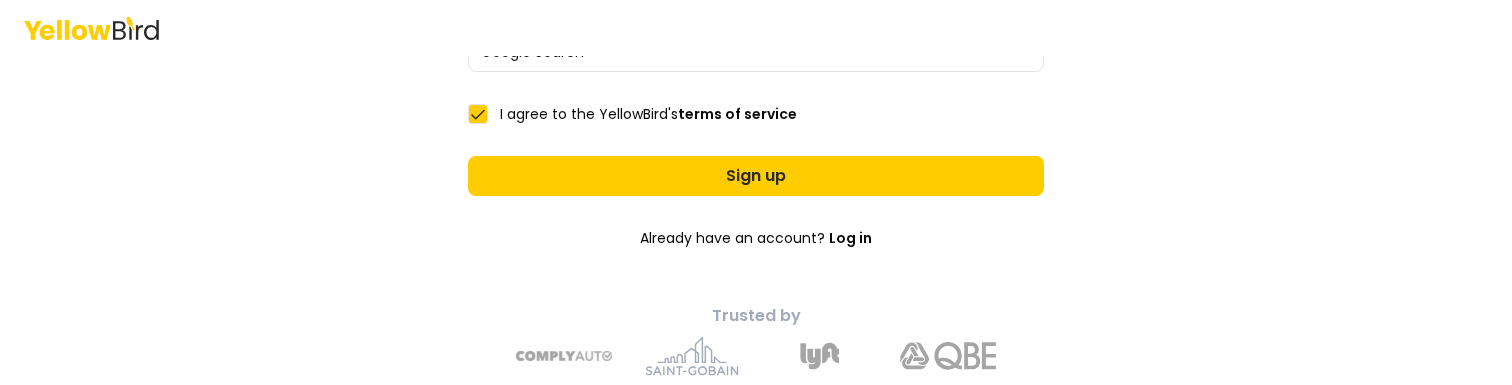 type on "*****" 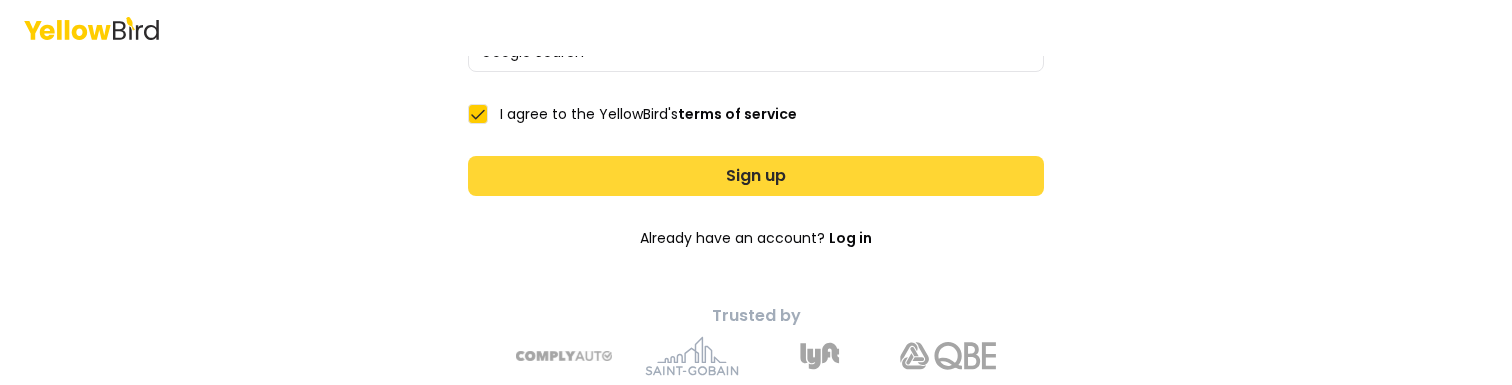 click on "Sign up" at bounding box center [756, 176] 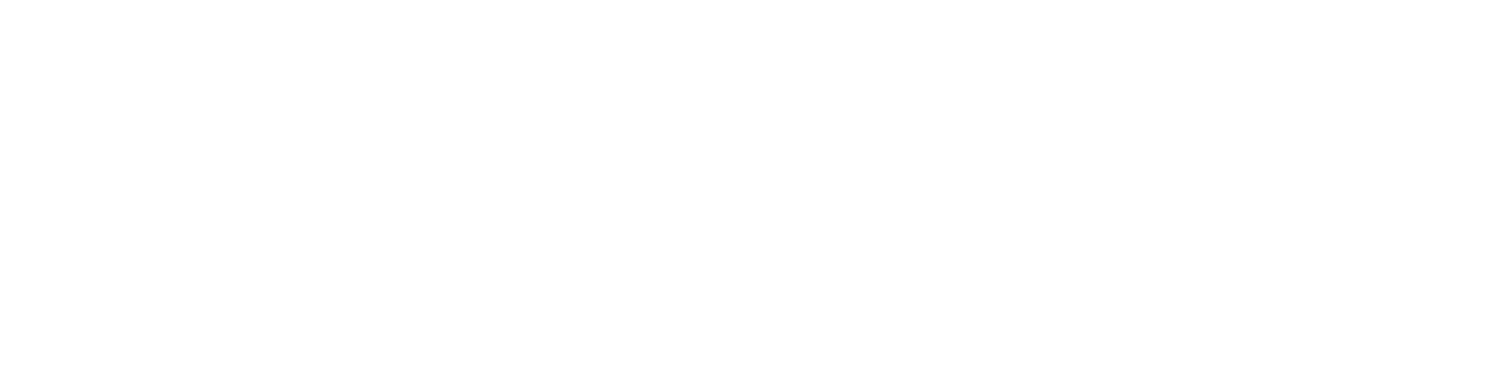 scroll, scrollTop: 0, scrollLeft: 0, axis: both 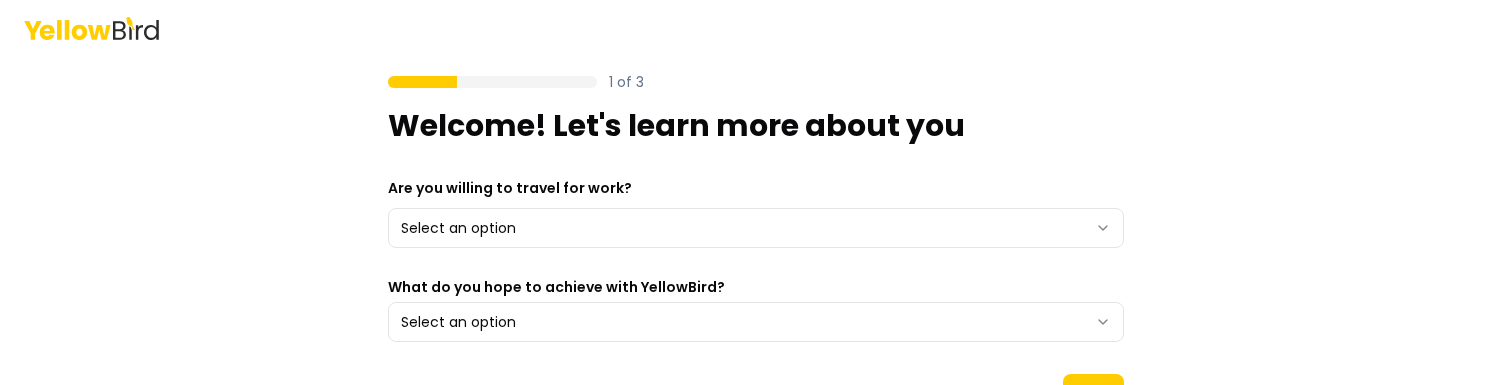 click on "1 of 3 Welcome! Let's learn more about you Are you willing to travel for work? Select an option *** ** What do you hope to achieve with YellowBird? Select an option Next" at bounding box center (756, 192) 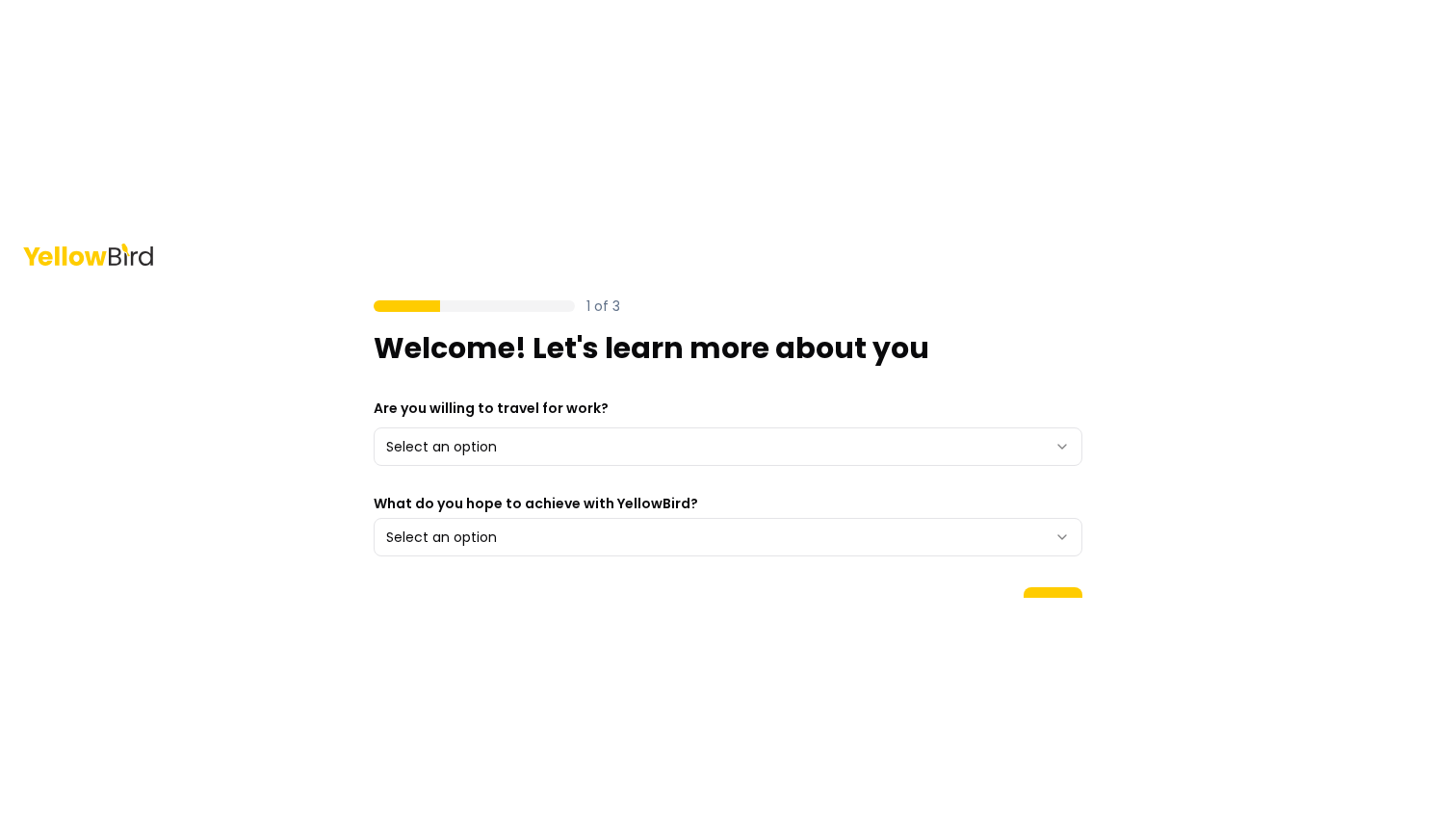 scroll, scrollTop: 27, scrollLeft: 0, axis: vertical 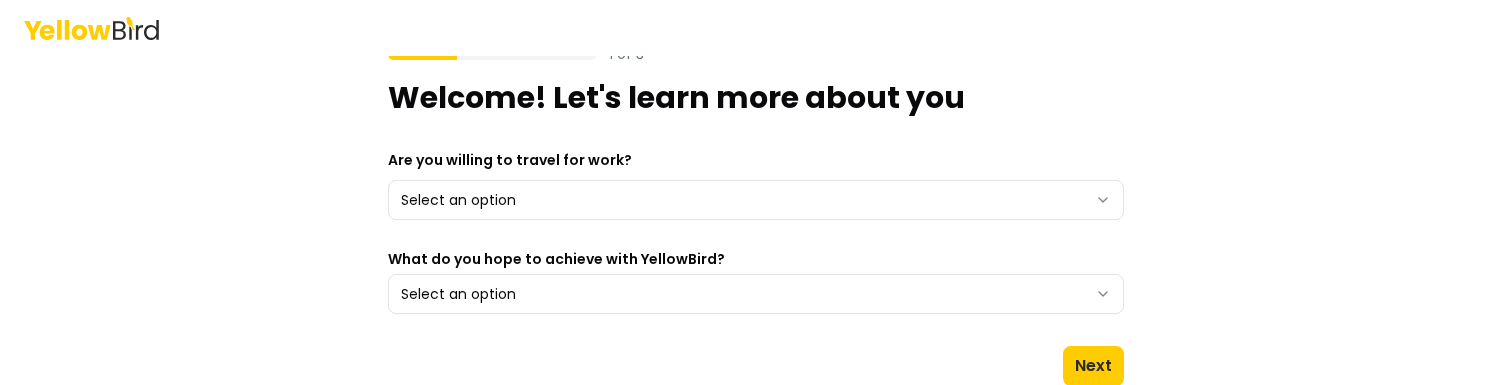 click on "1 of 3 Welcome! Let's learn more about you Are you willing to travel for work? Select an option *** ** What do you hope to achieve with YellowBird? Select an option Next" at bounding box center [756, 192] 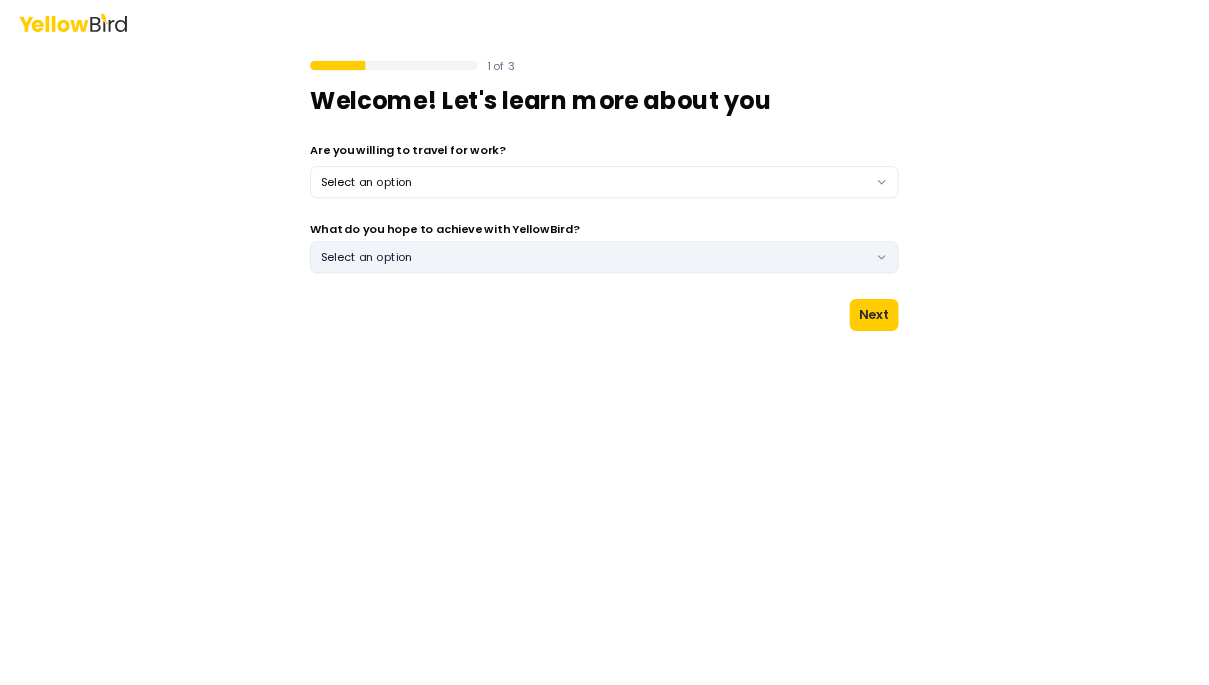 scroll, scrollTop: 0, scrollLeft: 0, axis: both 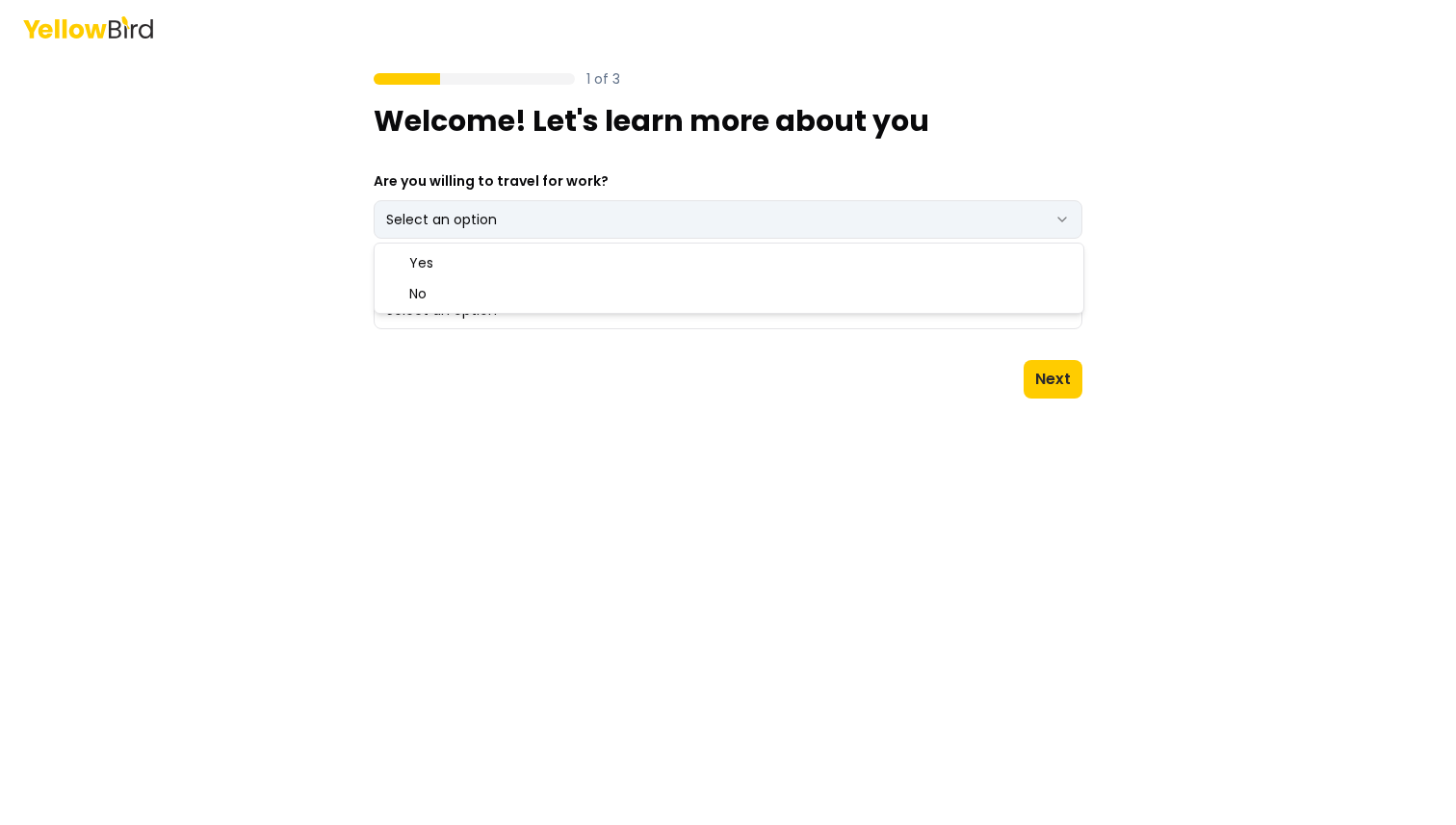 click on "1 of 3 Welcome! Let's learn more about you Are you willing to travel for work? Select an option *** ** What do you hope to achieve with YellowBird? Select an option Next
Yes No" at bounding box center [728, 412] 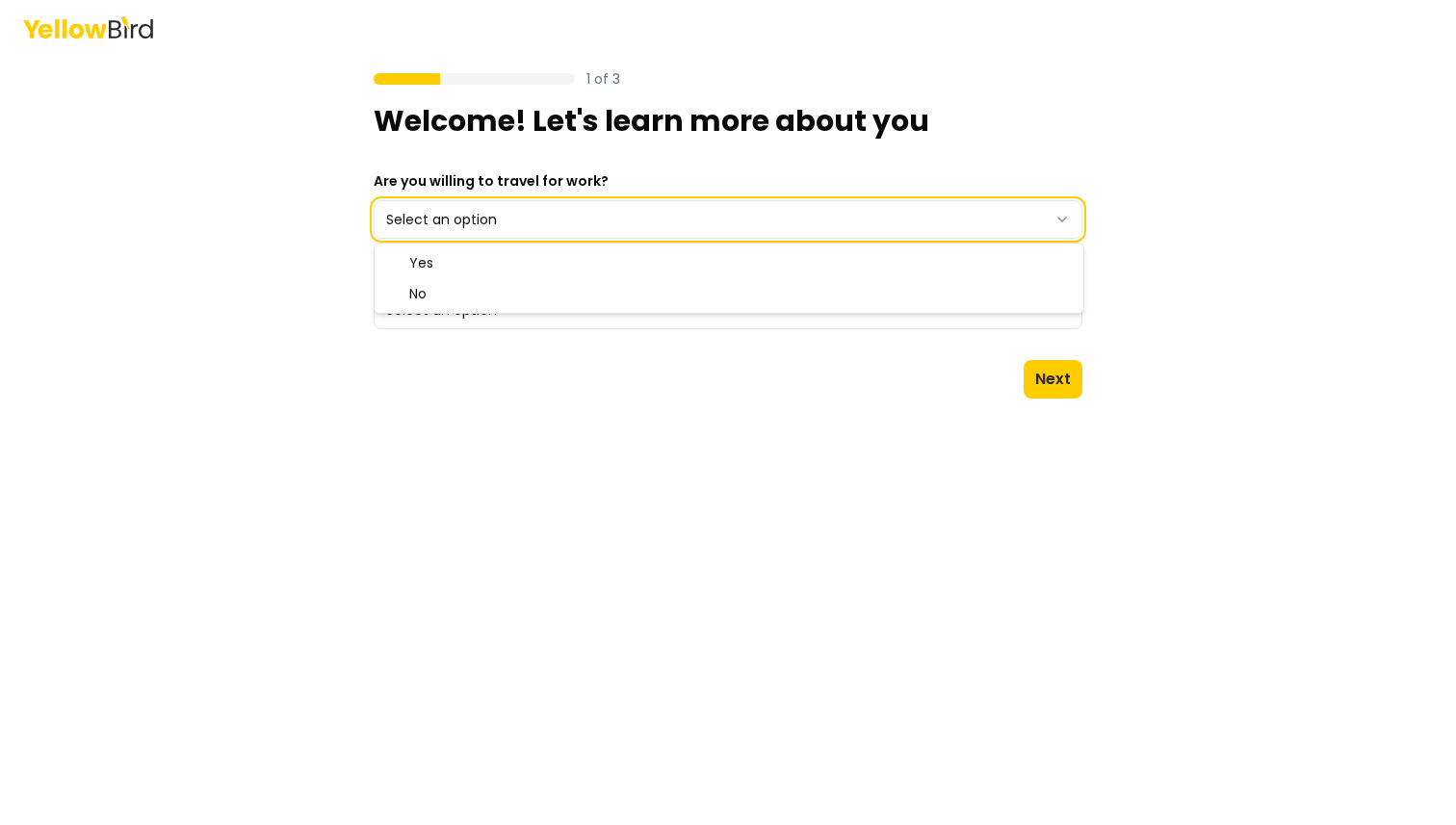 click on "1 of 3 Welcome! Let's learn more about you Are you willing to travel for work? Select an option *** ** What do you hope to achieve with YellowBird? Select an option Next
Yes No" at bounding box center (728, 412) 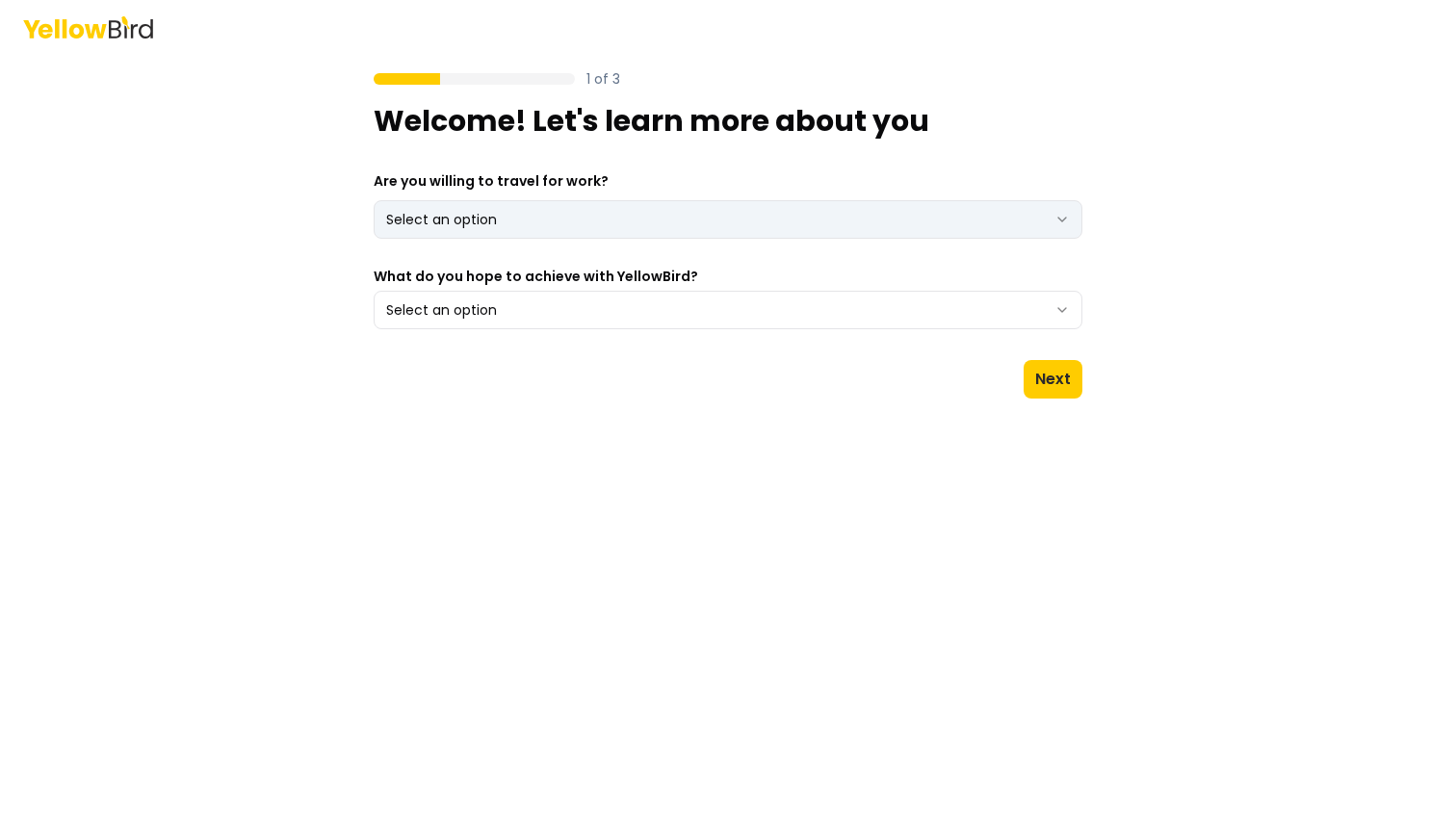 click on "1 of 3 Welcome! Let's learn more about you Are you willing to travel for work? Select an option *** ** What do you hope to achieve with YellowBird? Select an option Next" at bounding box center (728, 412) 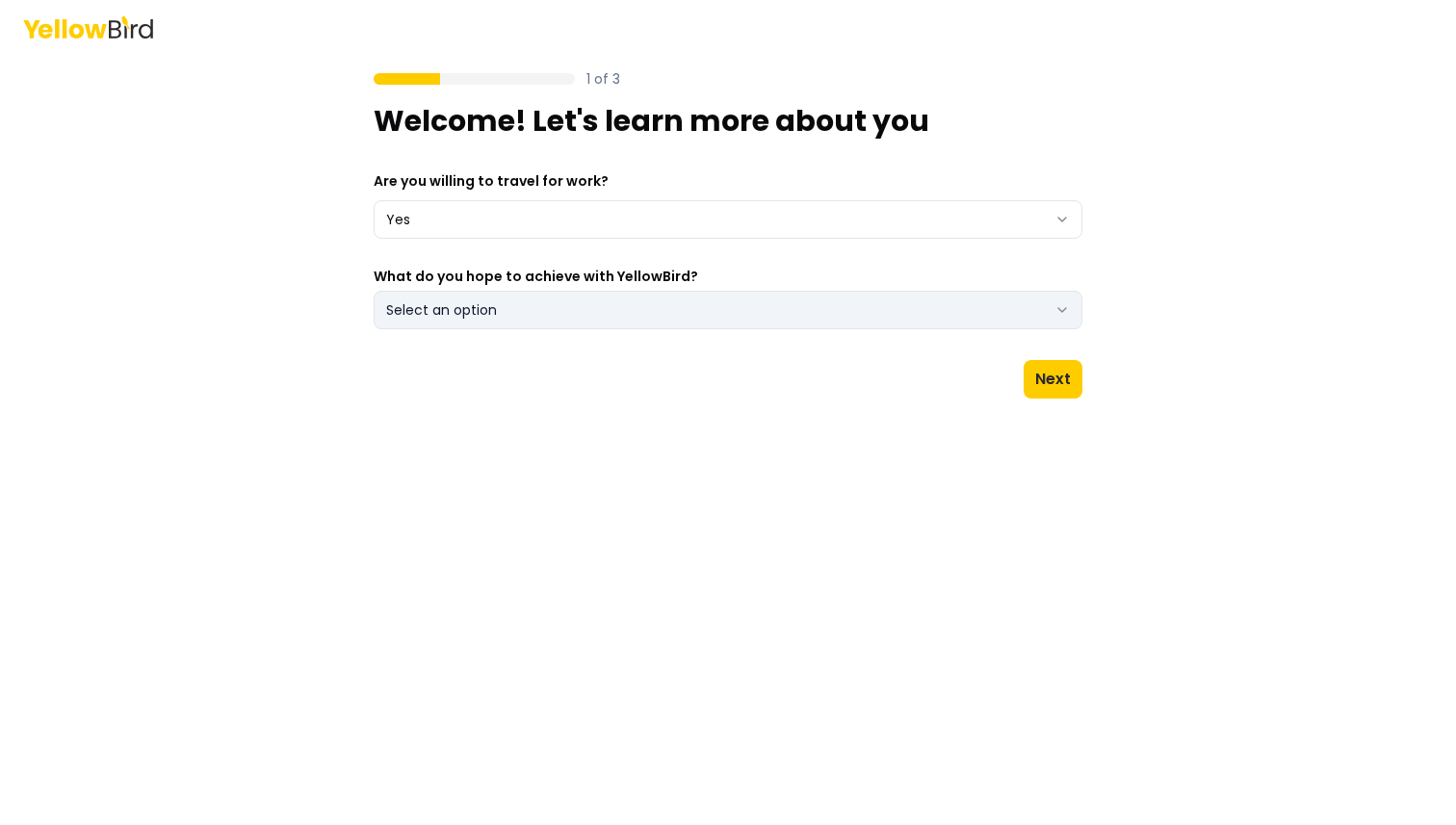 click on "Select an option" at bounding box center (728, 310) 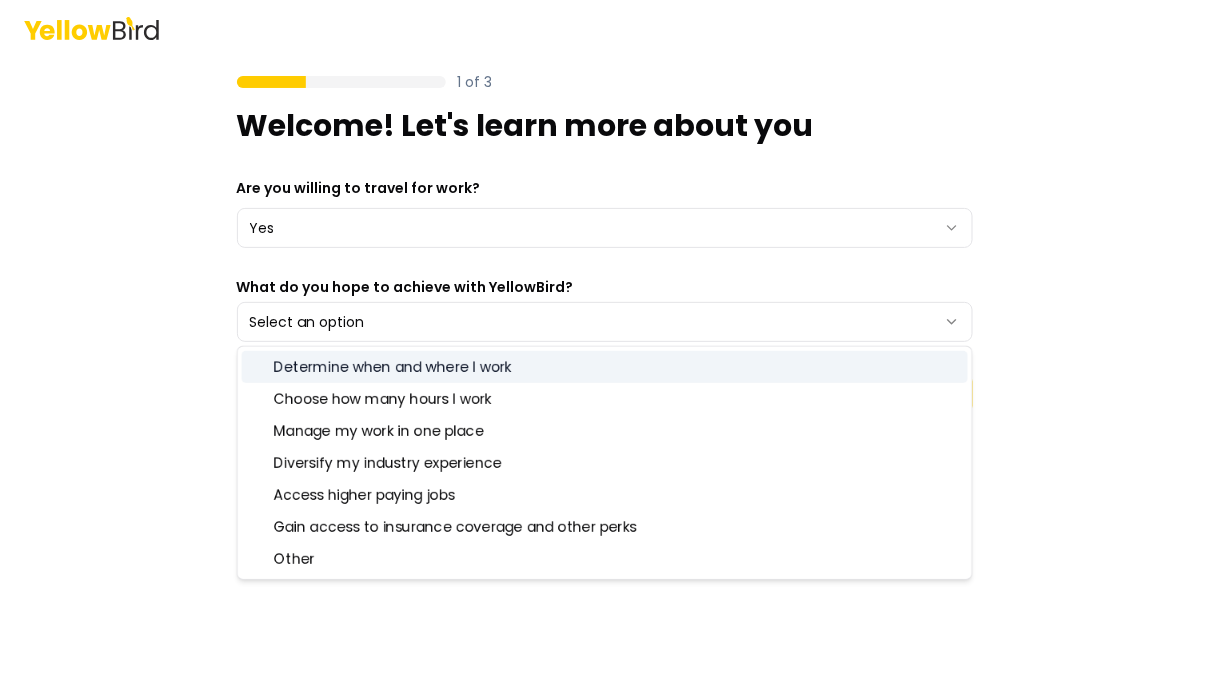 click on "Determine when and where I work" at bounding box center (605, 367) 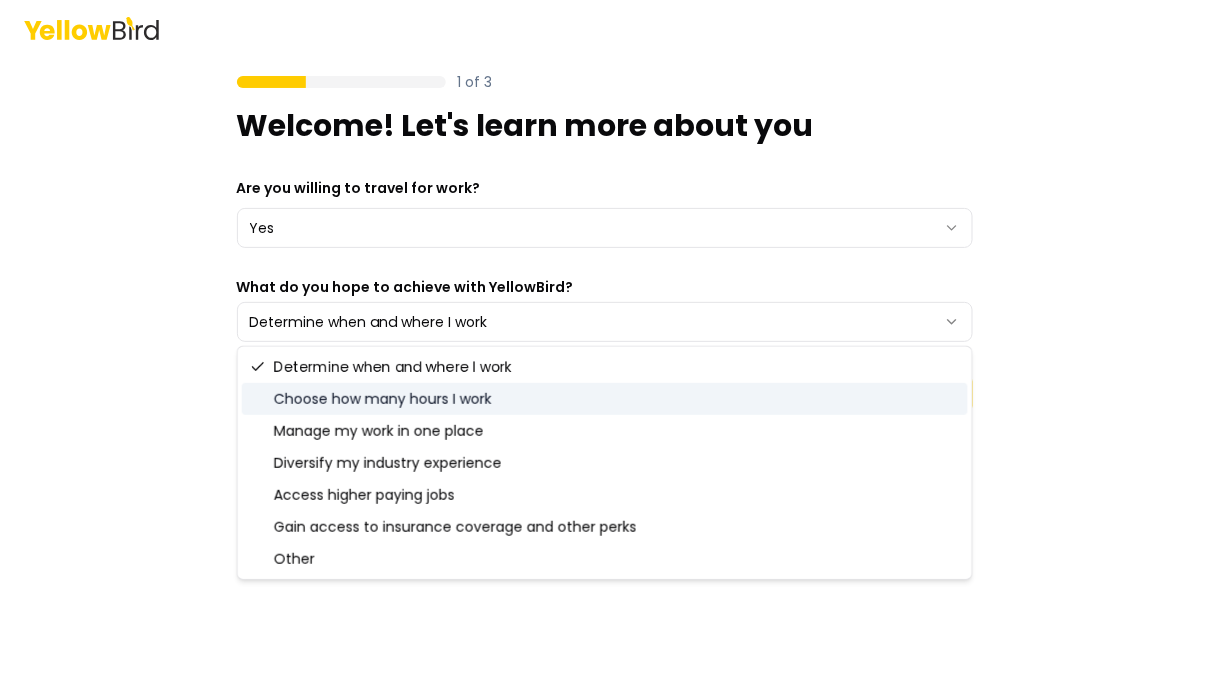 click on "Choose how many hours I work" at bounding box center [605, 399] 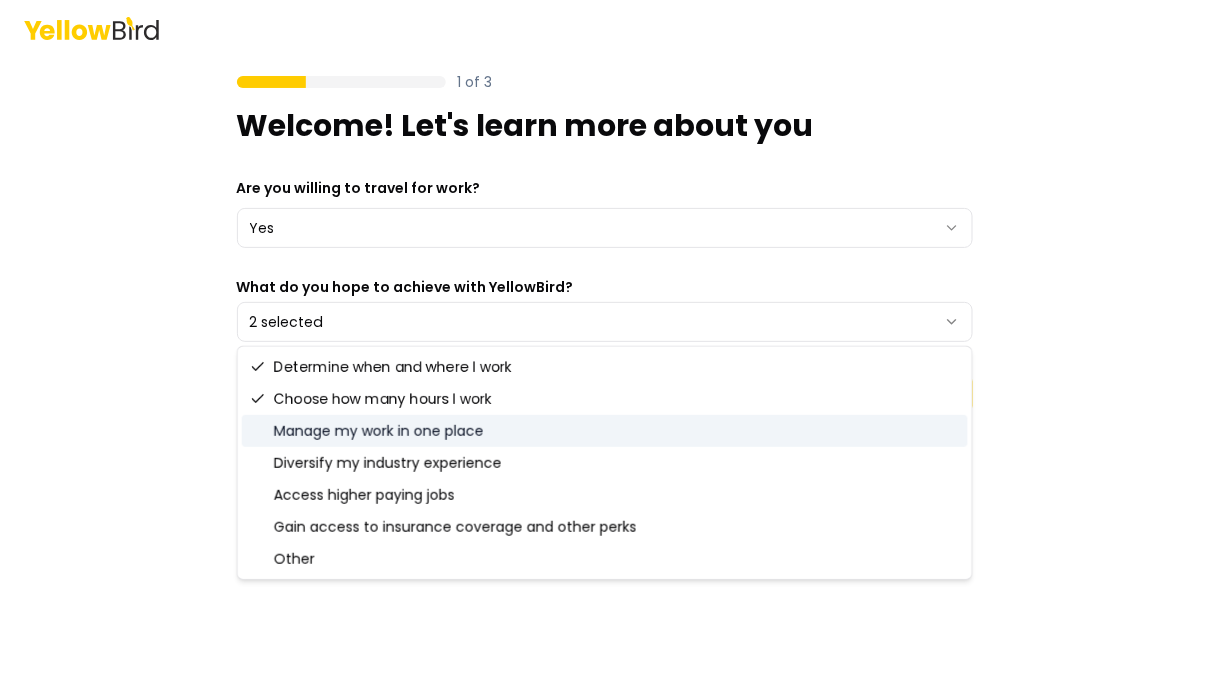 click on "Manage my work in one place" at bounding box center (605, 431) 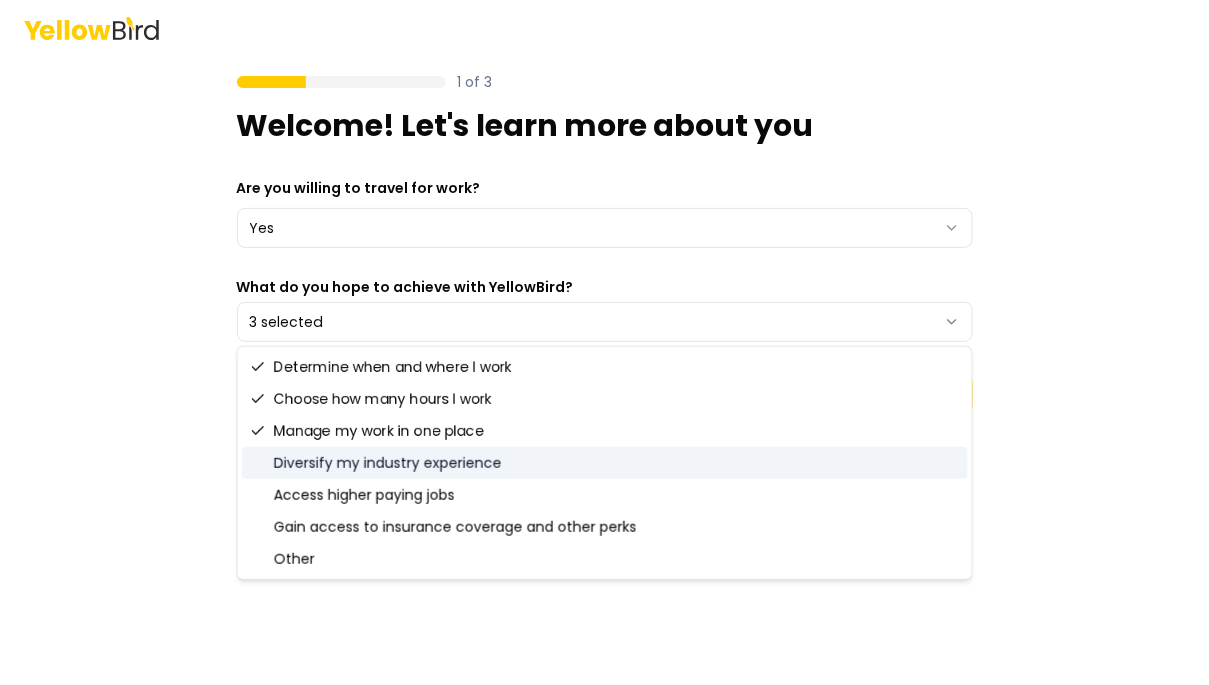 click on "Diversify my industry experience" at bounding box center (605, 463) 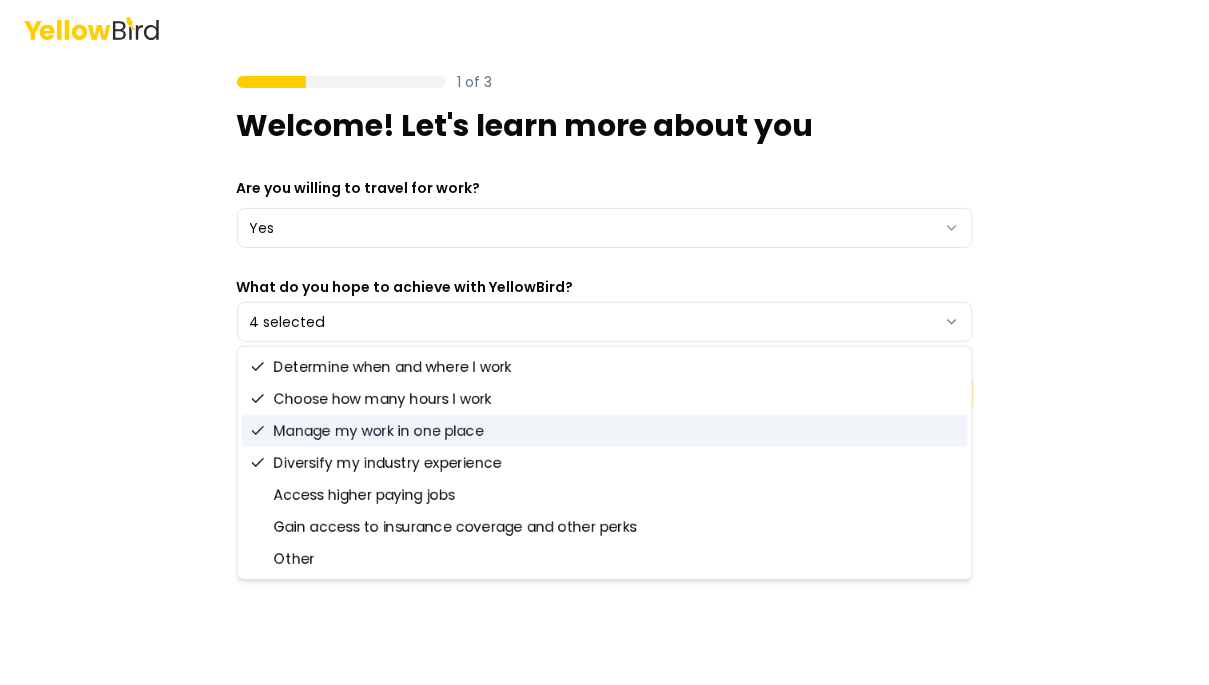 click on "Manage my work in one place" at bounding box center [605, 431] 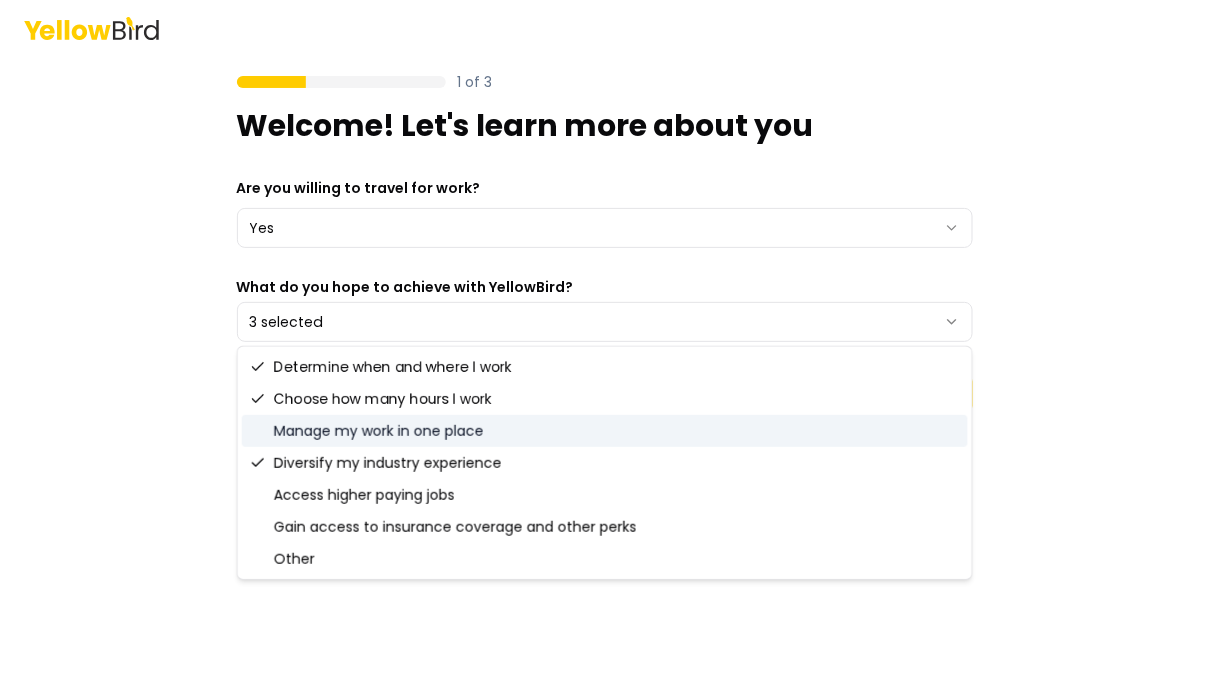click on "Choose how many hours I work" at bounding box center [605, 399] 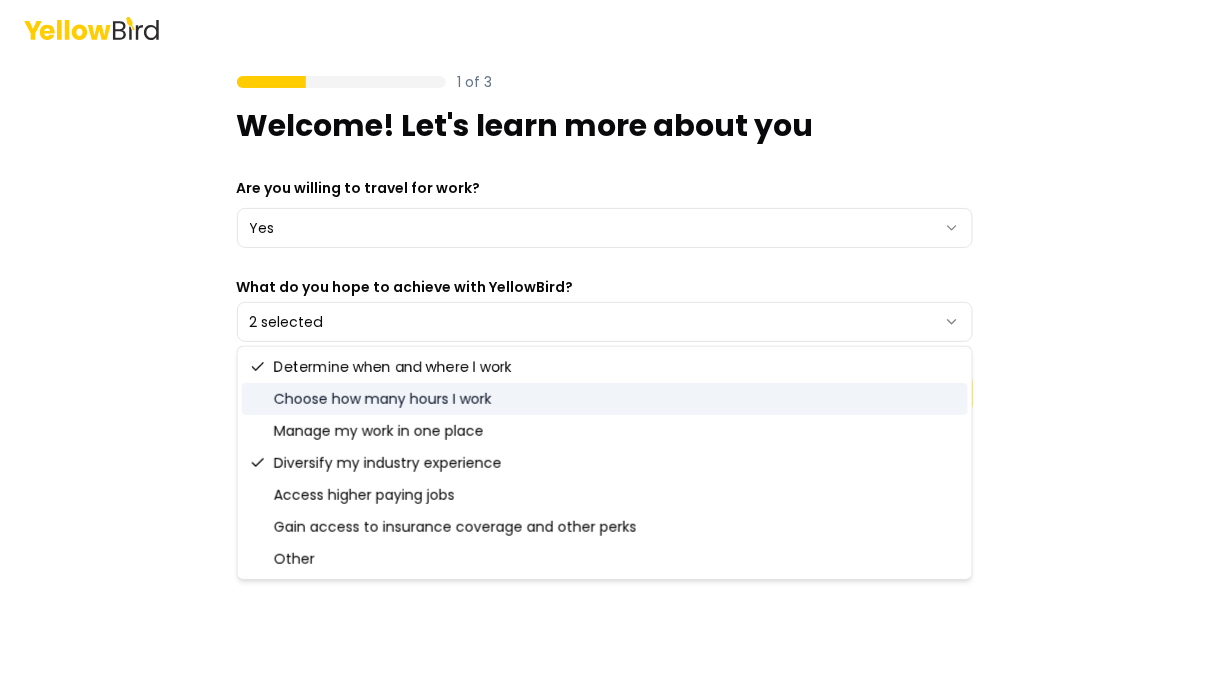 click on "Choose how many hours I work" at bounding box center (605, 399) 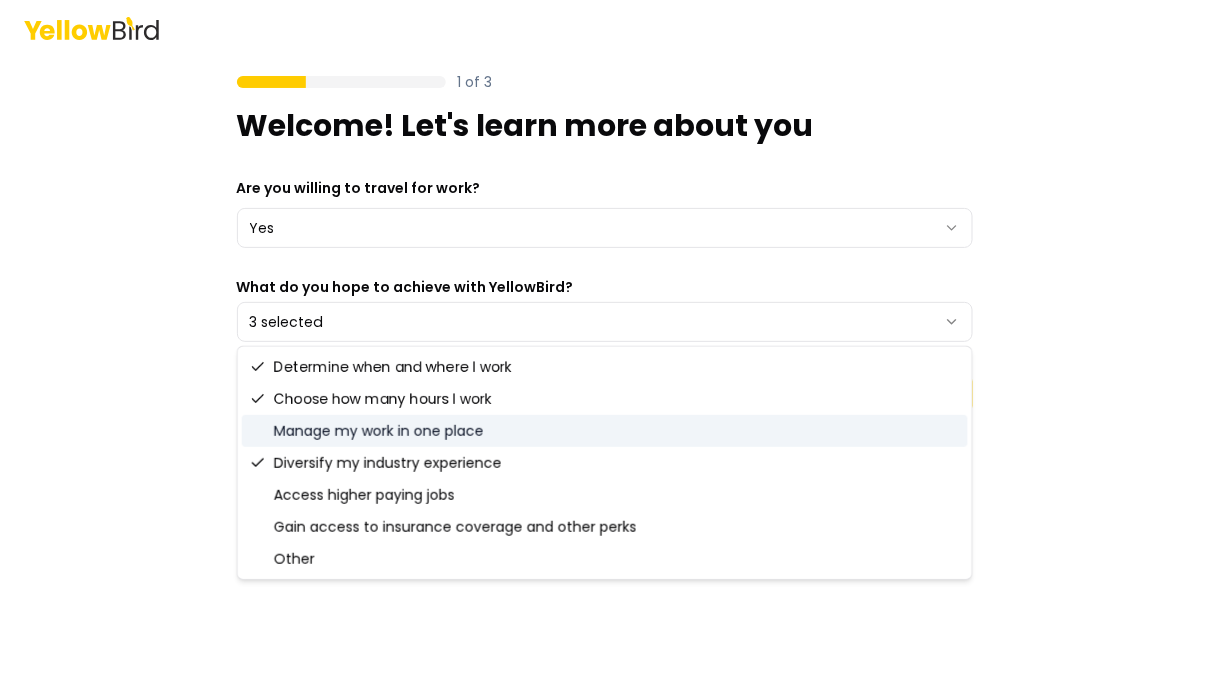 click on "Manage my work in one place" at bounding box center (605, 431) 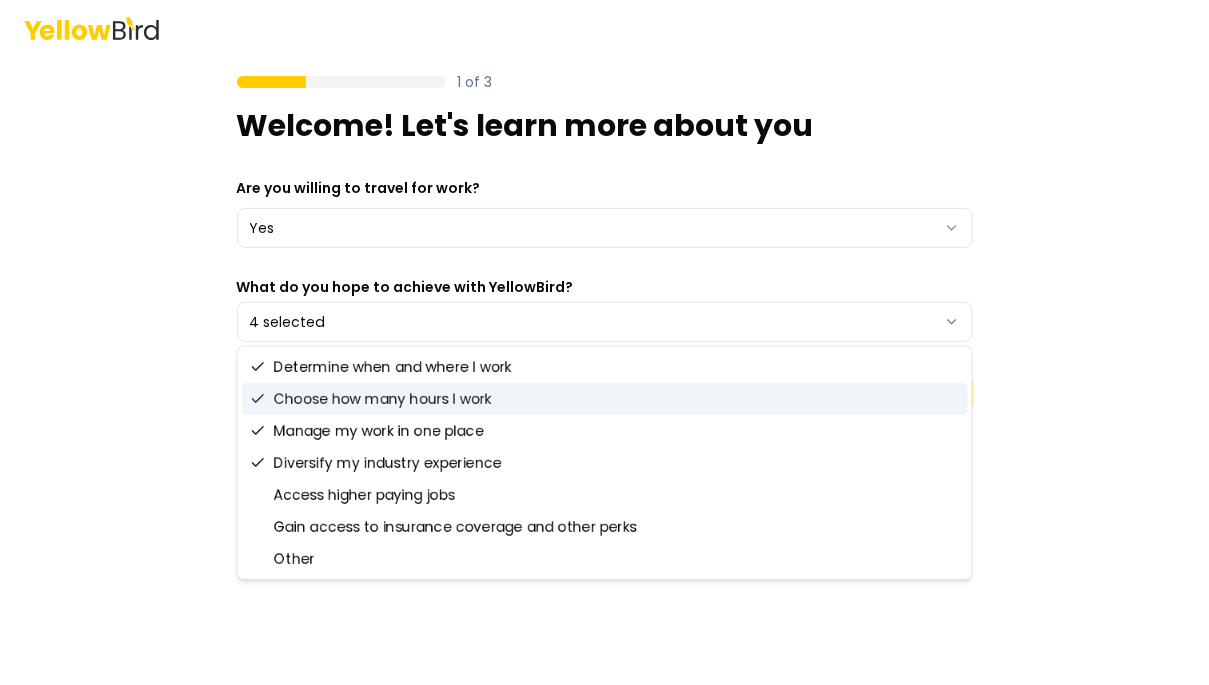 click on "1 of 3 Welcome! Let's learn more about you Are you willing to travel for work? Yes *** ** What do you hope to achieve with YellowBird? 4 selected Next" at bounding box center [604, 342] 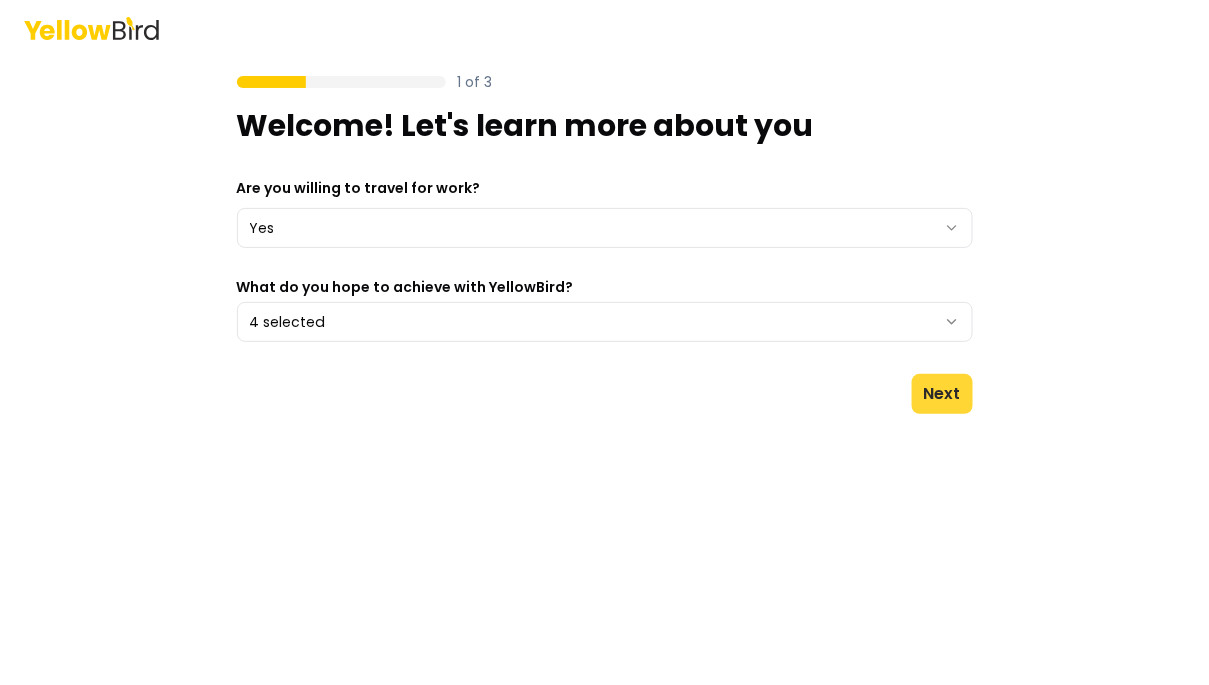 click on "Next" at bounding box center (942, 394) 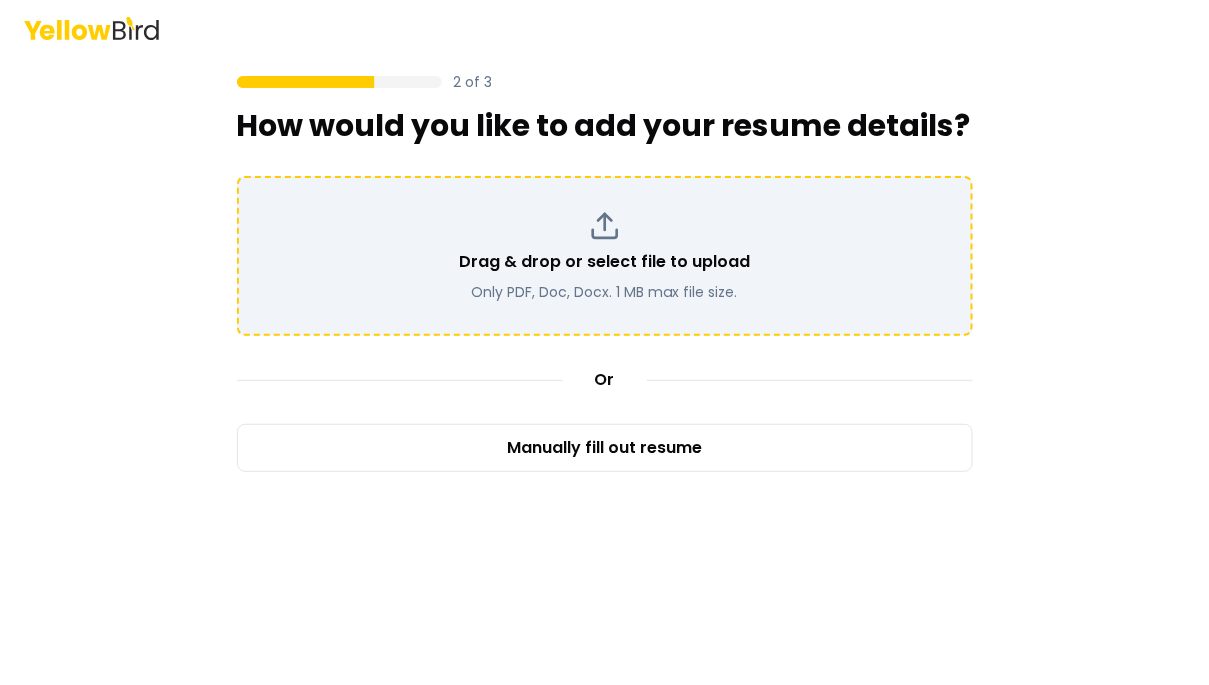 click on "Drag & drop or select file to upload Only PDF, Doc, Docx. 1 MB max file size." at bounding box center (605, 256) 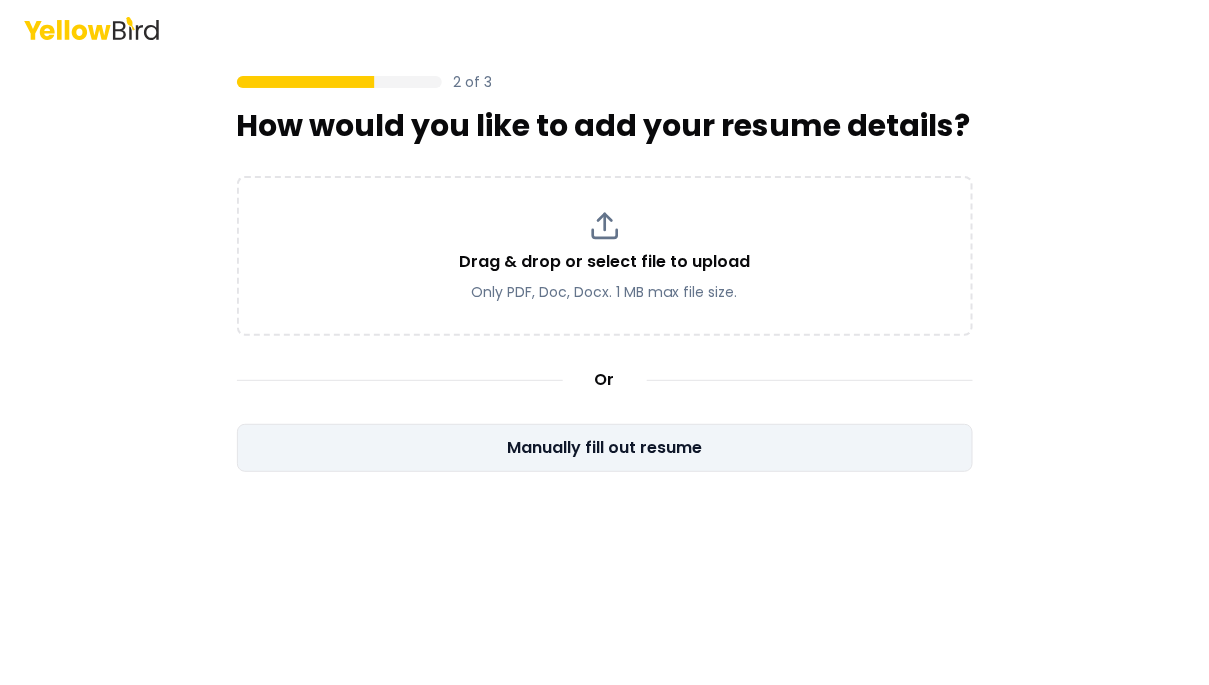 click on "Manually fill out resume" at bounding box center (605, 448) 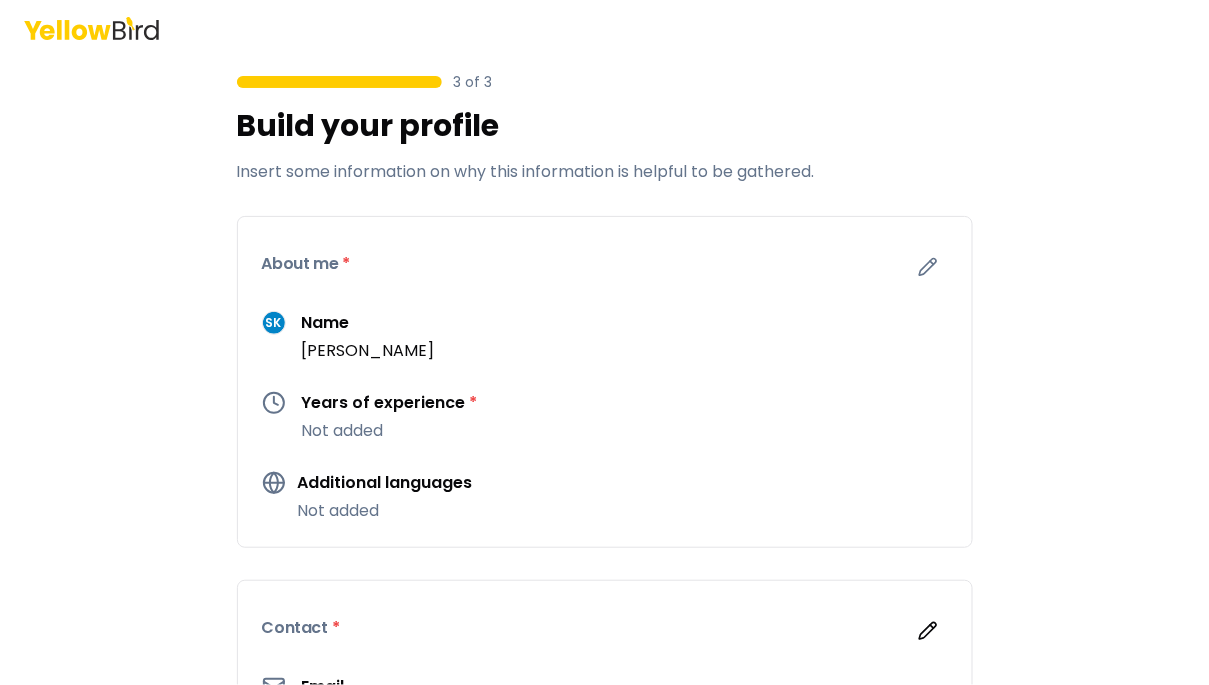 click on "3 of 3 Build your profile Insert some information on why this information is helpful to be gathered. About me * SK Name Scott Korch Years of experience * Not added Additional languages Not added Contact * Email skorchinski+newproforcall@goyellowbird.com Phone * Not added Address * Not added Industries worked in * Not added Certifications and credentials Not added Skills and trainings Not added Education Not added Back Confirm profile If you need more time, you can finish building your profile later." at bounding box center (604, 342) 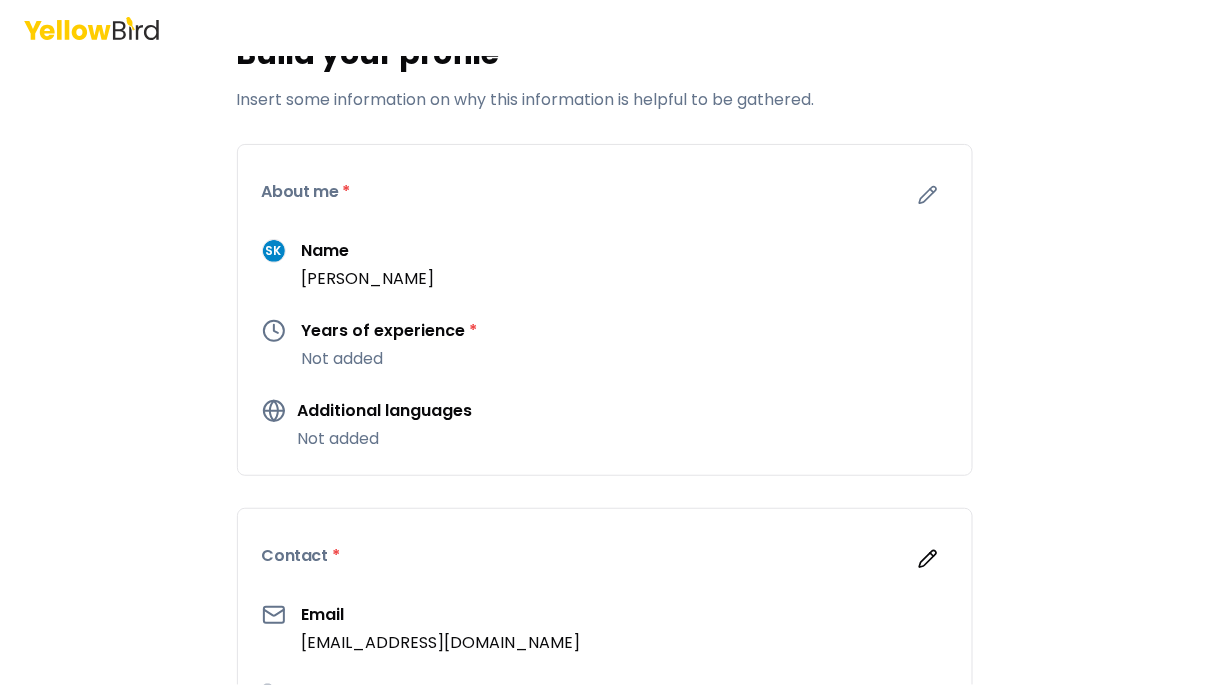 scroll, scrollTop: 89, scrollLeft: 0, axis: vertical 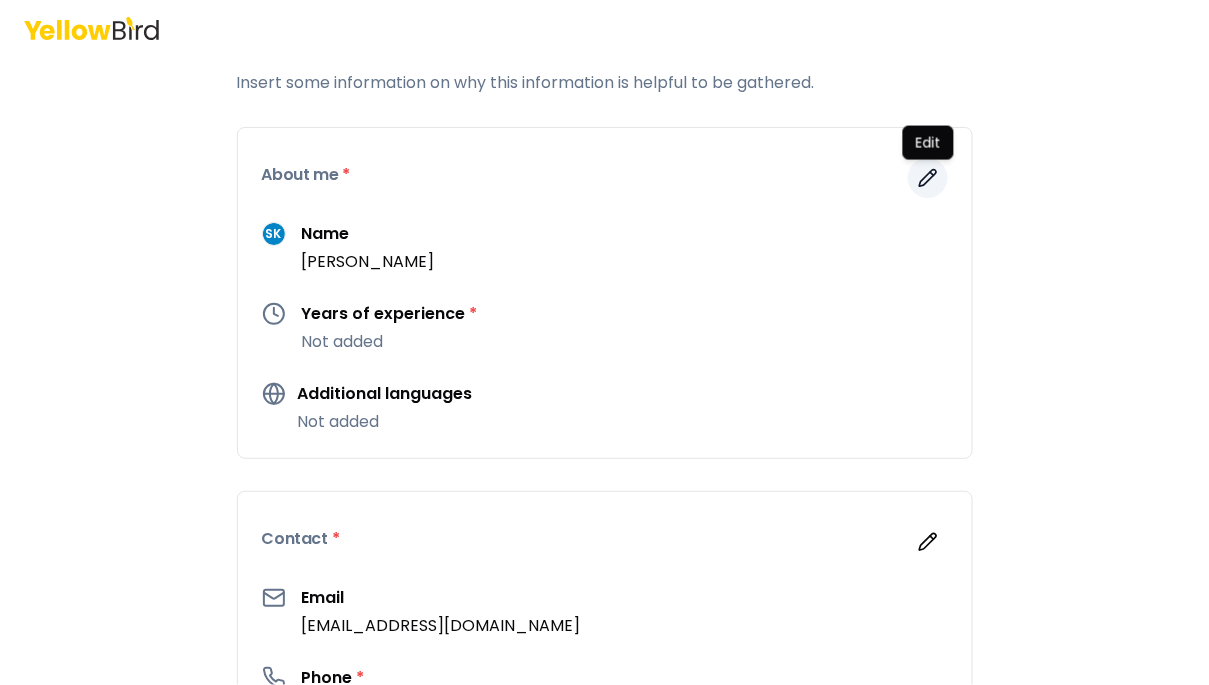 click 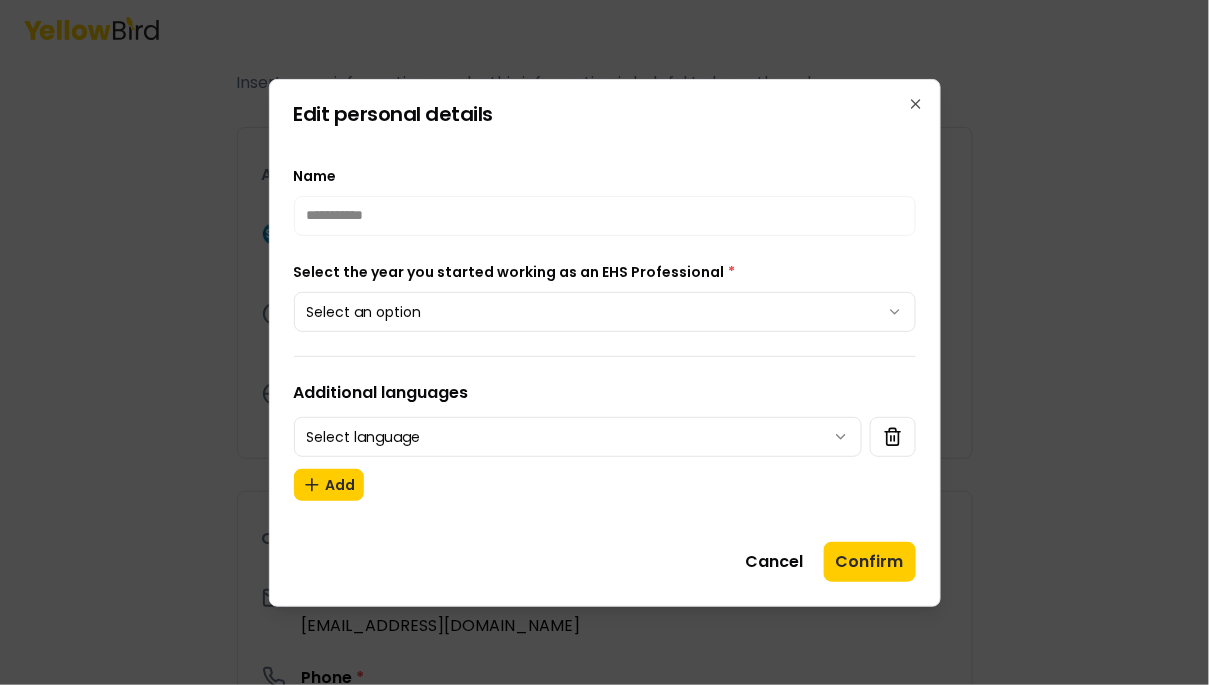 click on "**********" at bounding box center [604, 417] 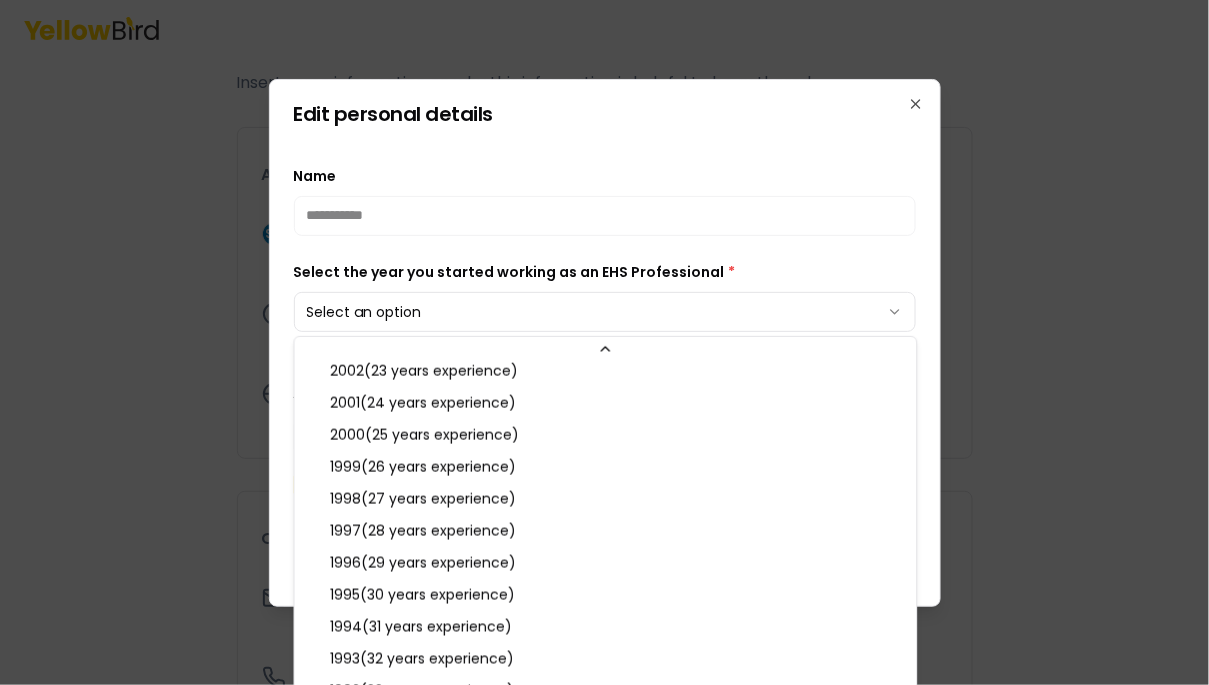scroll, scrollTop: 749, scrollLeft: 0, axis: vertical 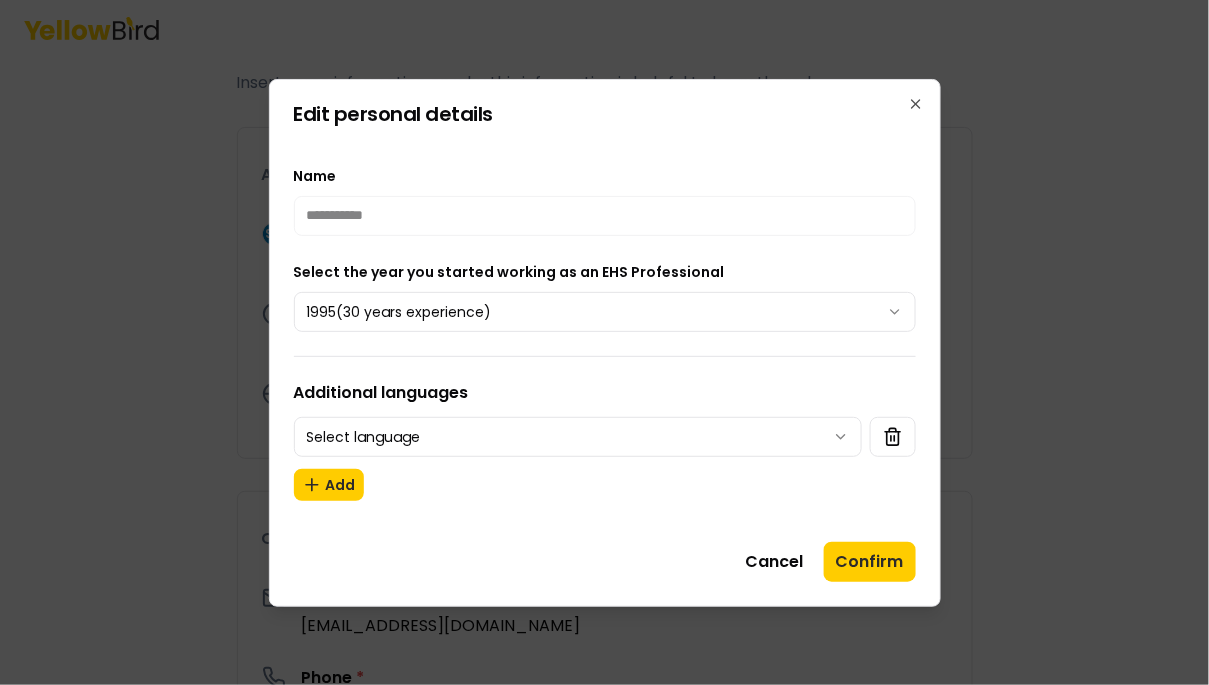 click on "**********" at bounding box center [604, 417] 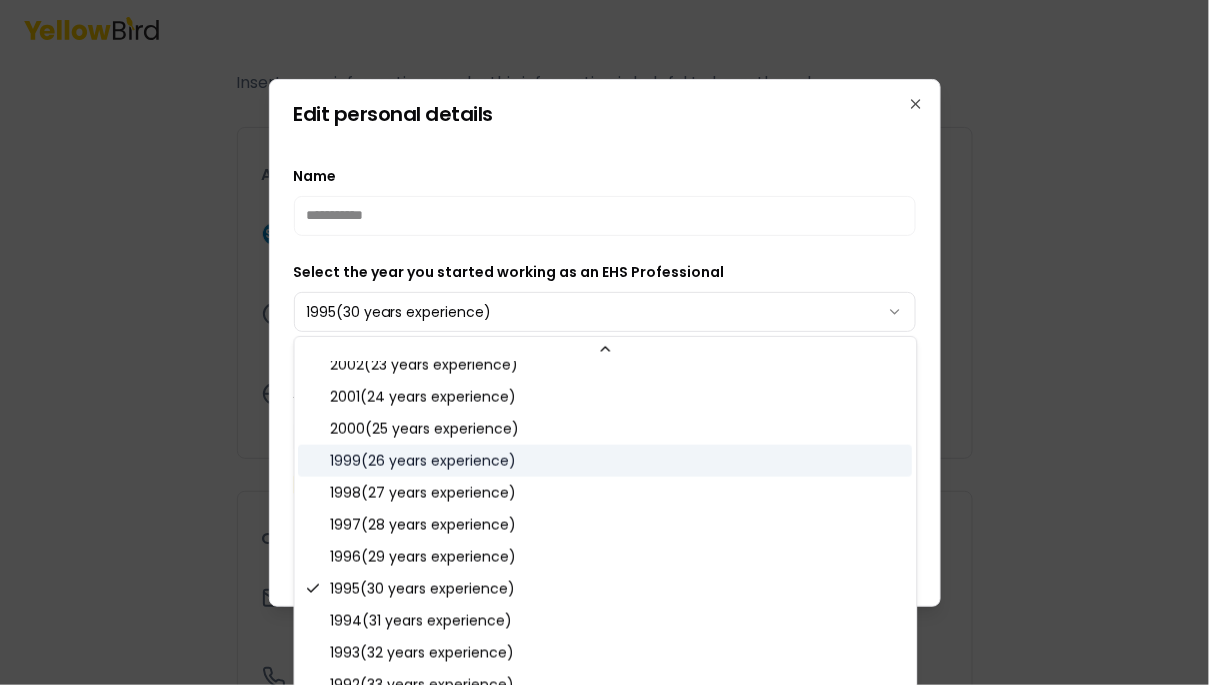 scroll, scrollTop: 764, scrollLeft: 0, axis: vertical 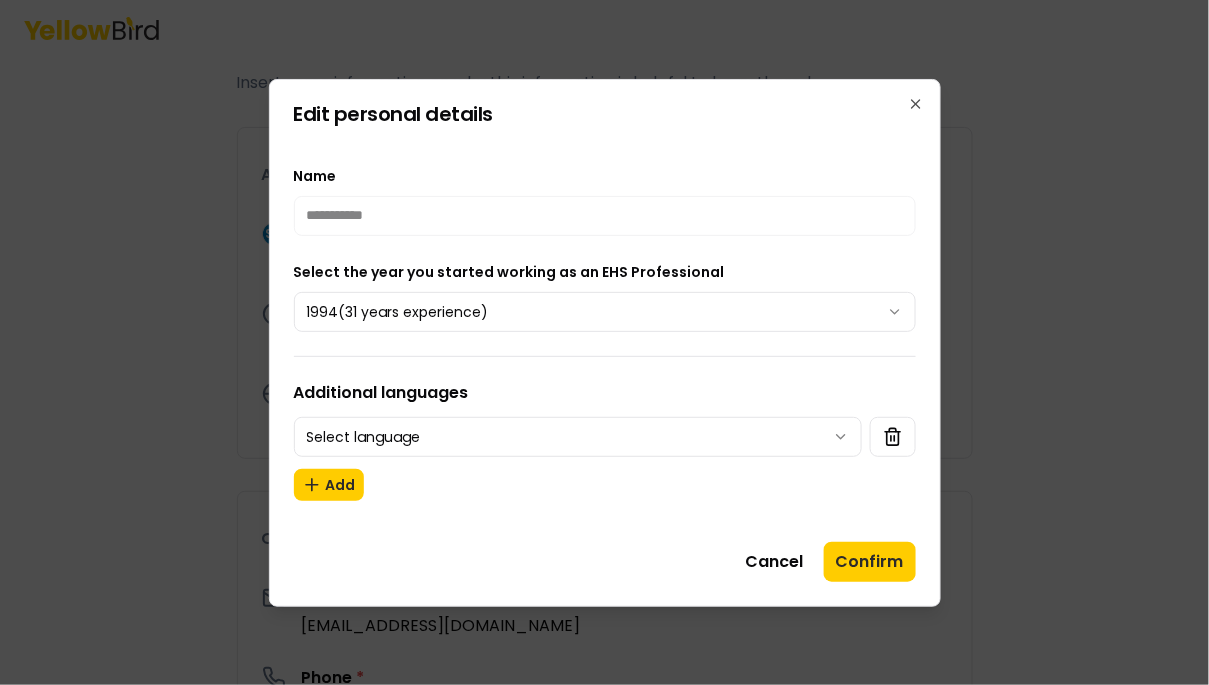 click on "**********" at bounding box center [604, 417] 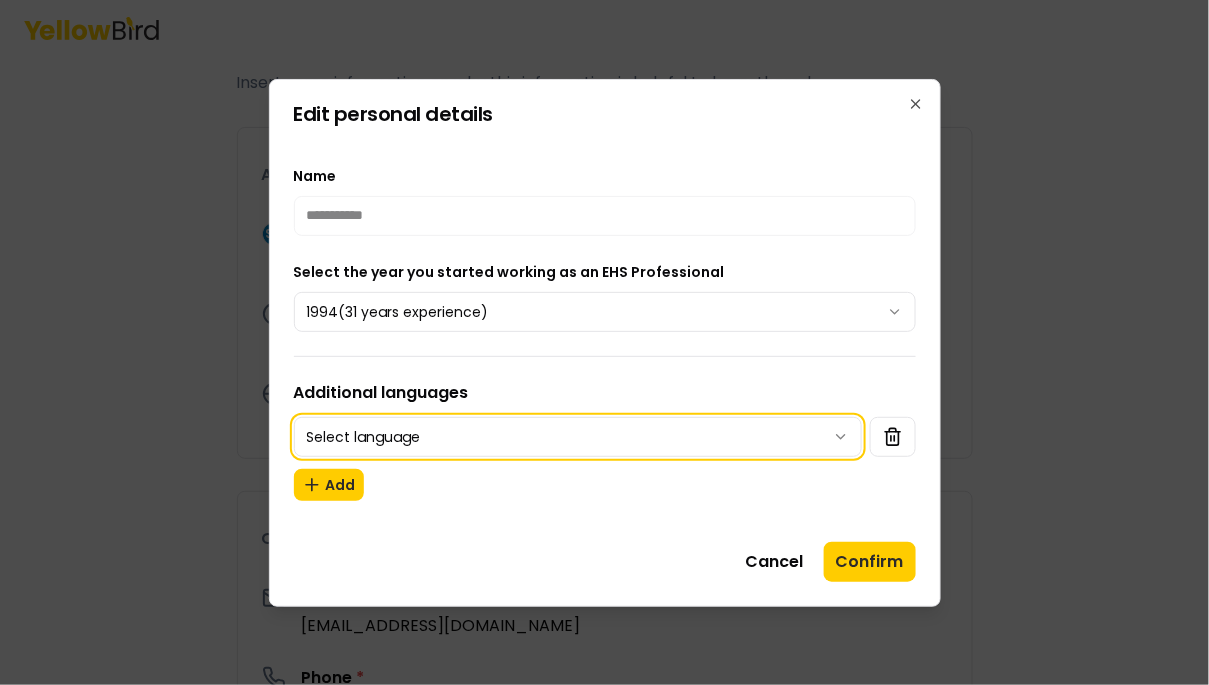 click on "**********" at bounding box center (604, 417) 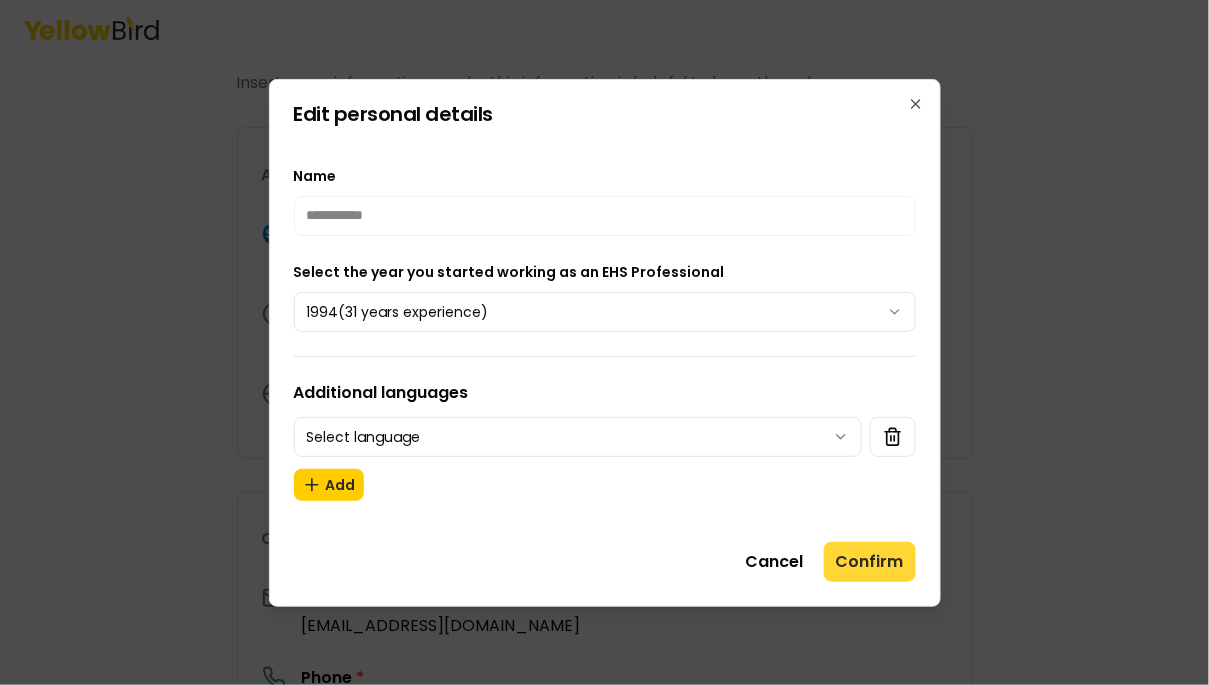 click on "Confirm" at bounding box center [870, 562] 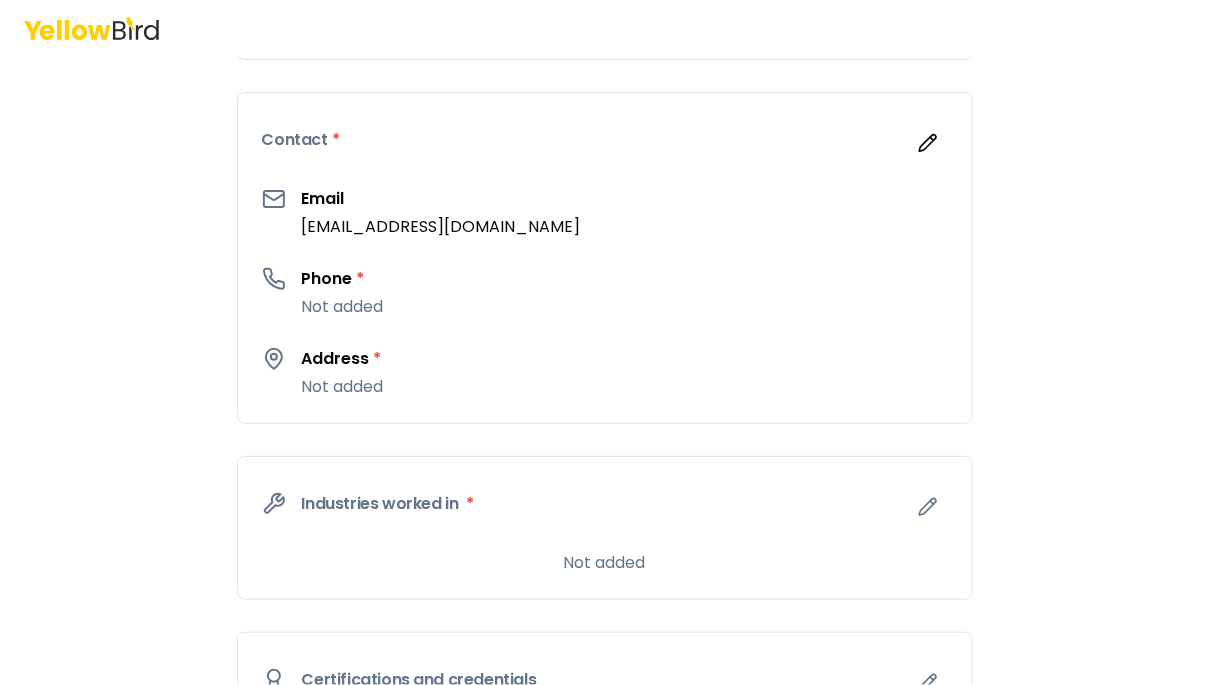 scroll, scrollTop: 520, scrollLeft: 0, axis: vertical 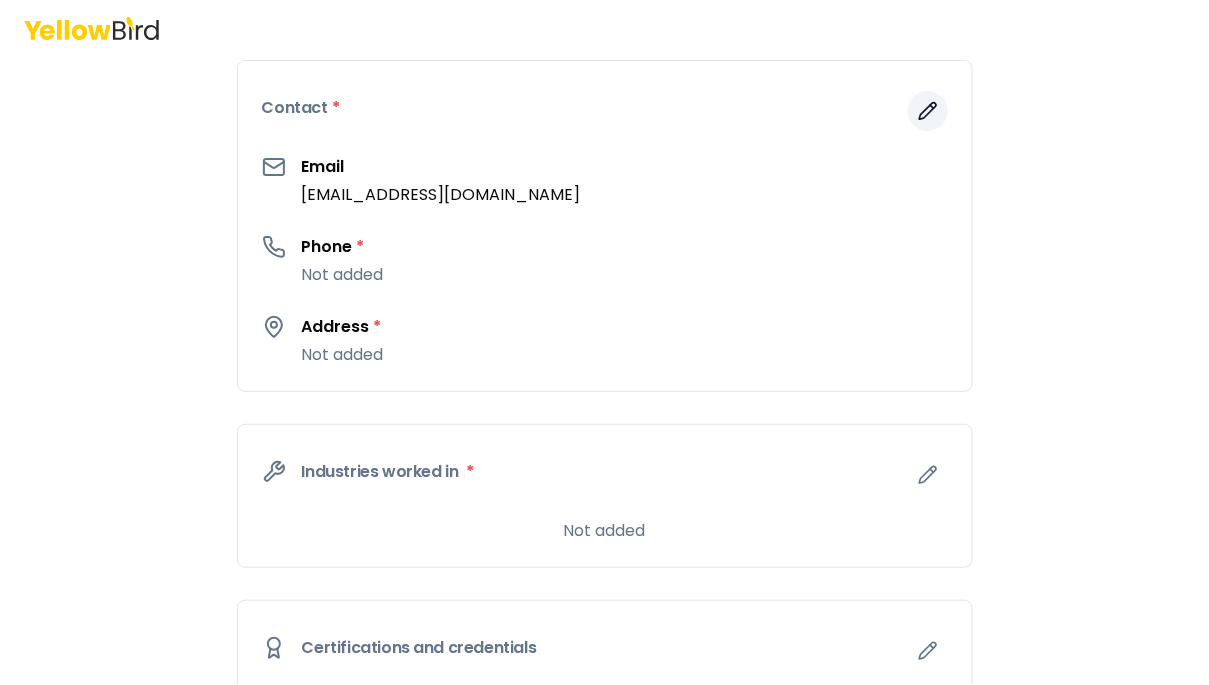 click 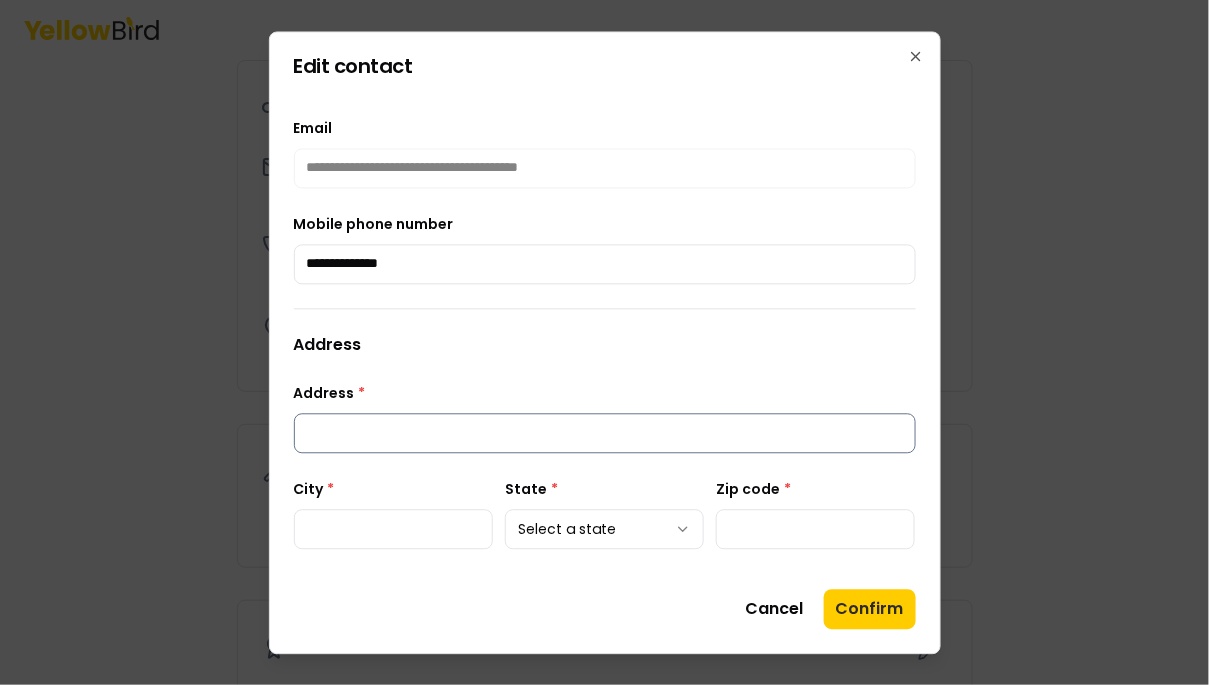 type on "**********" 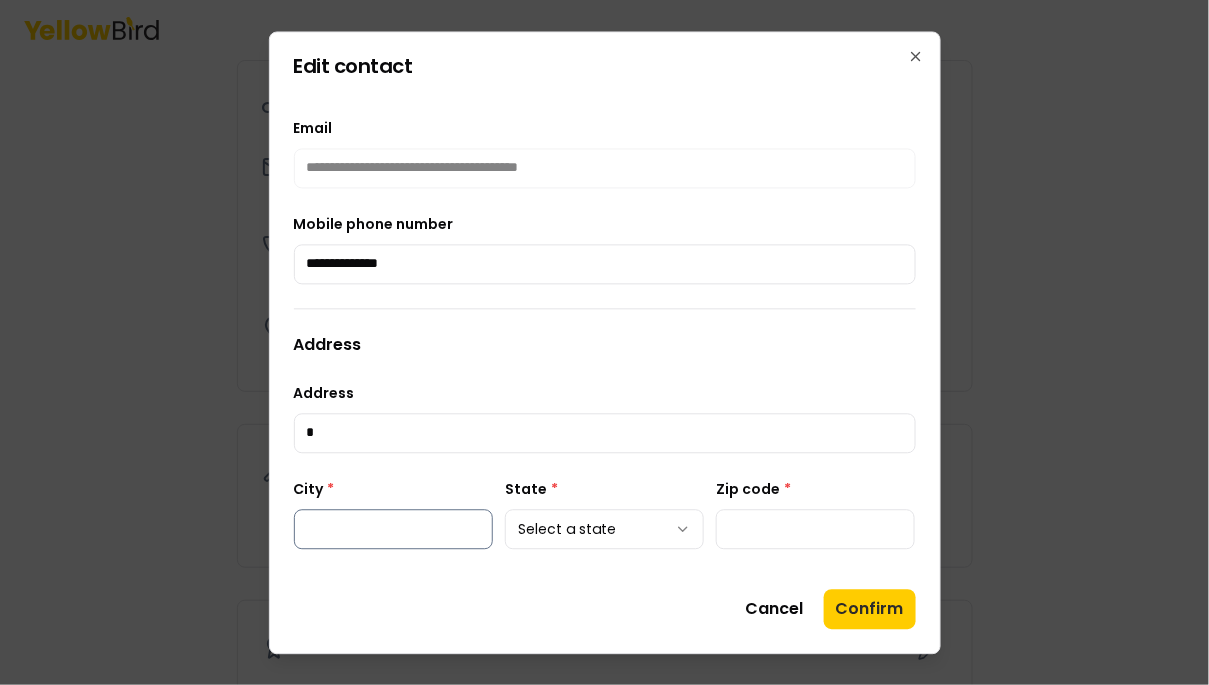 type on "*" 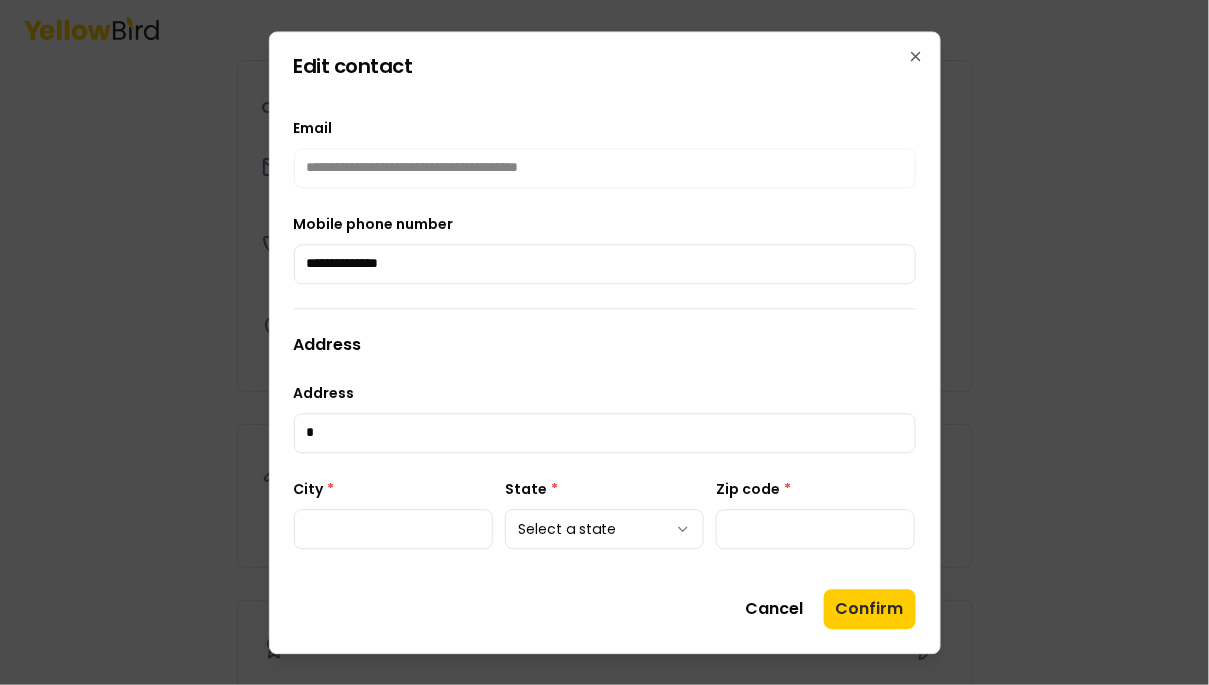 type on "********" 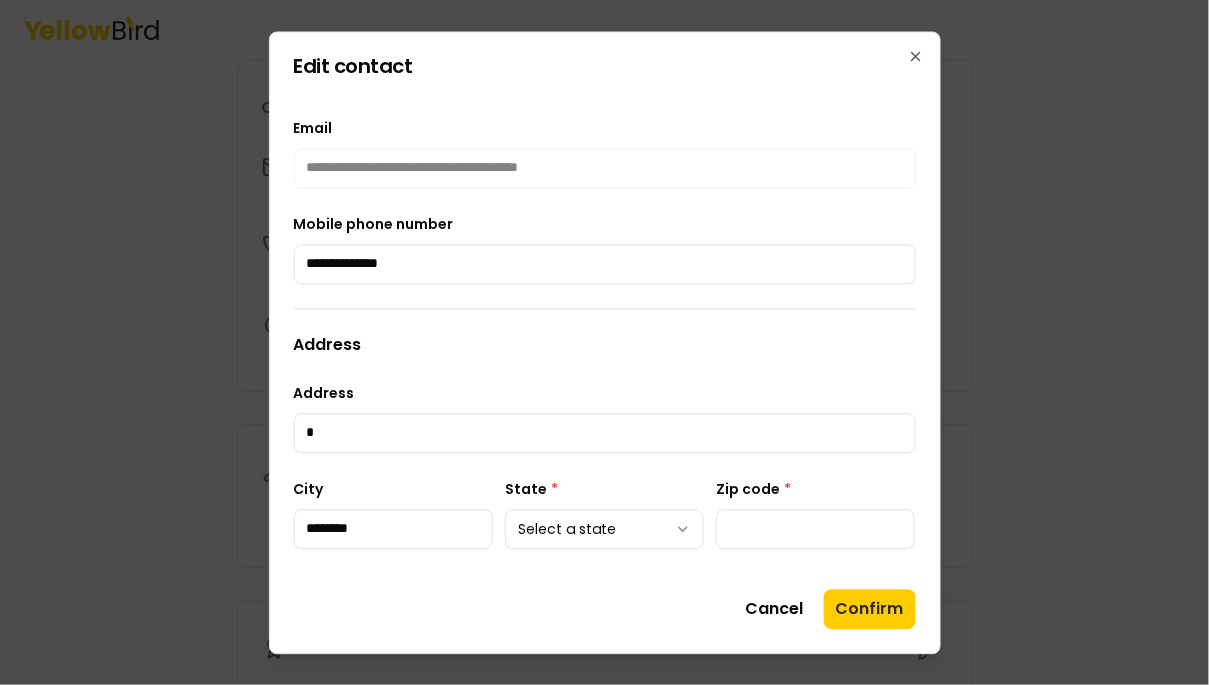 click on "State * Select a state" at bounding box center (604, 513) 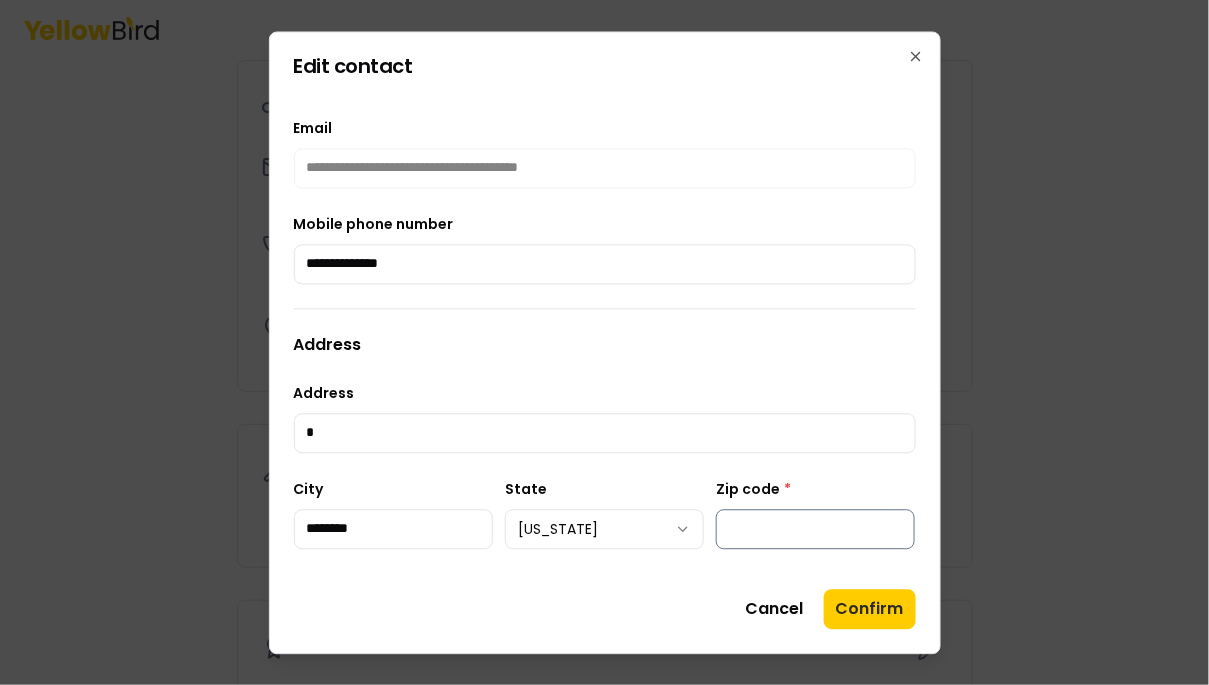 click on "Zip code *" at bounding box center (815, 529) 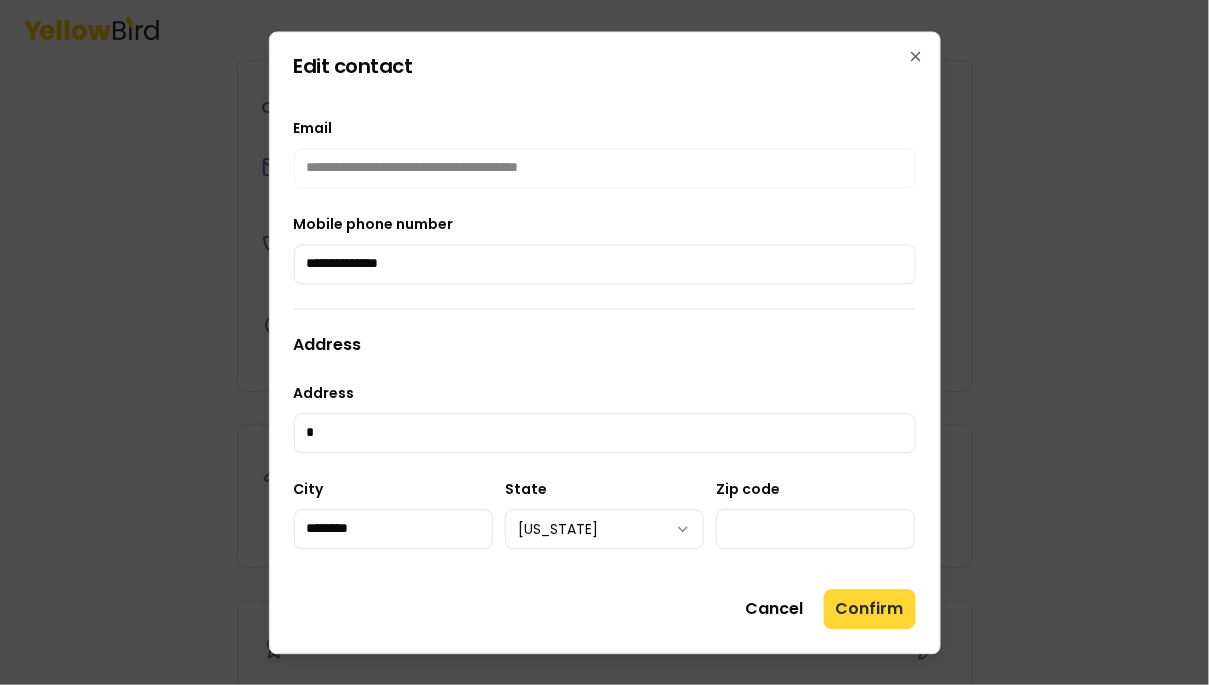type on "*****" 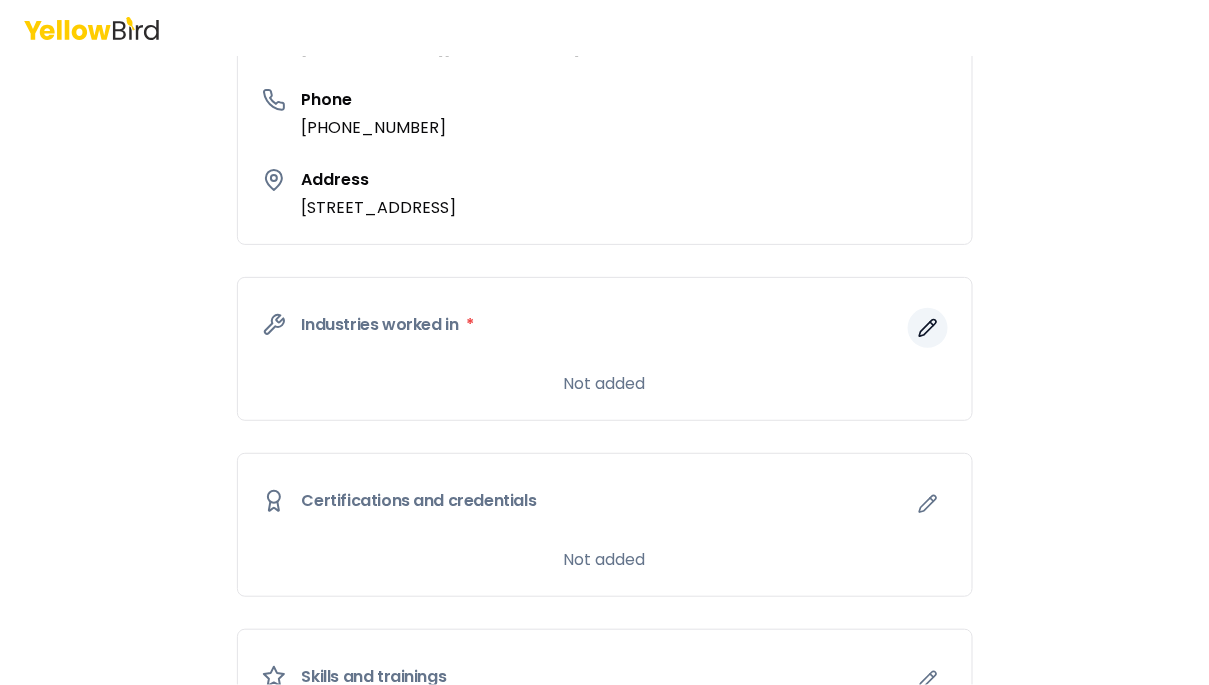scroll, scrollTop: 685, scrollLeft: 0, axis: vertical 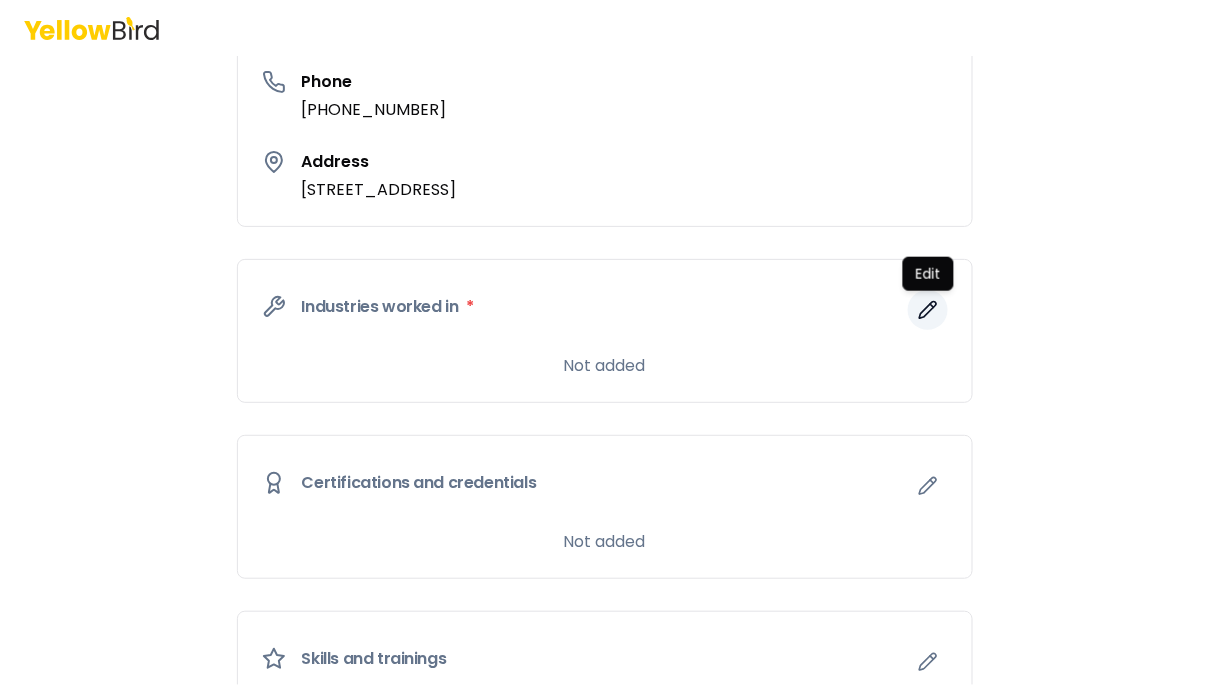 click 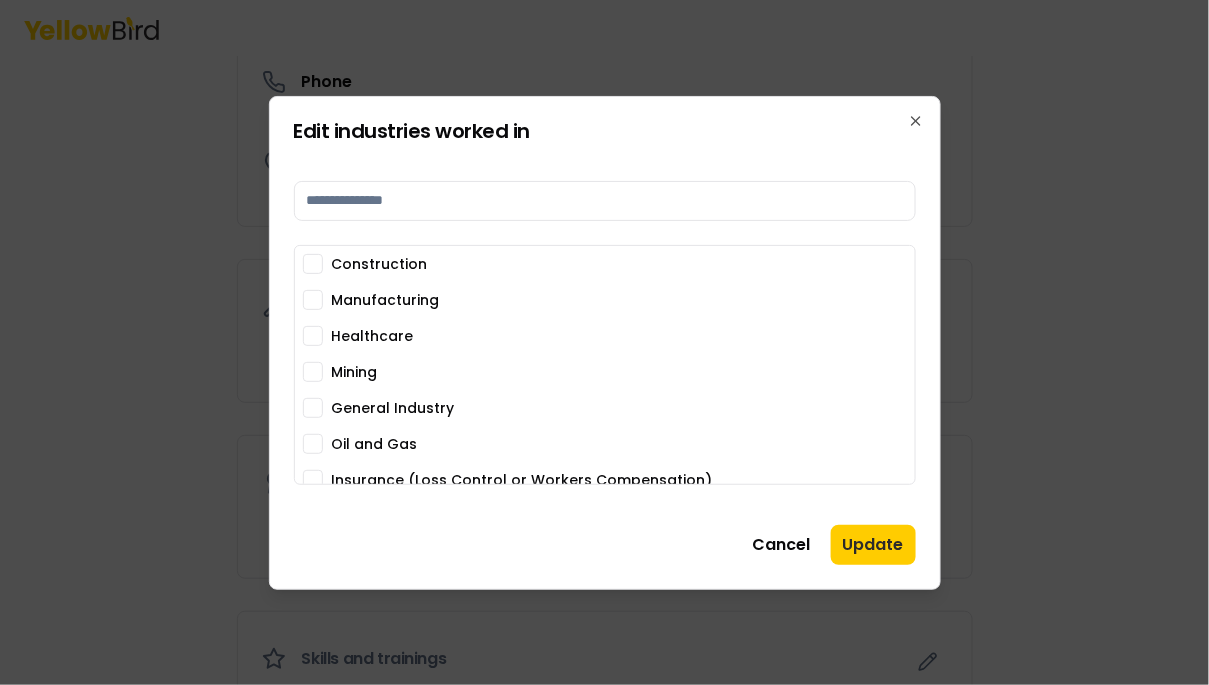 scroll, scrollTop: 18, scrollLeft: 0, axis: vertical 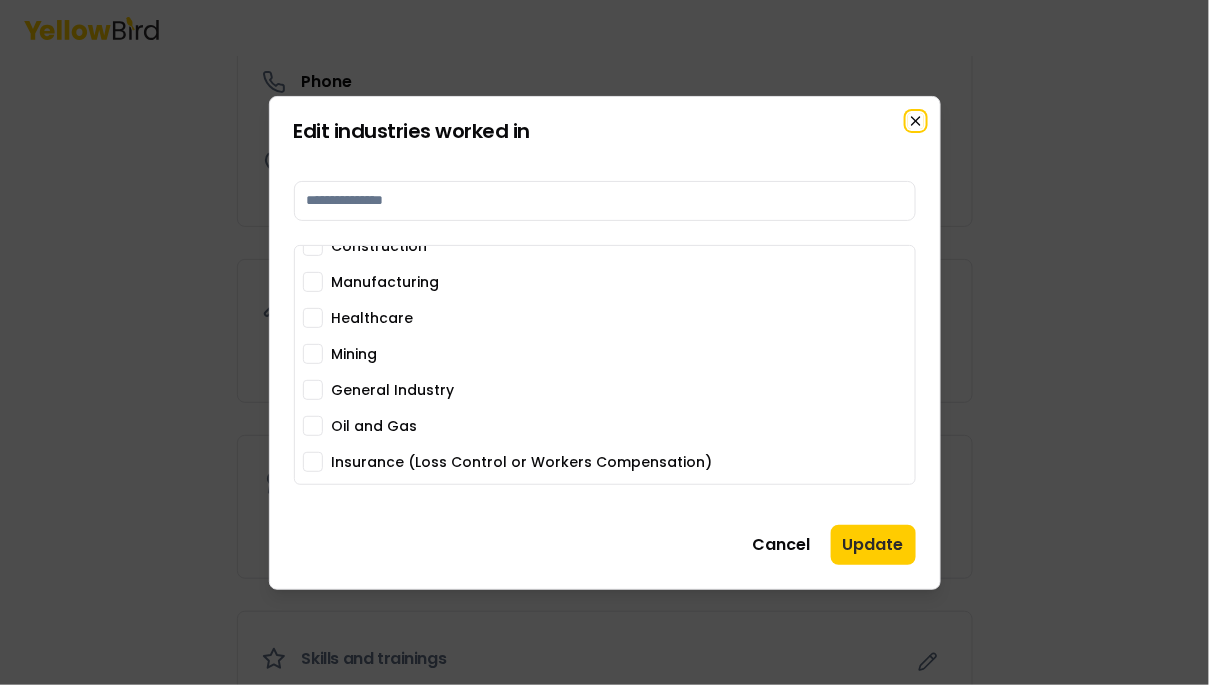 click 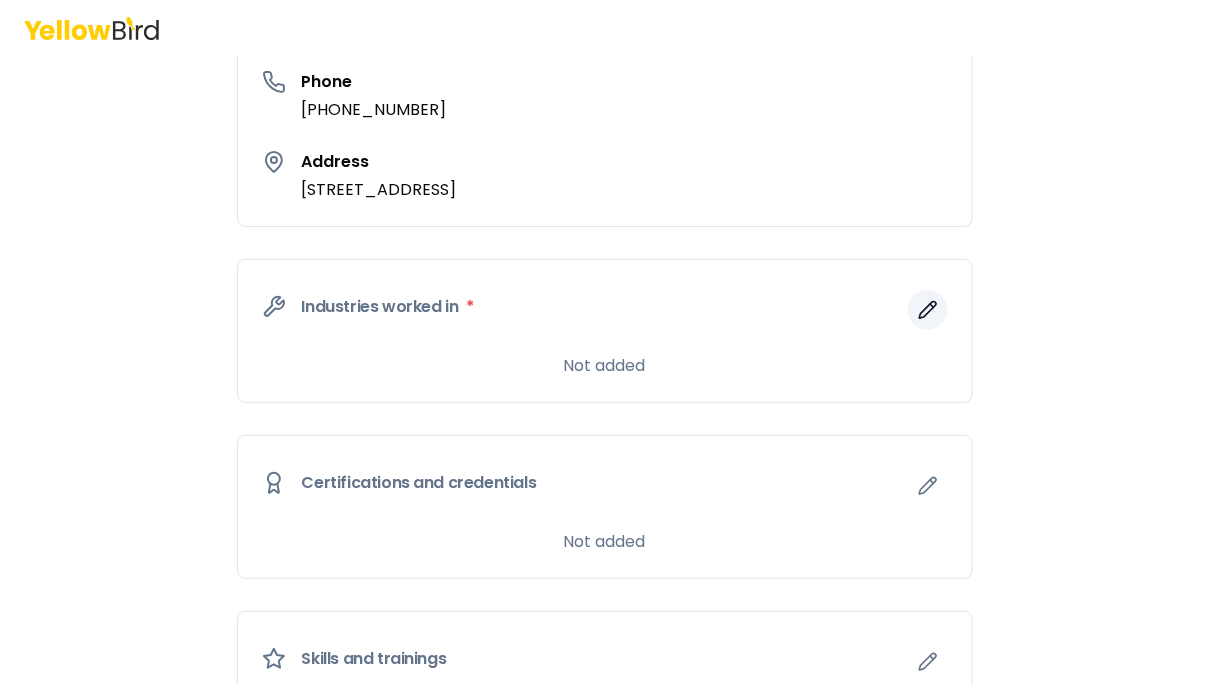 click 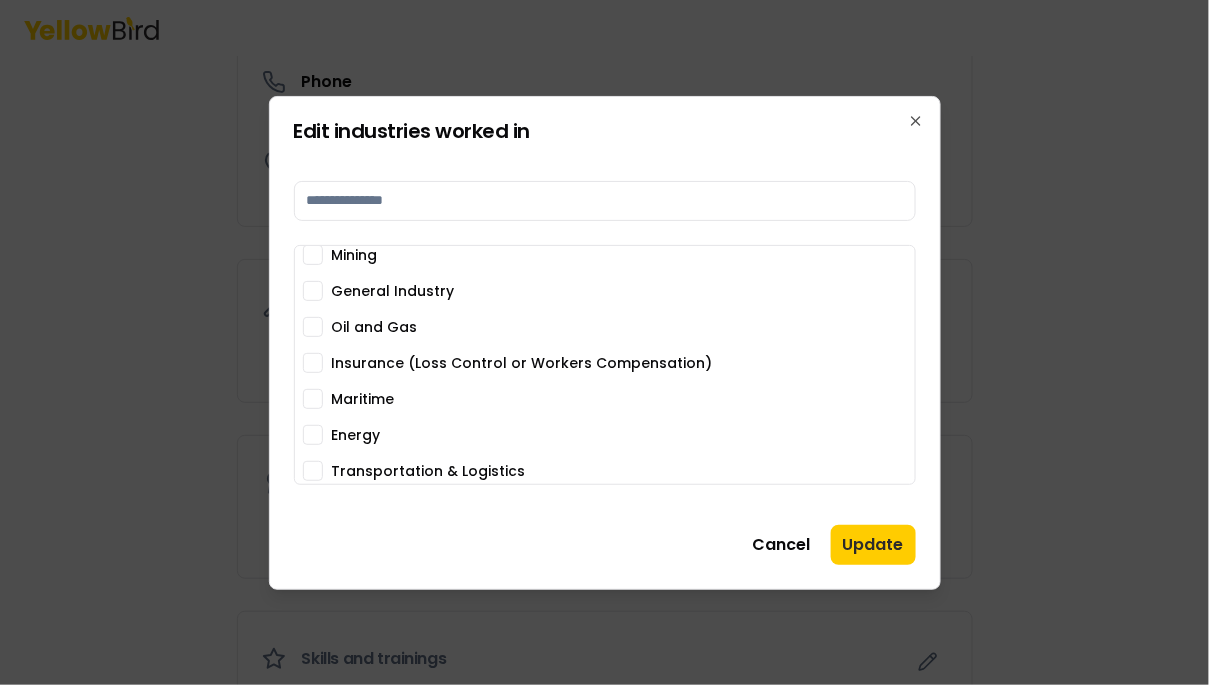 scroll, scrollTop: 129, scrollLeft: 0, axis: vertical 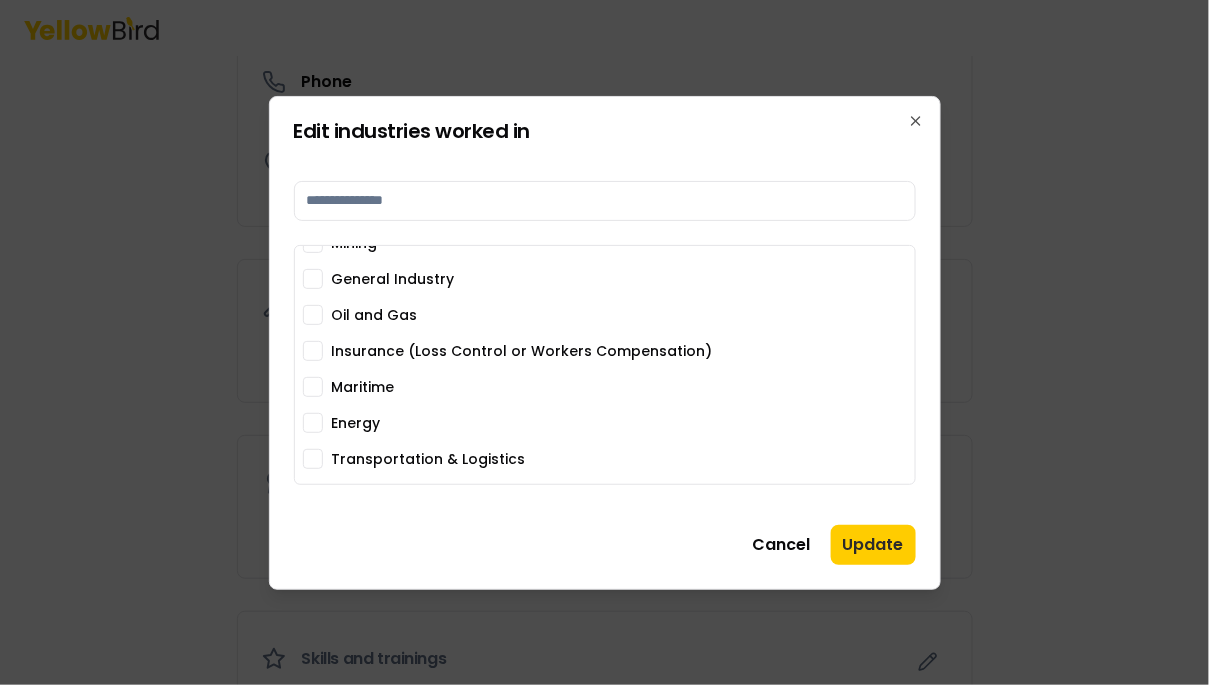 click on "Insurance (Loss Control or Workers Compensation)" at bounding box center [313, 351] 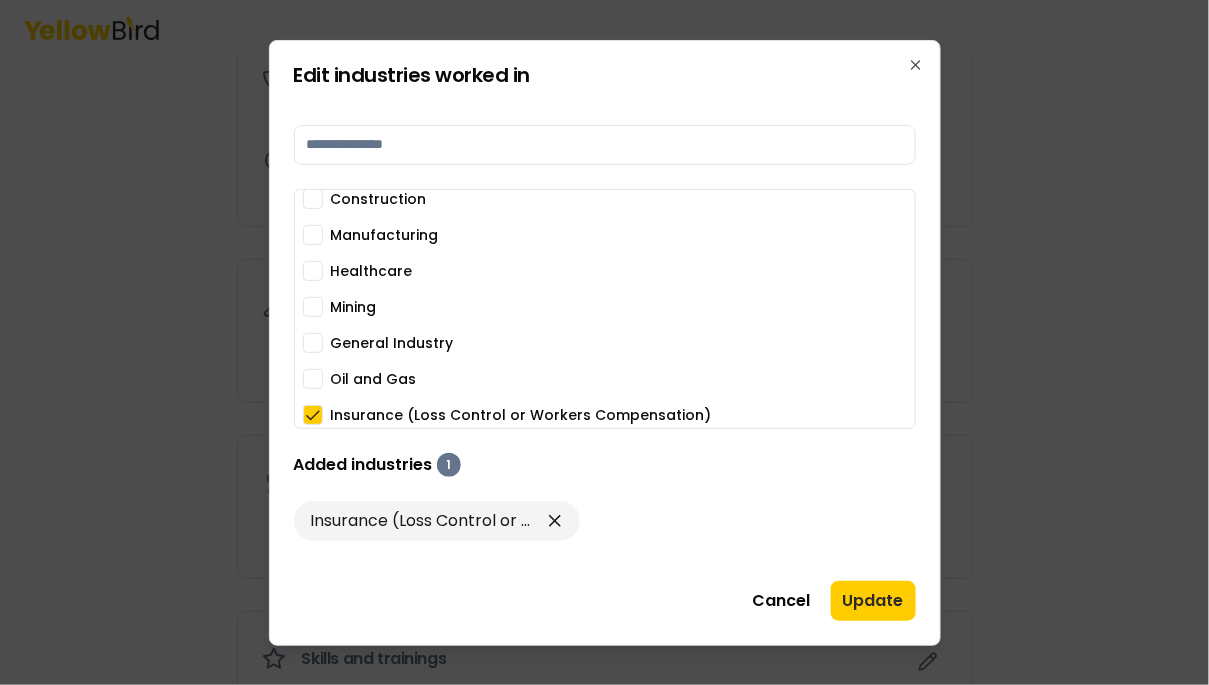 scroll, scrollTop: 0, scrollLeft: 0, axis: both 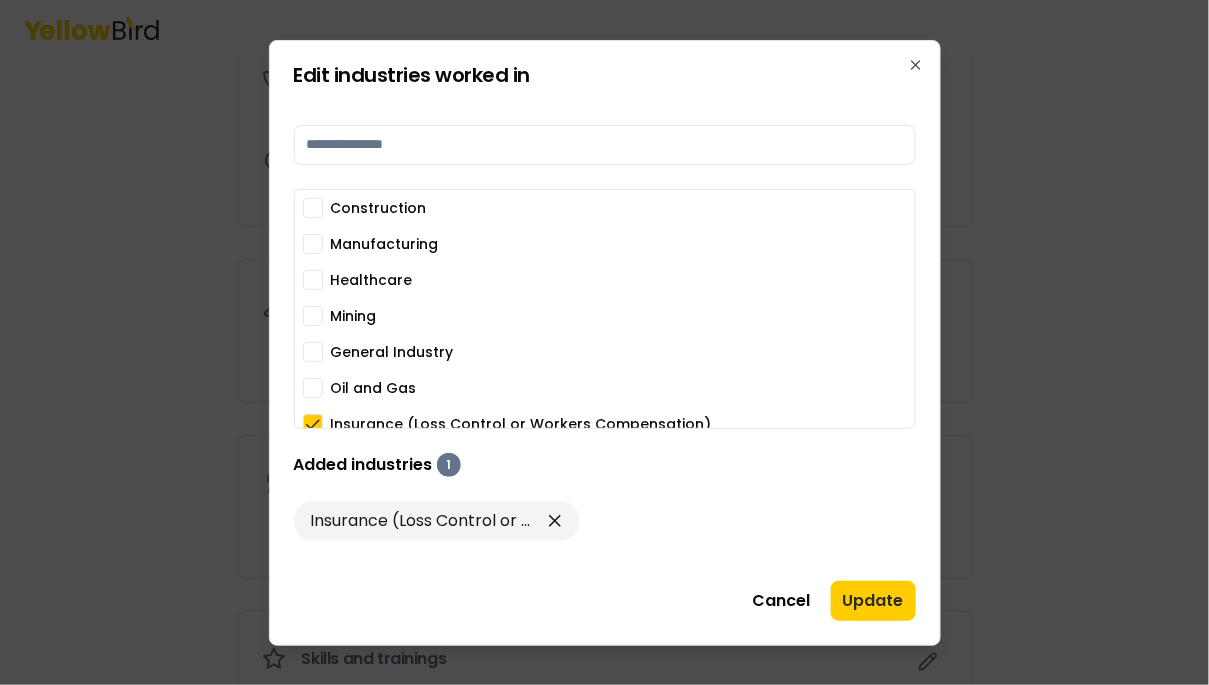 click on "Construction" at bounding box center (313, 208) 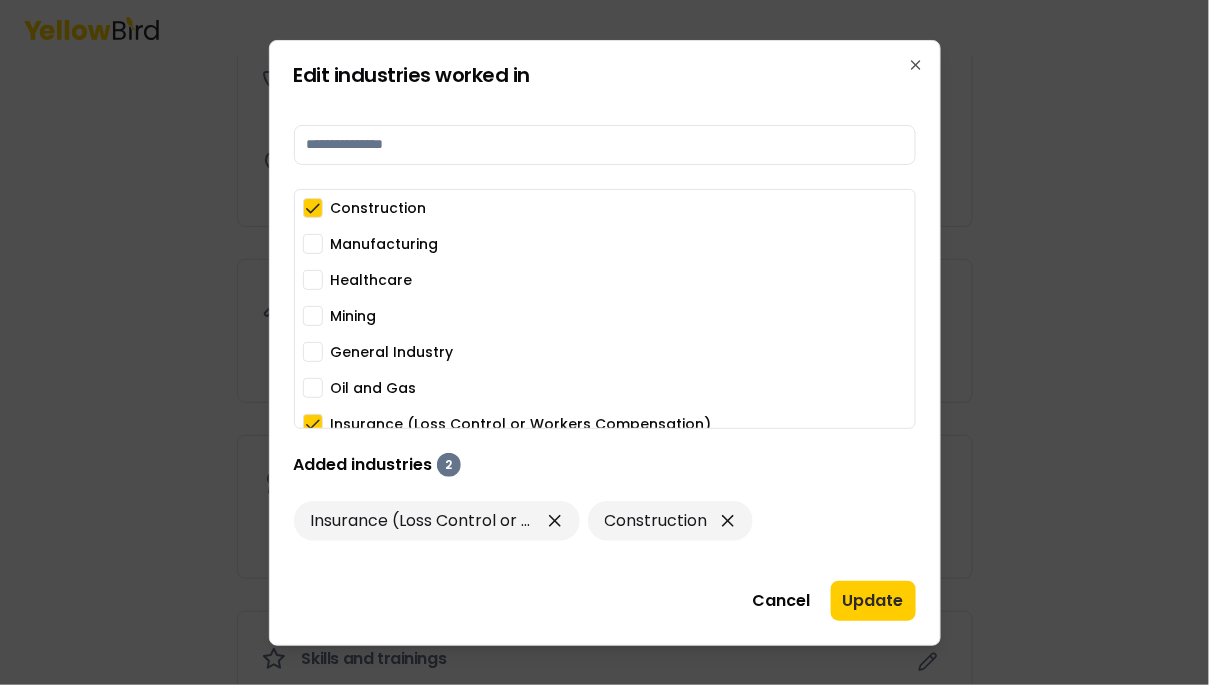 click on "Manufacturing" at bounding box center (313, 244) 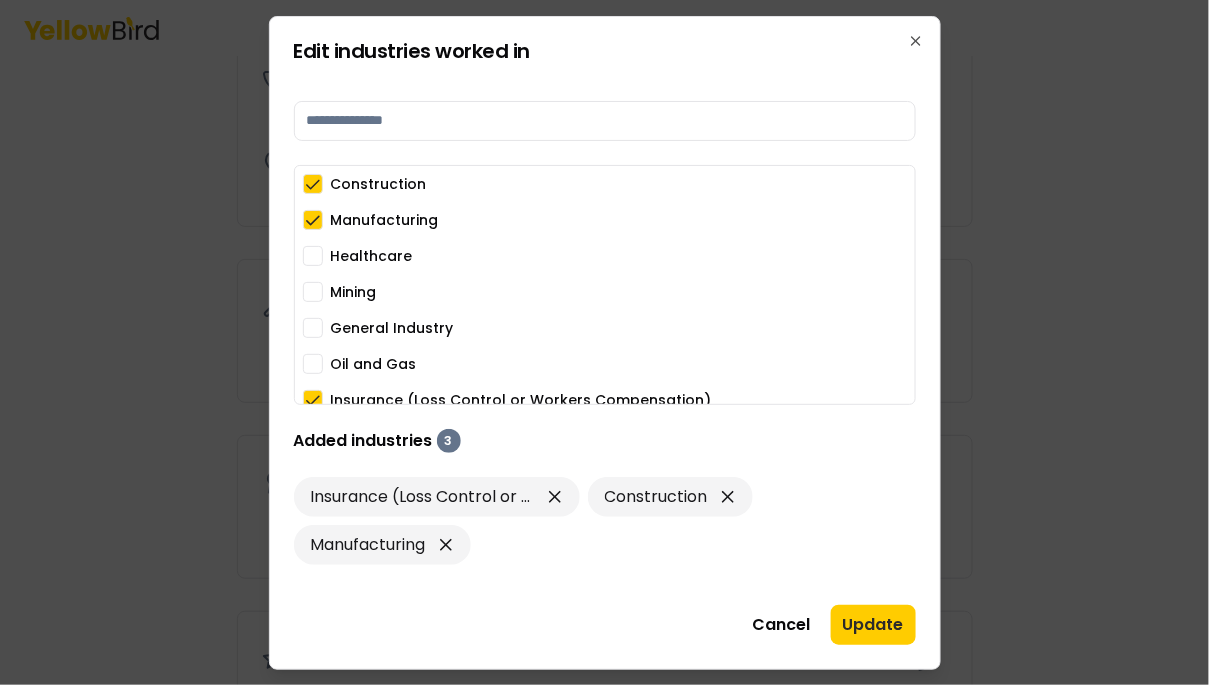 click on "Healthcare" at bounding box center [313, 256] 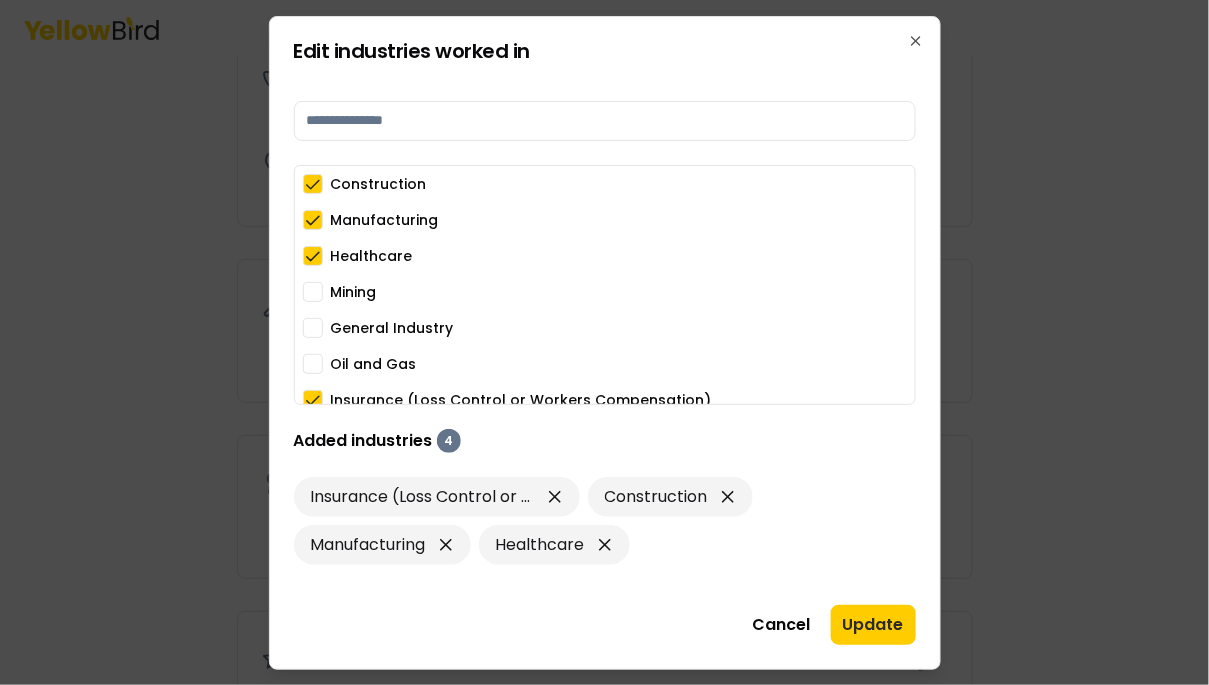 click on "General Industry" at bounding box center [313, 328] 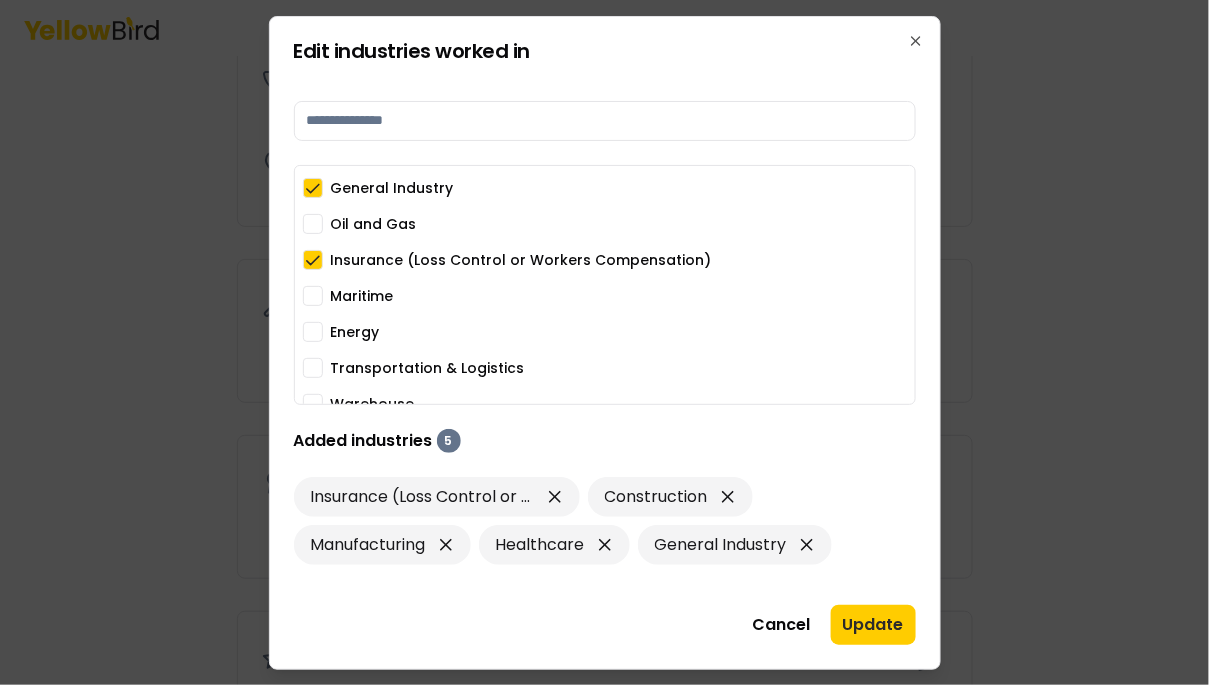 scroll, scrollTop: 157, scrollLeft: 0, axis: vertical 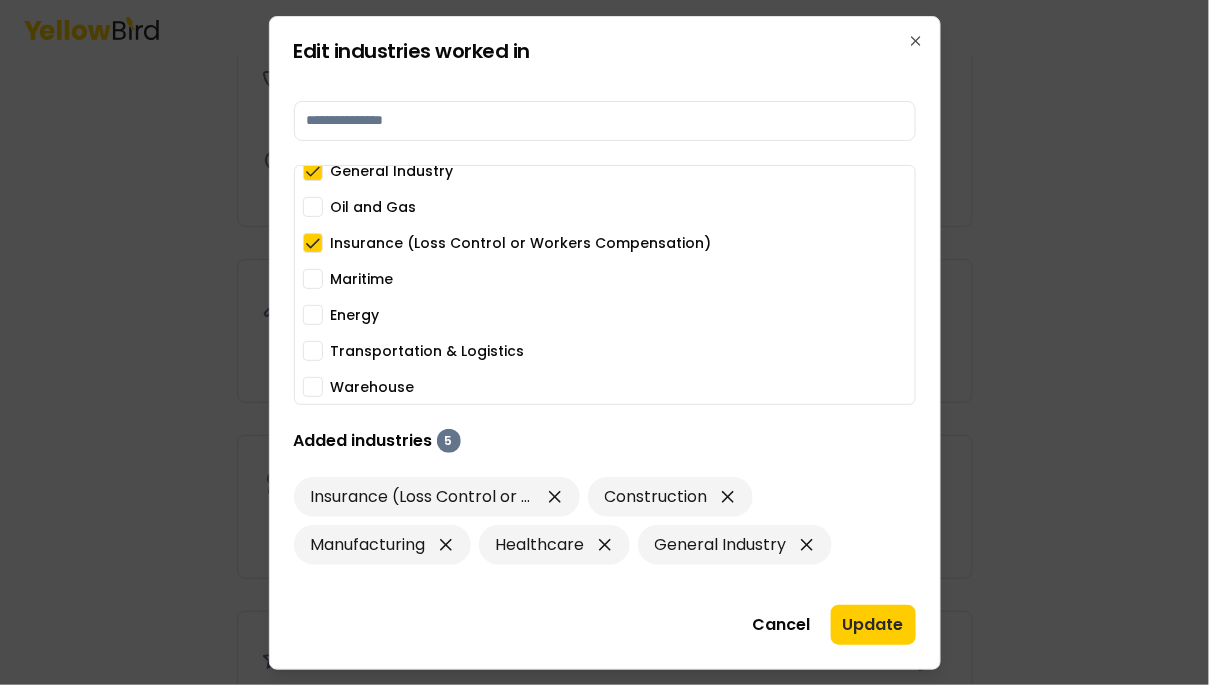 click on "Oil and Gas" at bounding box center [313, 207] 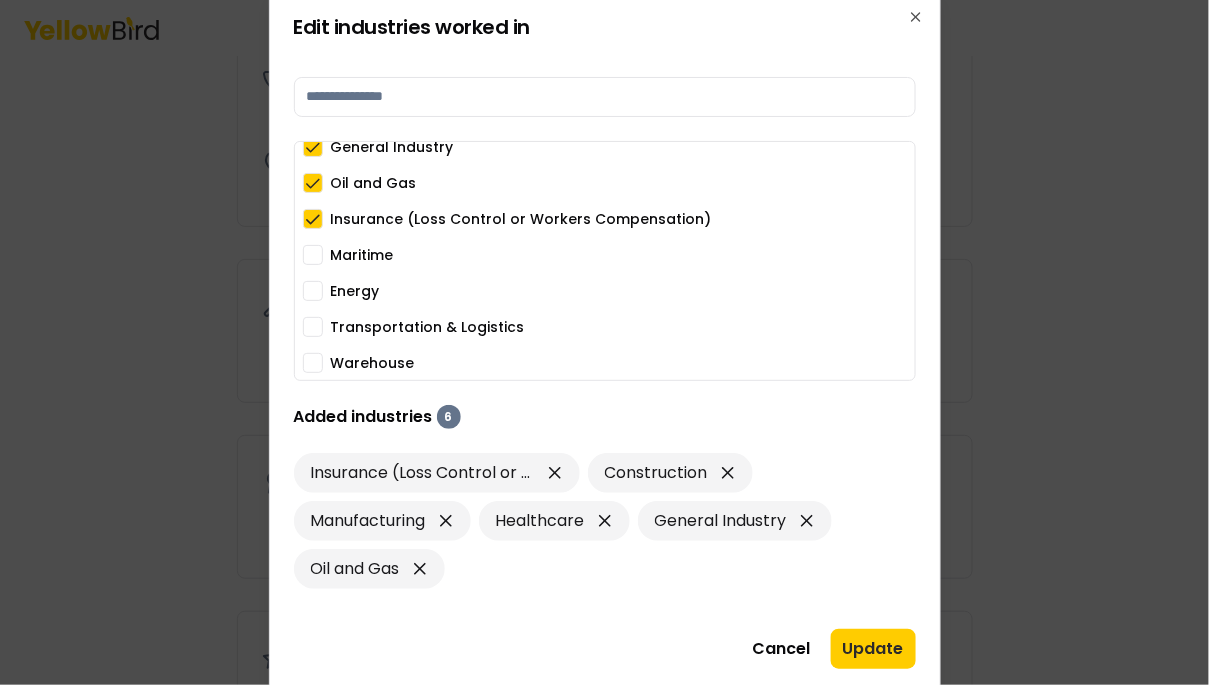 click on "Transportation & Logistics" at bounding box center (313, 327) 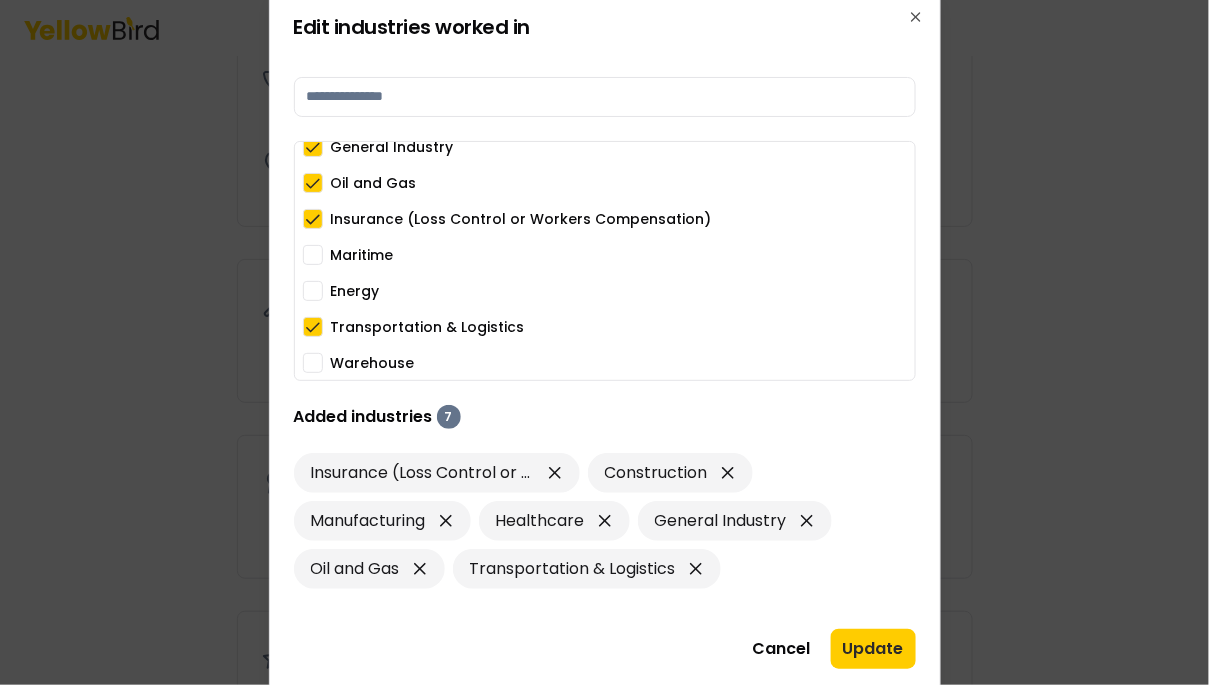 click on "Warehouse" at bounding box center [313, 363] 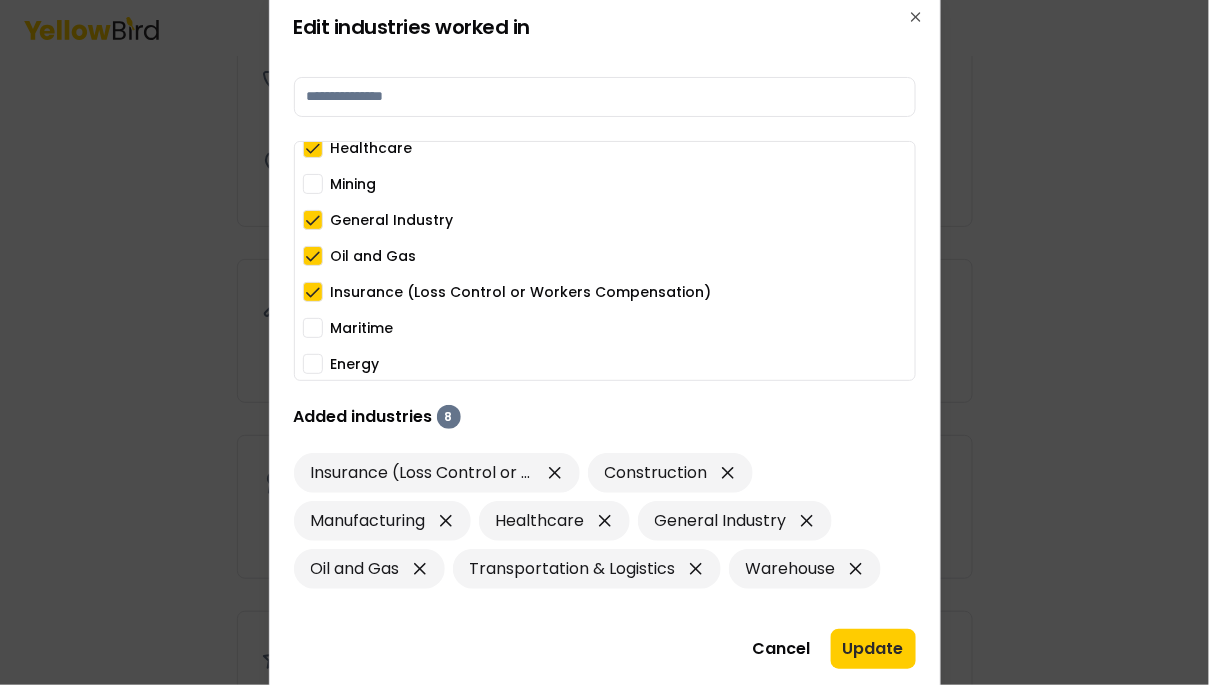 scroll, scrollTop: 157, scrollLeft: 0, axis: vertical 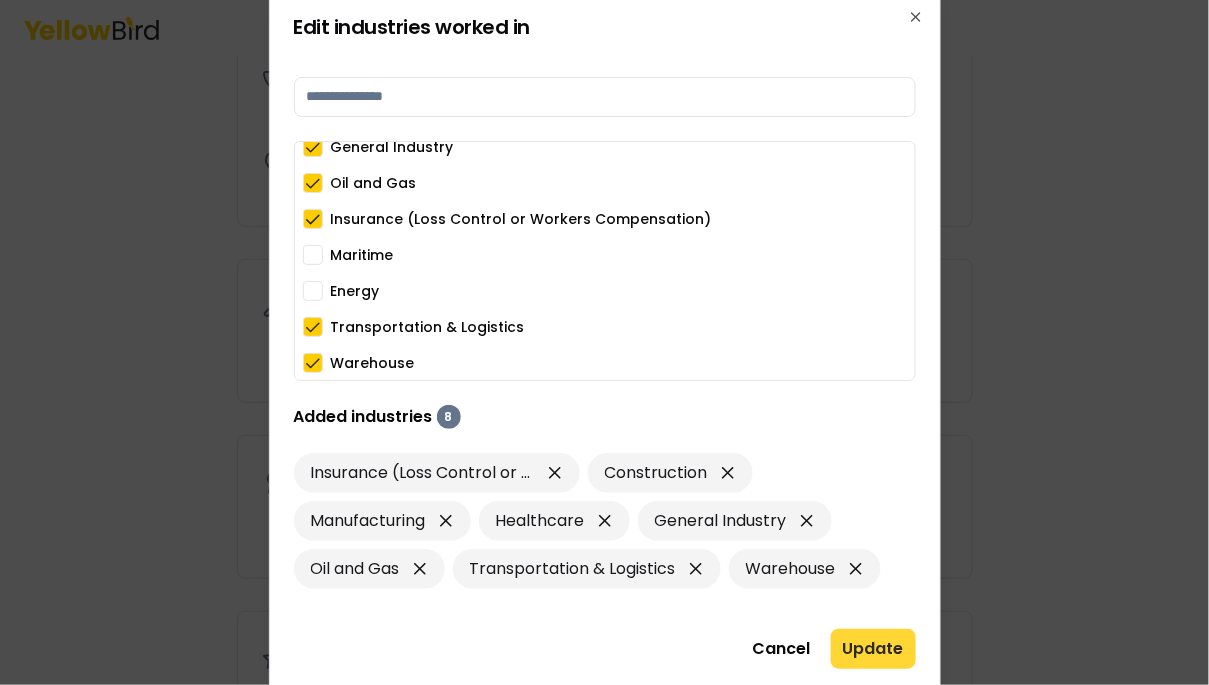 click on "Update" at bounding box center (873, 649) 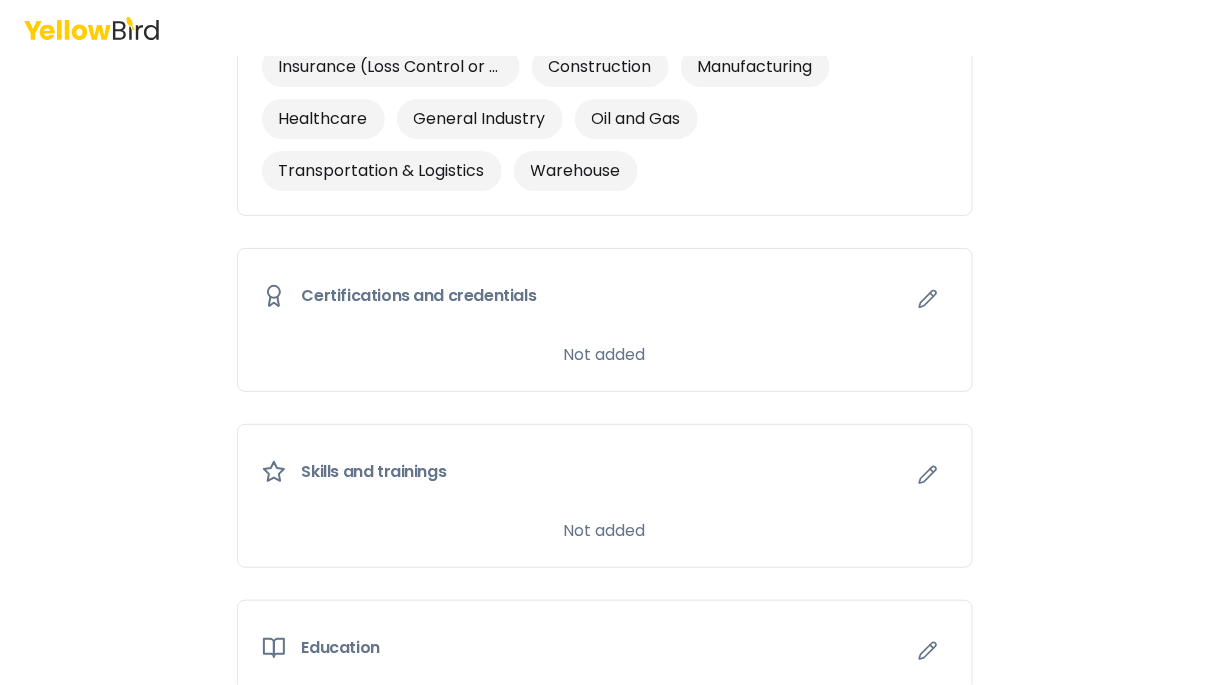 scroll, scrollTop: 1004, scrollLeft: 0, axis: vertical 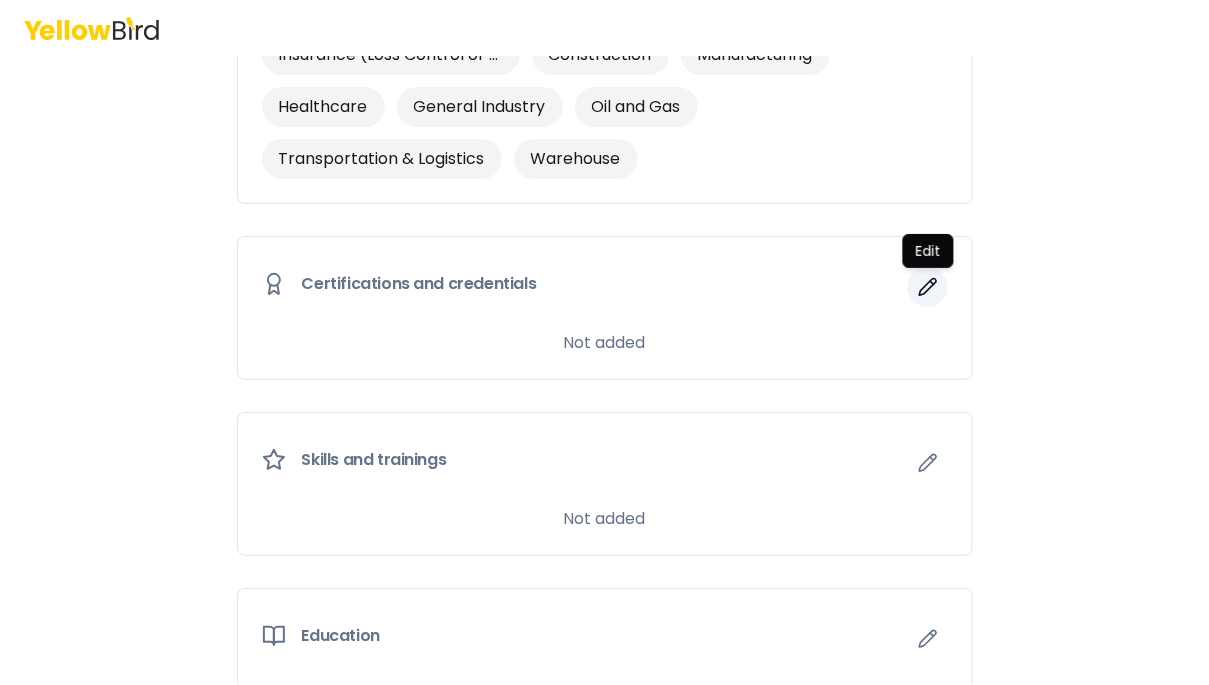 click 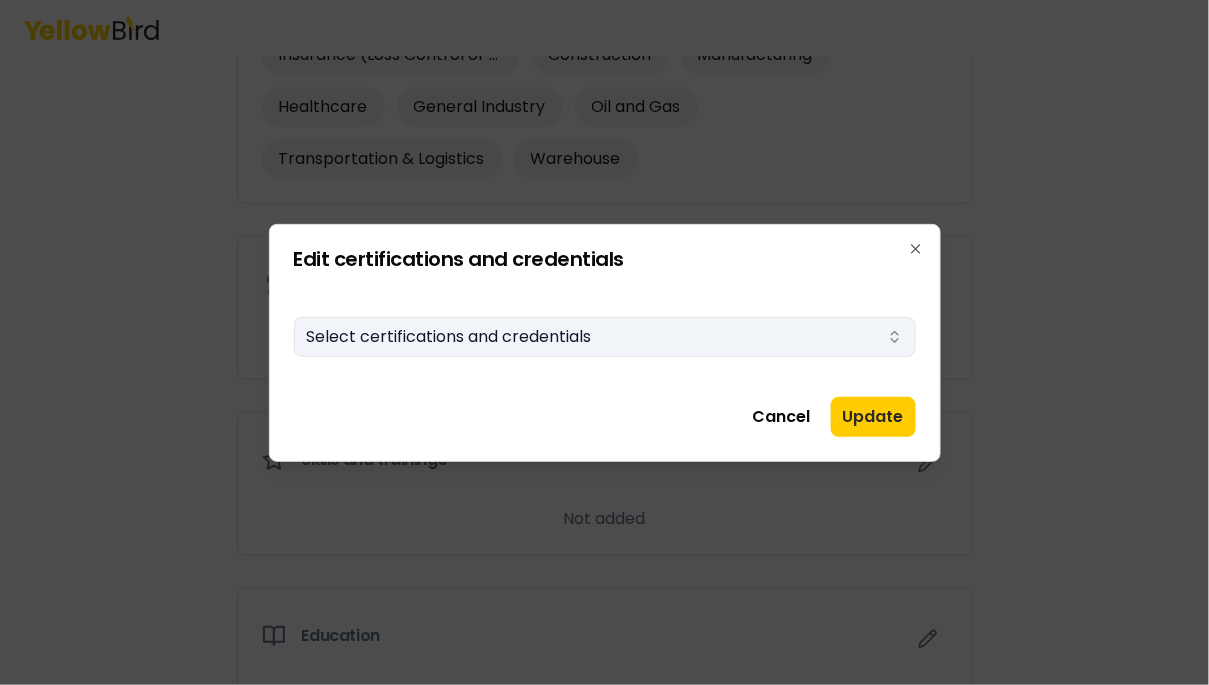 click on "Select certifications and credentials" at bounding box center (605, 337) 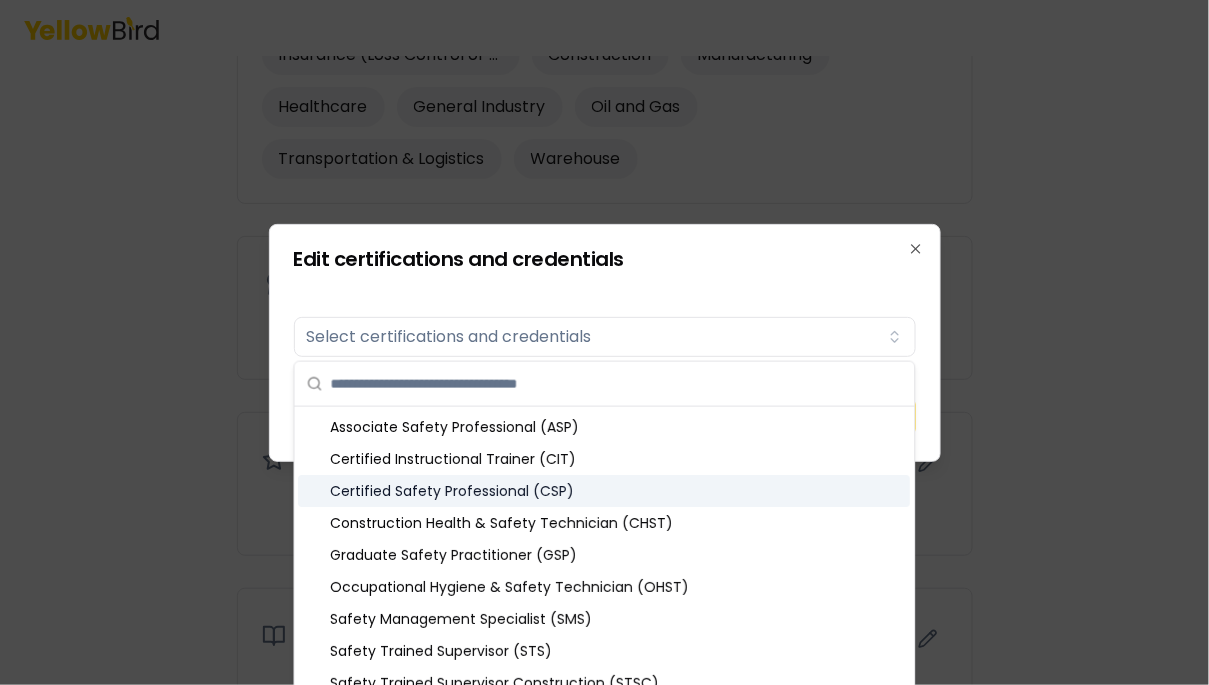 click on "Certified Safety Professional (CSP)" at bounding box center [605, 491] 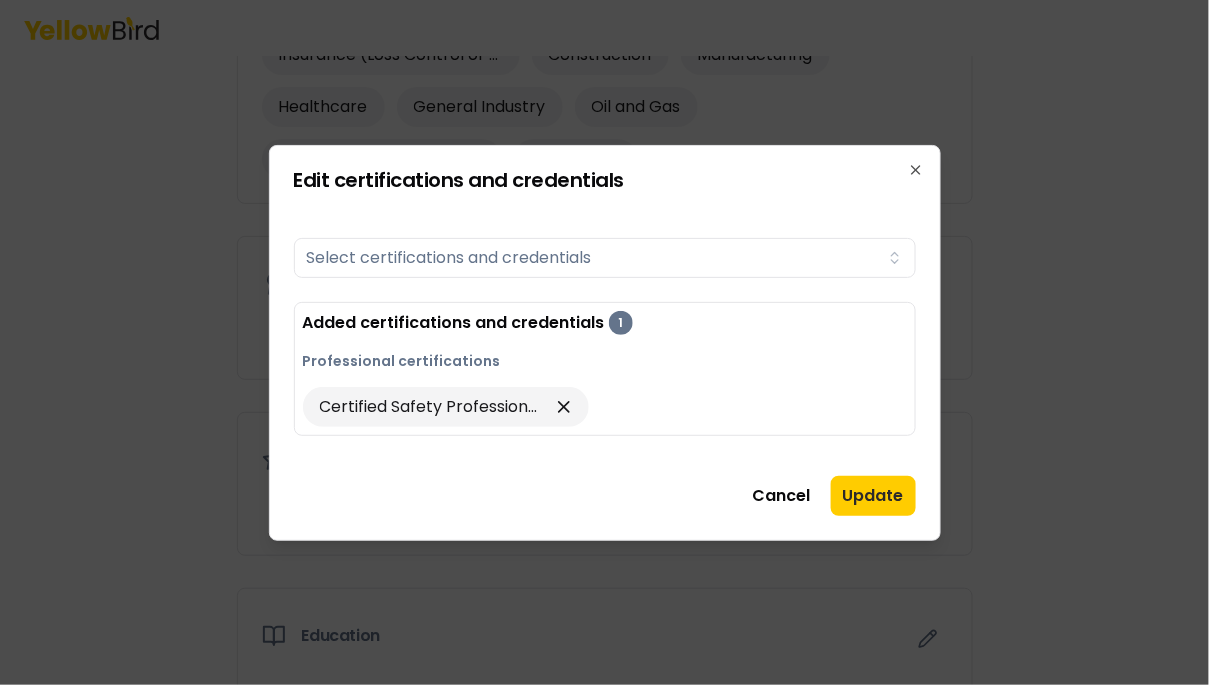 click on "Edit certifications and credentials Certifications Select certifications and credentials Added certifications and credentials 1 Professional certifications Certified Safety Professional (CSP) Cancel Update Close" at bounding box center (605, 343) 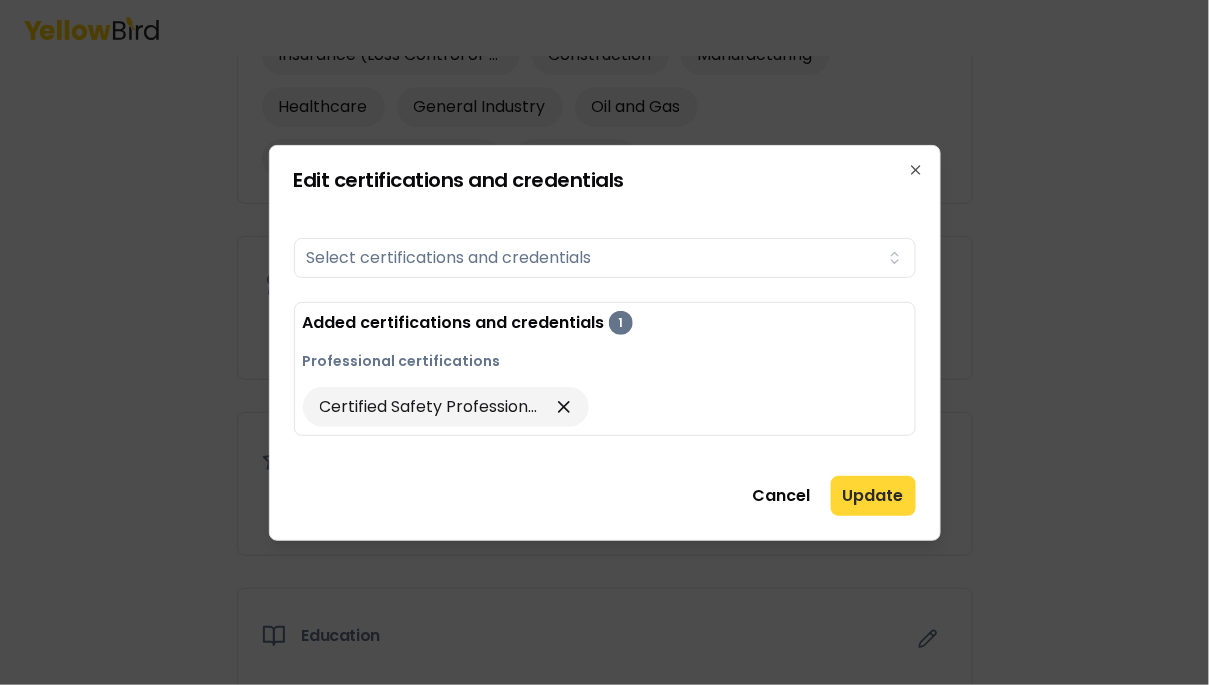 click on "Update" at bounding box center (873, 496) 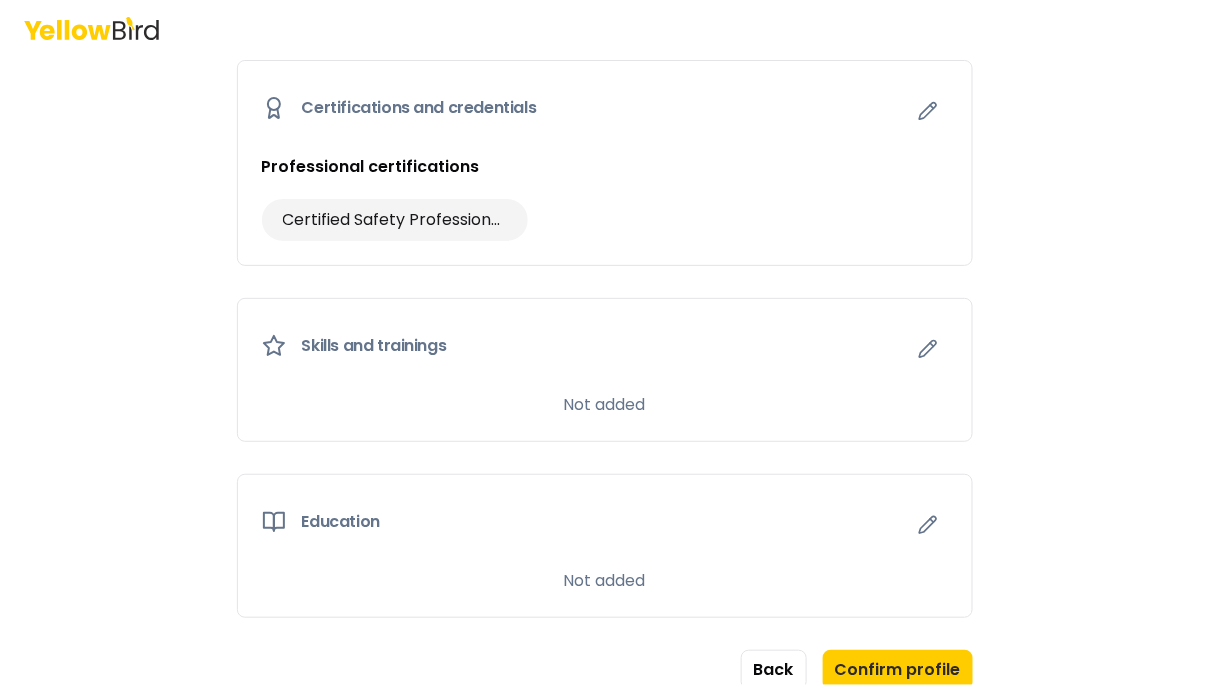 scroll, scrollTop: 1233, scrollLeft: 0, axis: vertical 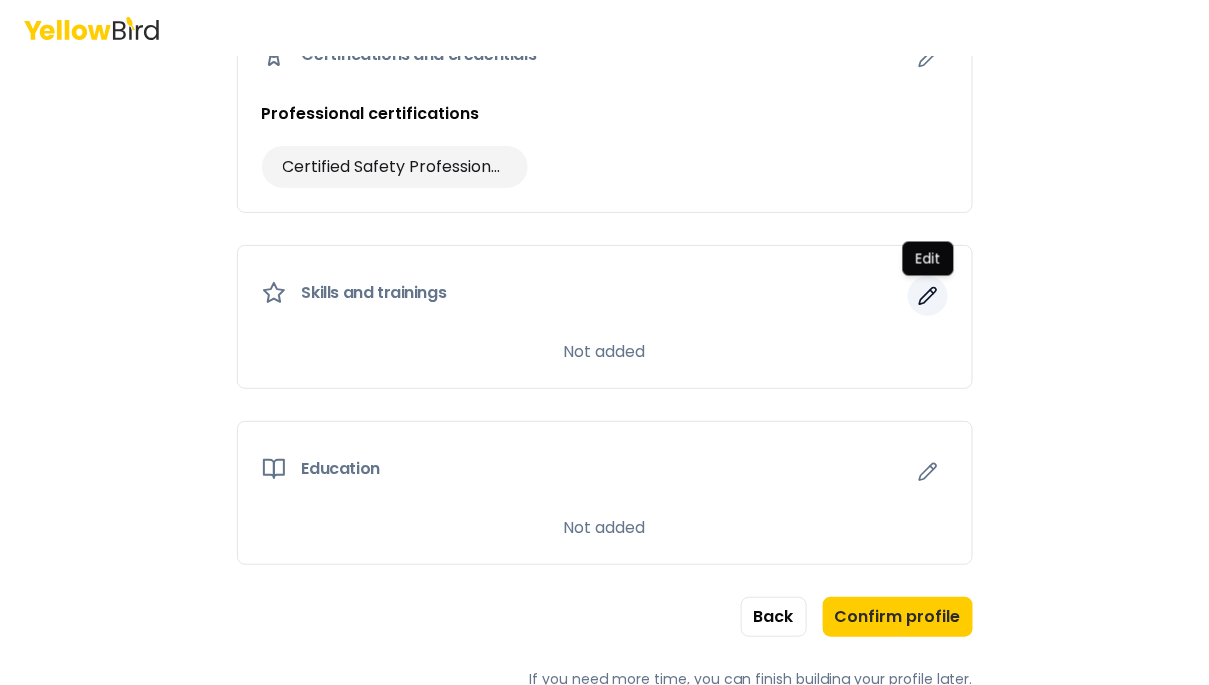 click 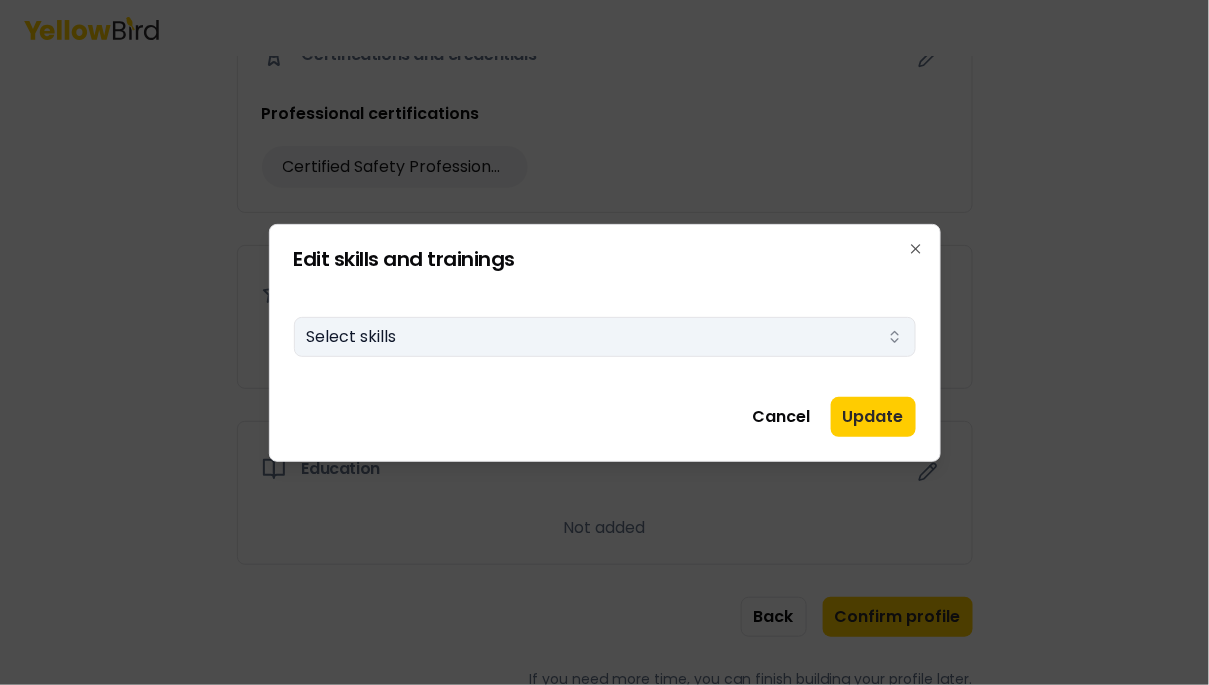 click on "Select skills" at bounding box center (605, 337) 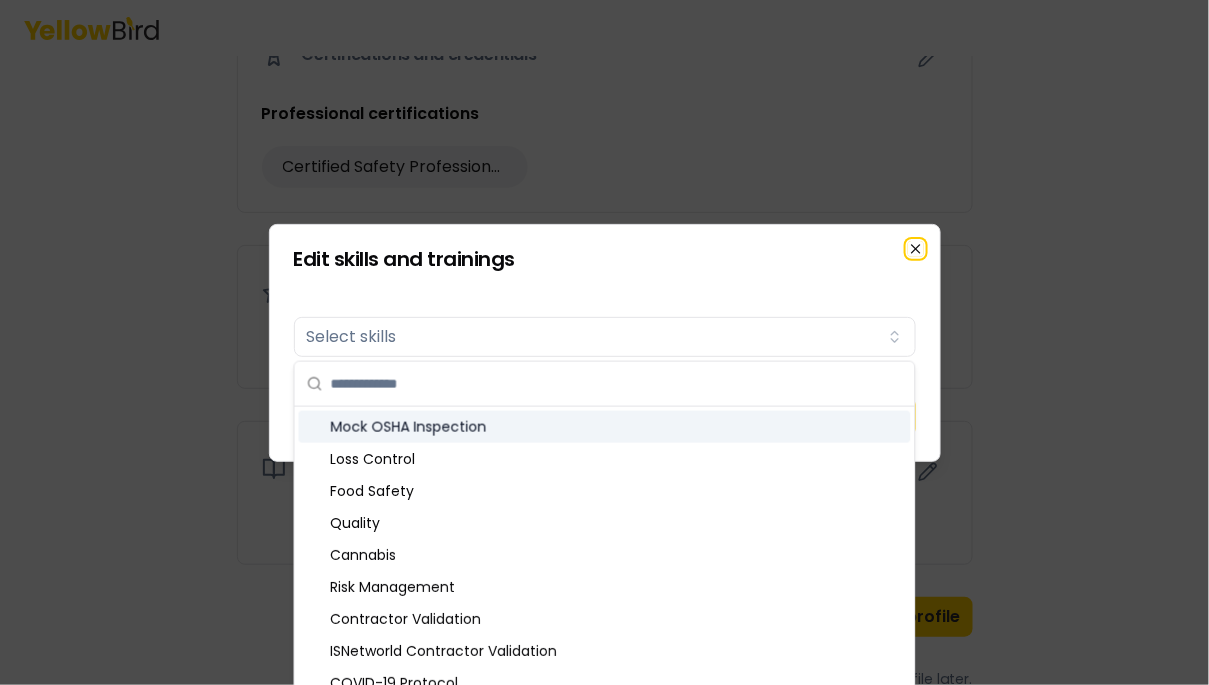 click 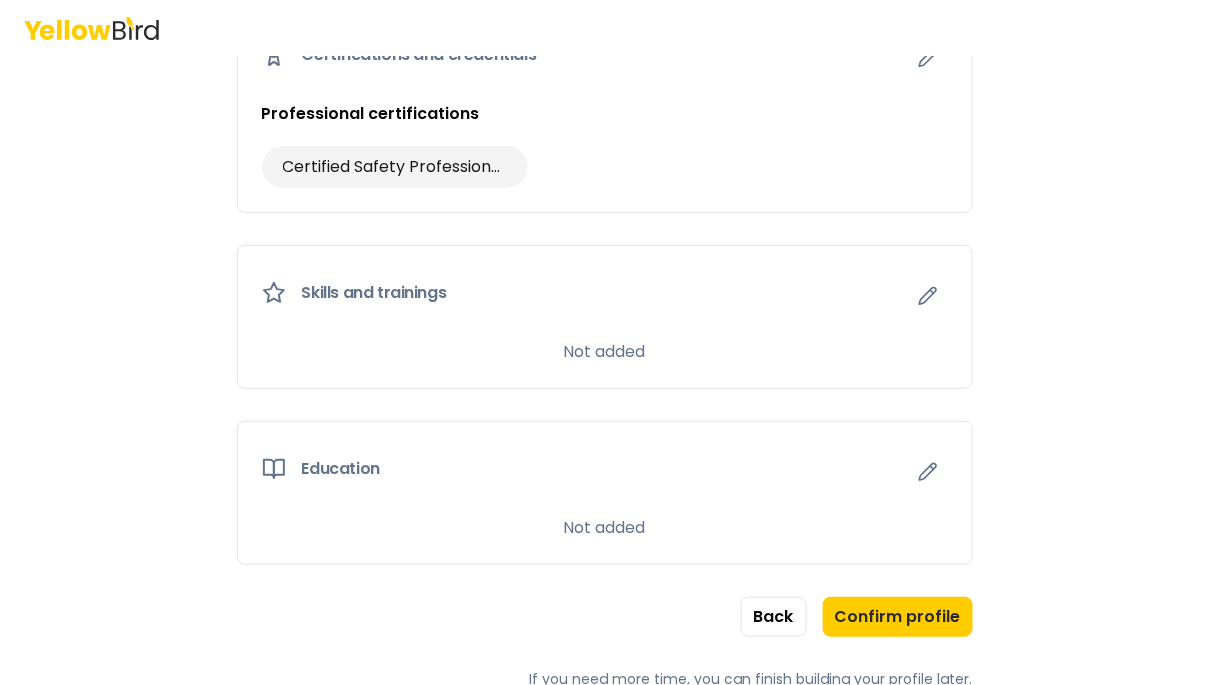 scroll, scrollTop: 1184, scrollLeft: 0, axis: vertical 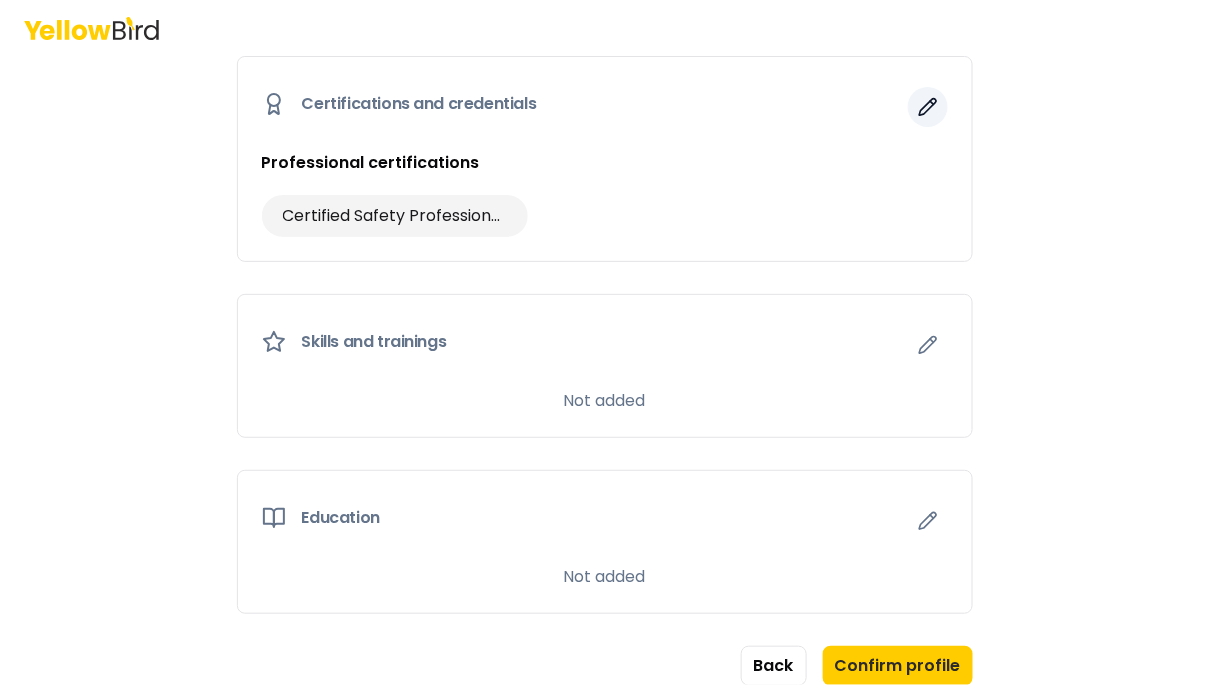 click at bounding box center [928, 107] 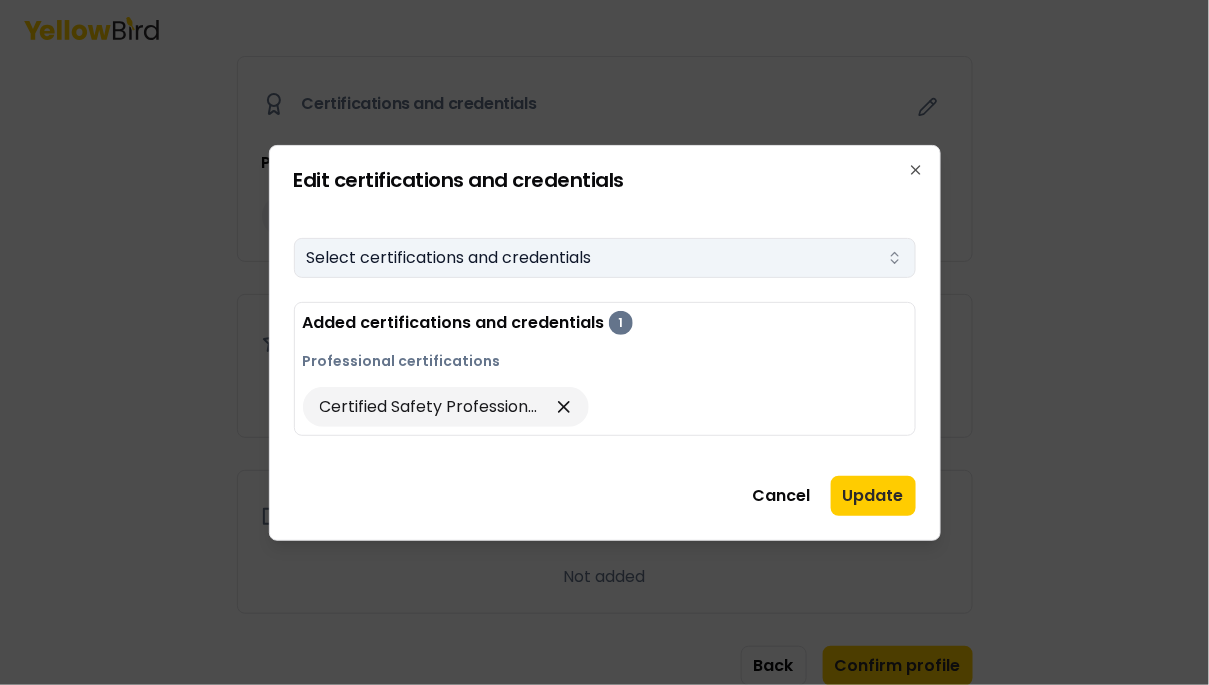 click on "Select certifications and credentials" at bounding box center [605, 258] 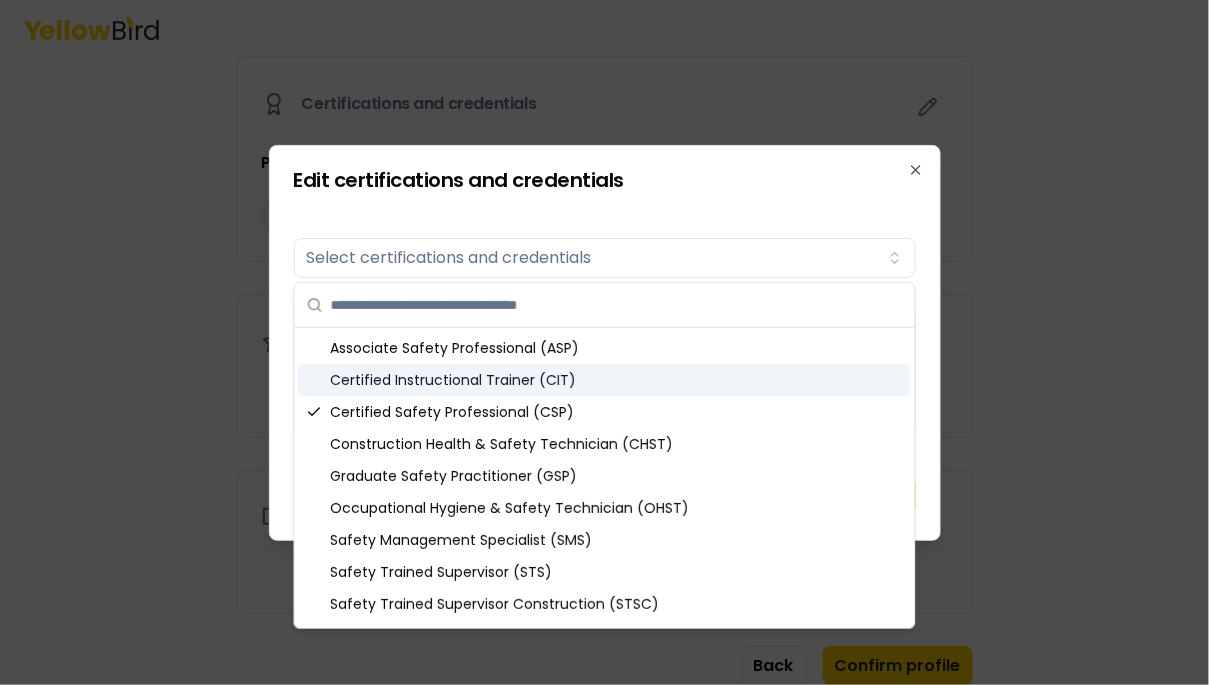 click on "Certified Instructional Trainer (CIT)" at bounding box center (605, 380) 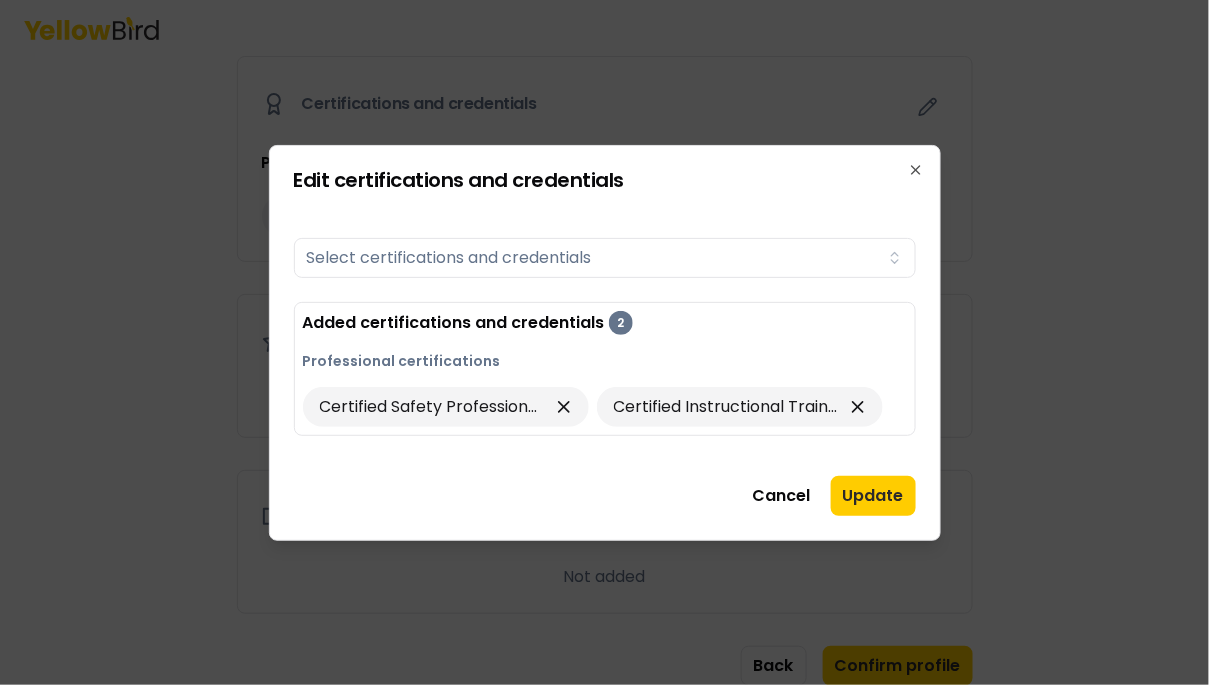 click on "Edit certifications and credentials" at bounding box center [605, 180] 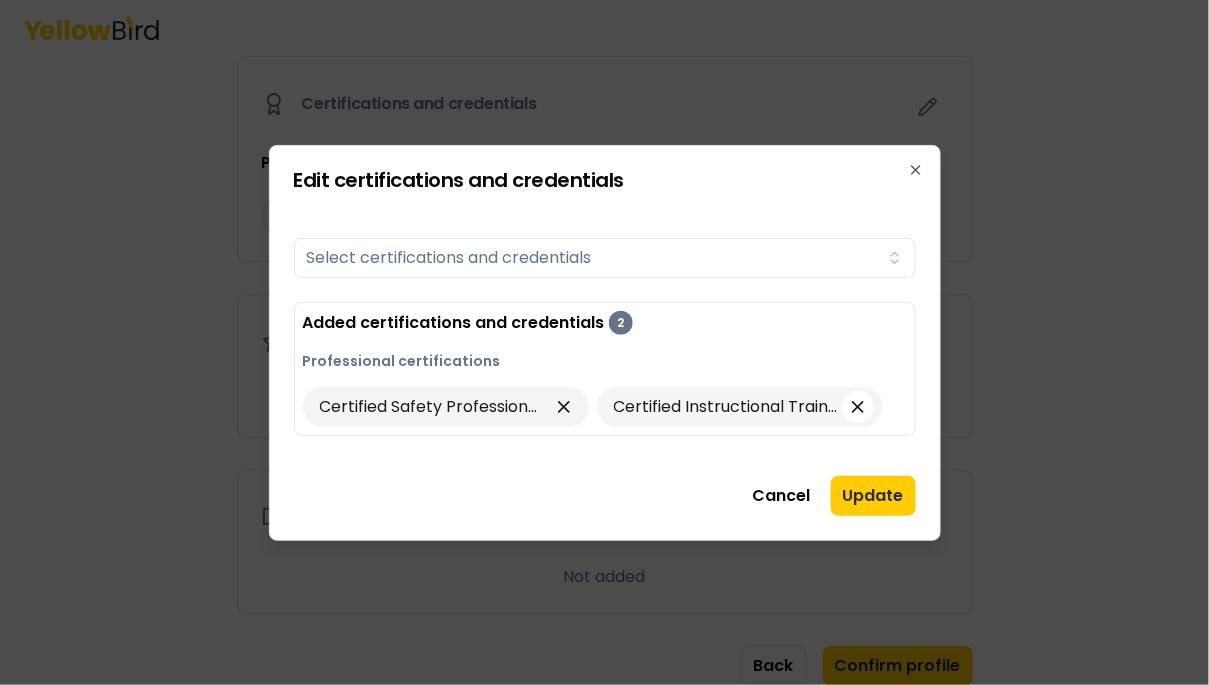click 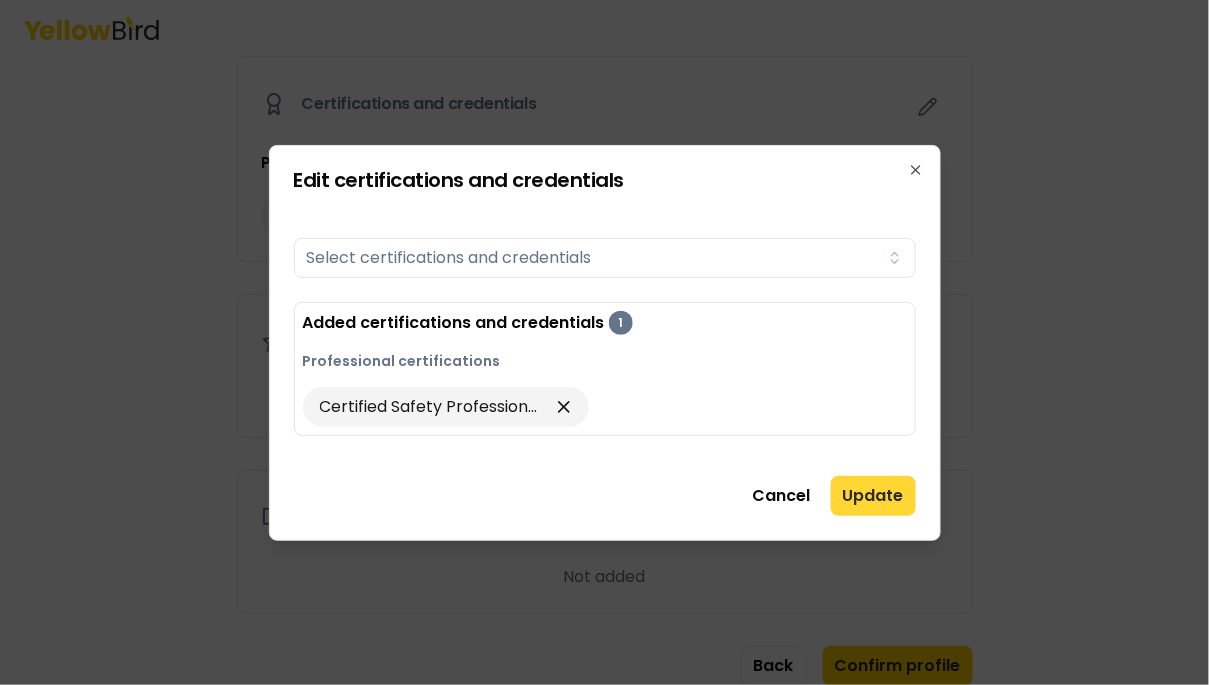 click on "Update" at bounding box center (873, 496) 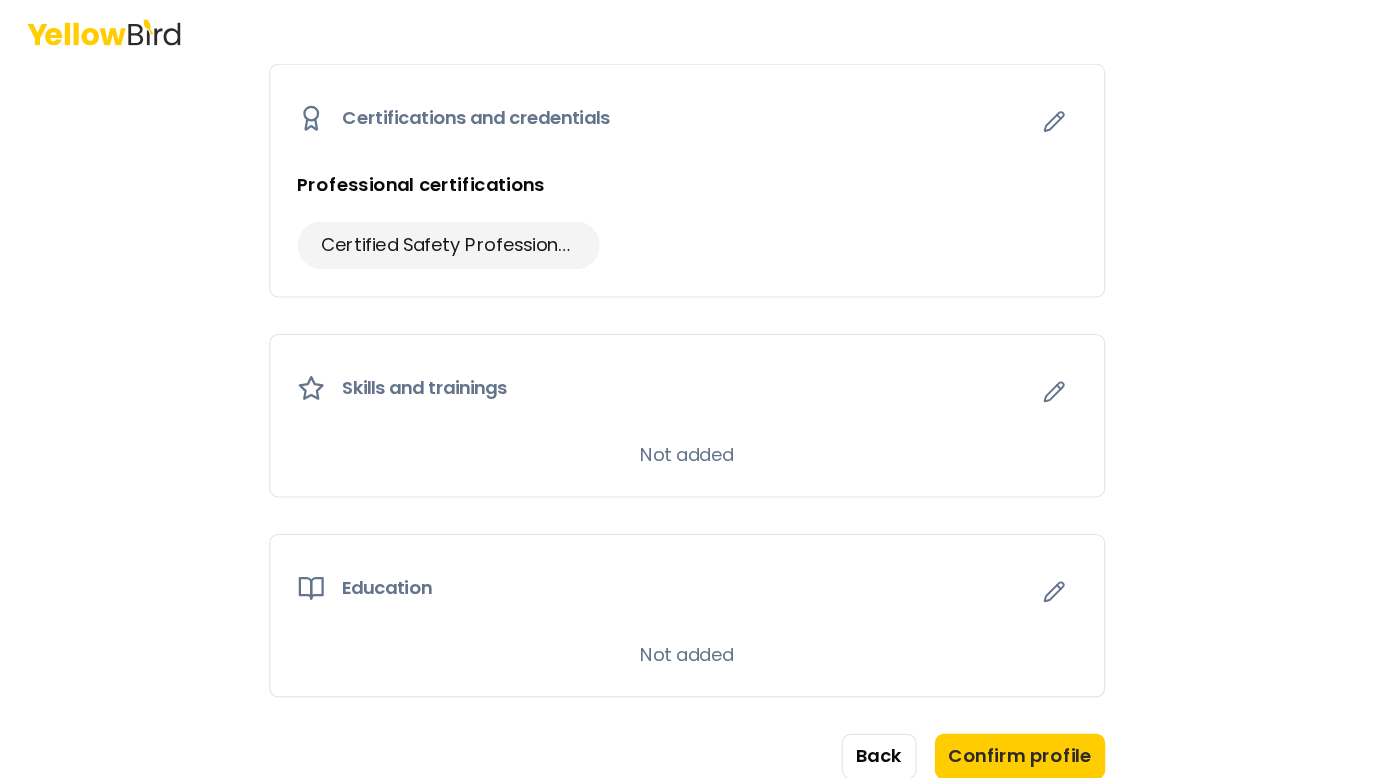 scroll, scrollTop: 1233, scrollLeft: 0, axis: vertical 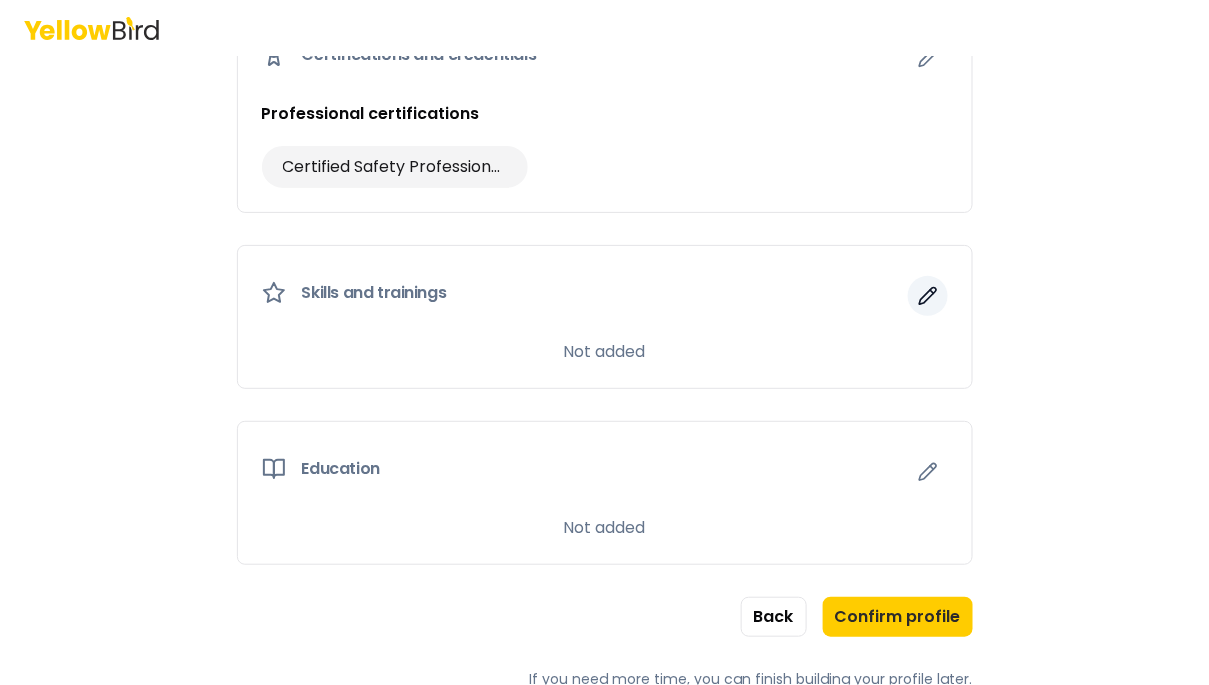 click 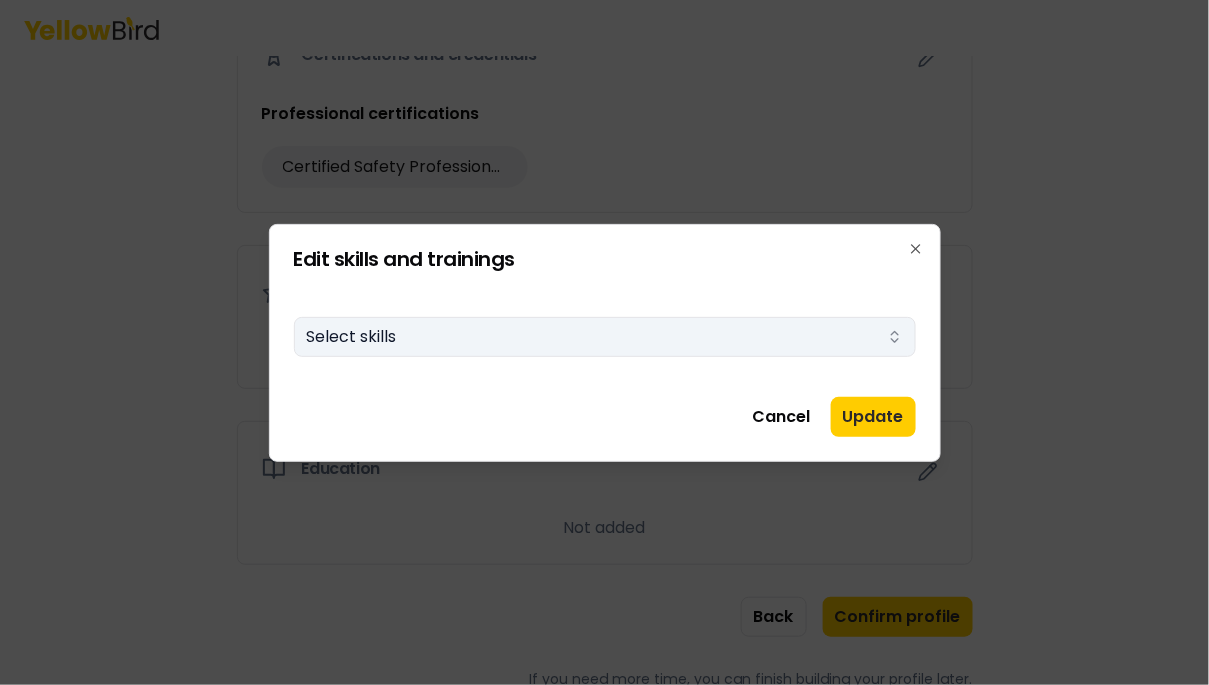click on "Select skills" at bounding box center (605, 337) 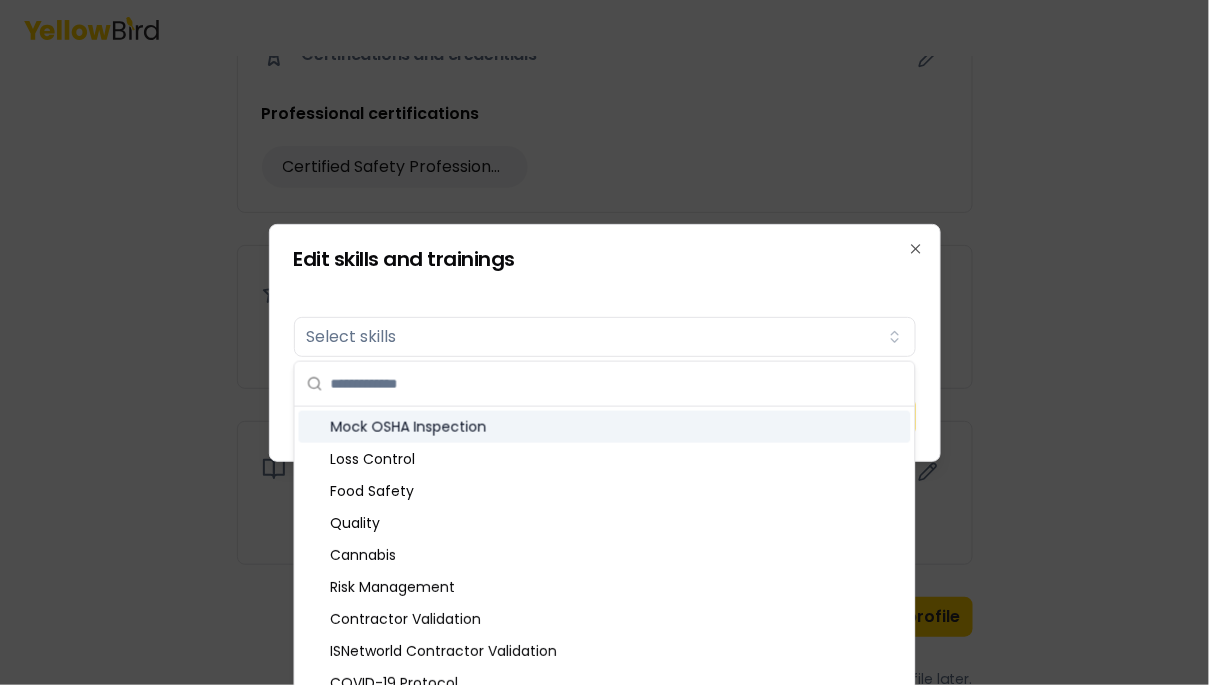 click on "Edit skills and trainings Skills Select skills Cancel Update Close" at bounding box center [605, 343] 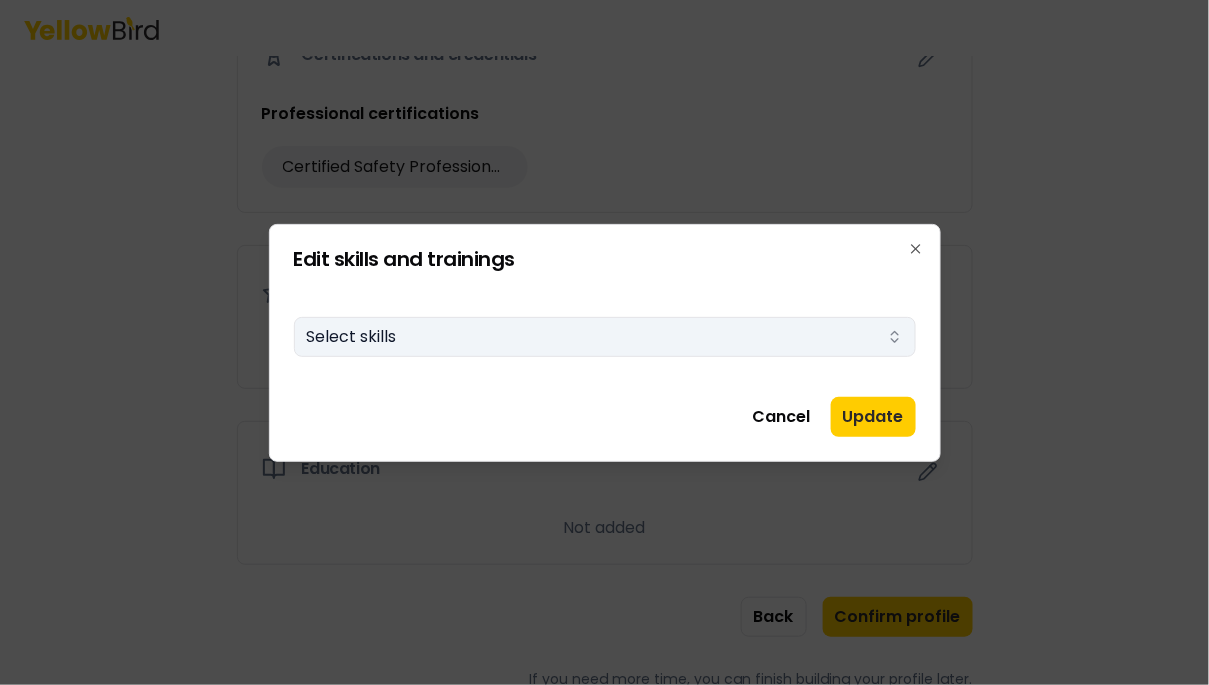 click on "Select skills" at bounding box center [605, 337] 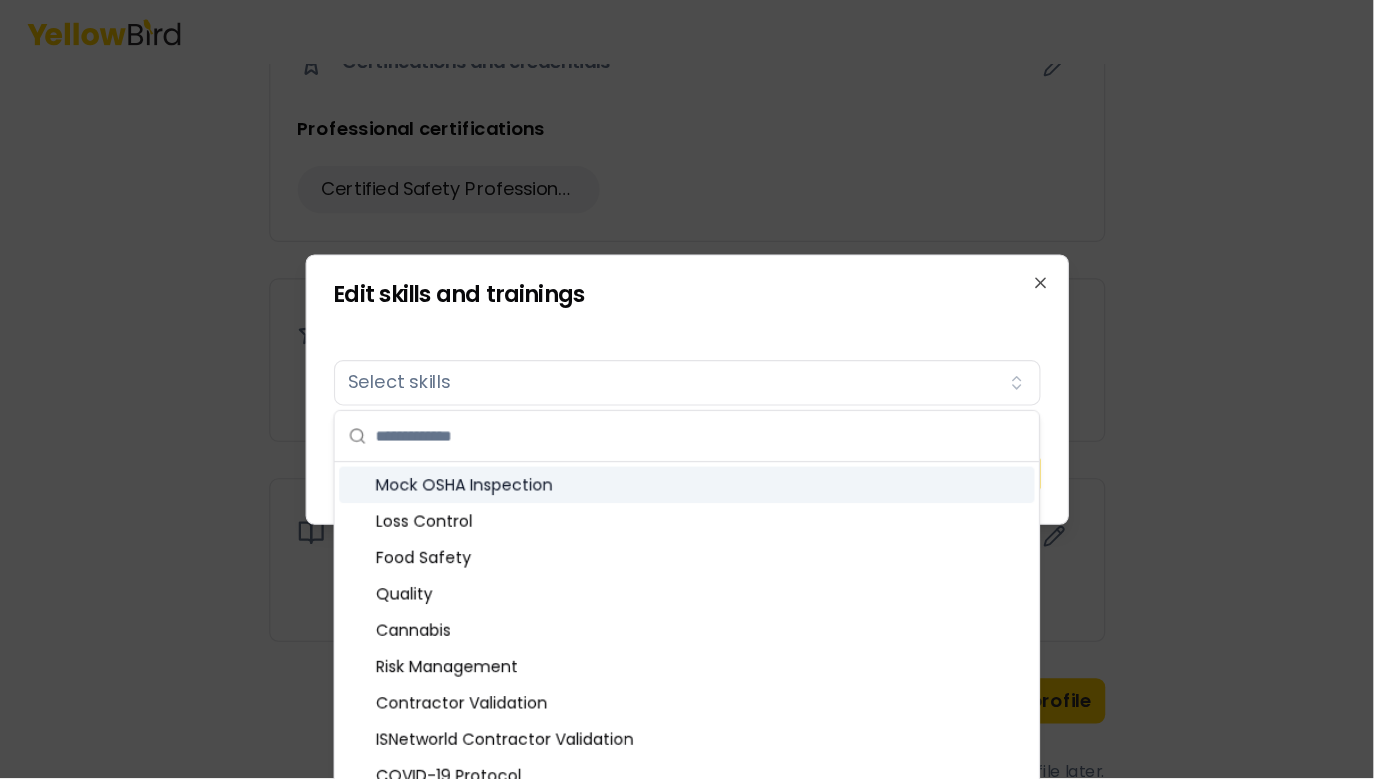 scroll, scrollTop: 1141, scrollLeft: 0, axis: vertical 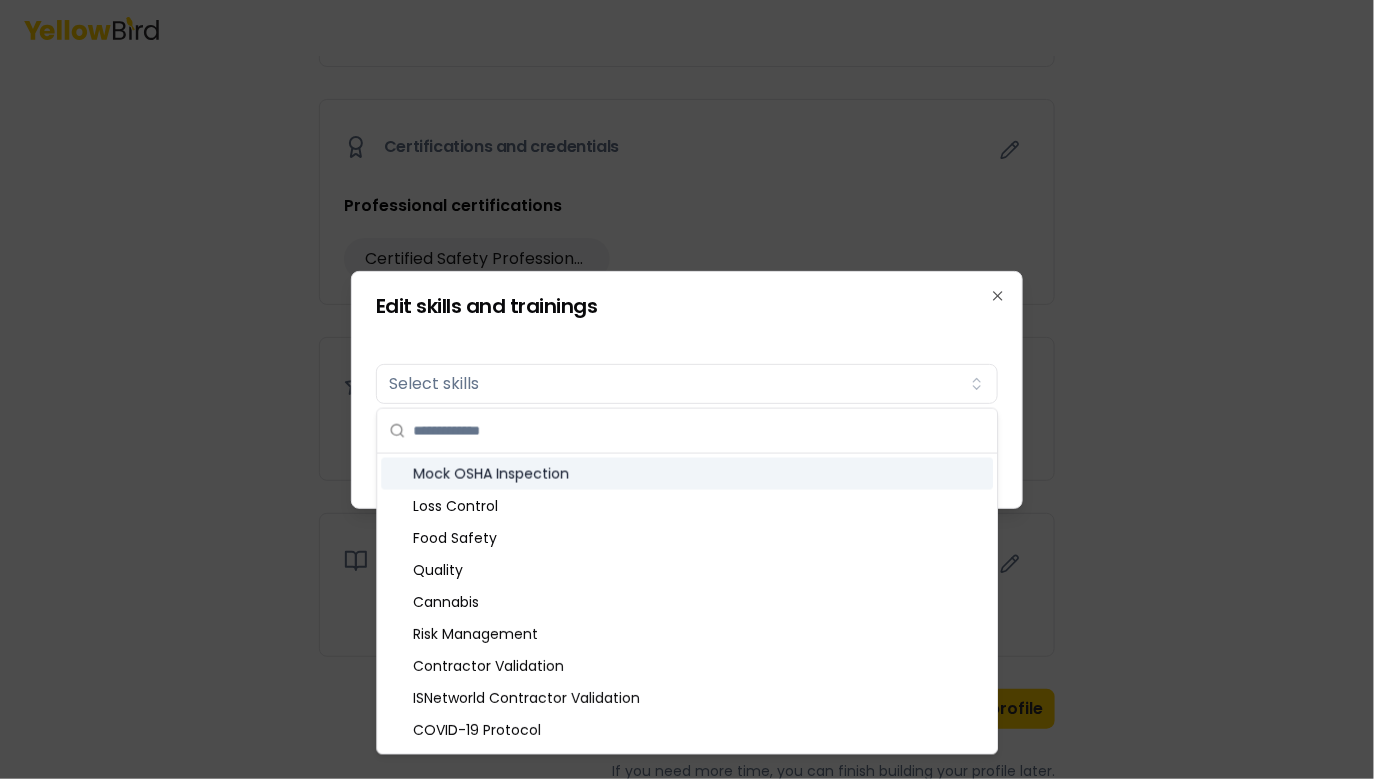 click on "Mock OSHA Inspection" at bounding box center [687, 474] 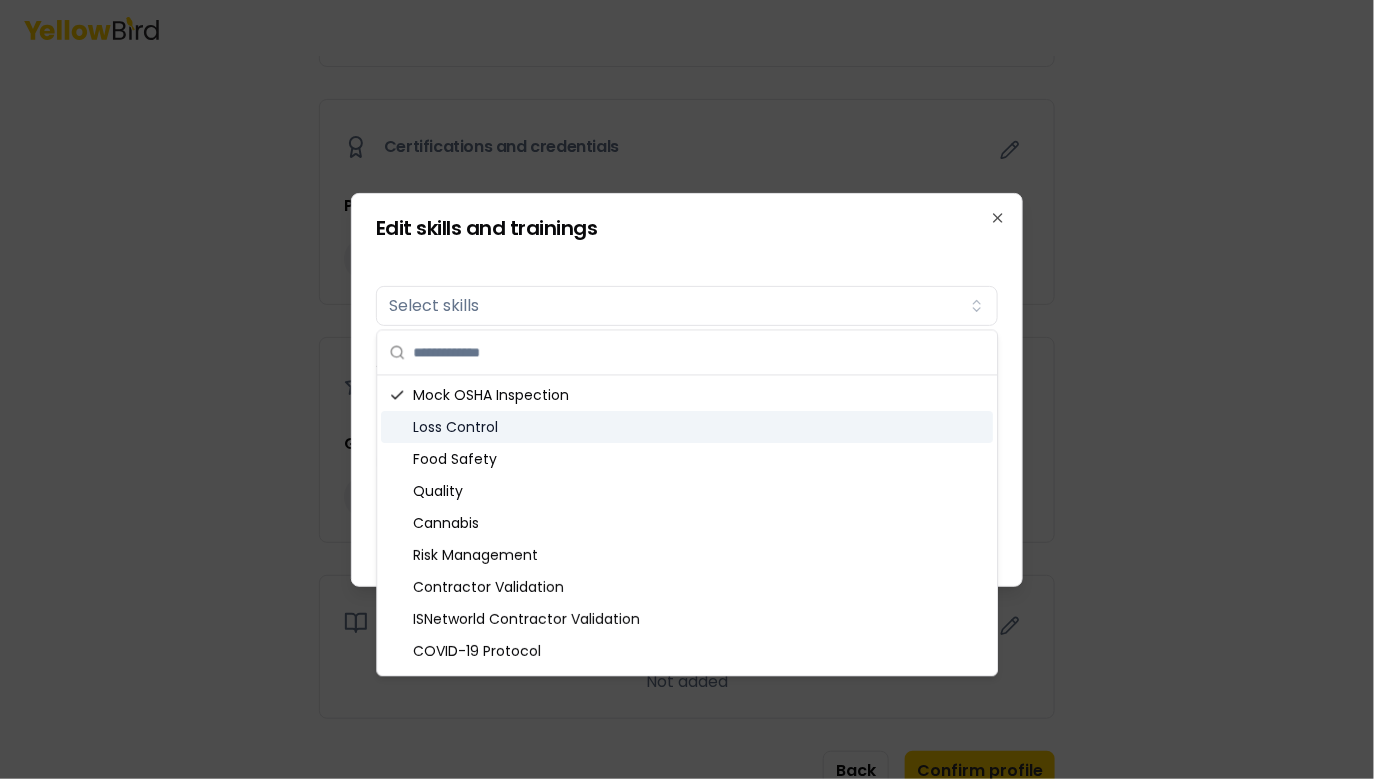 click on "Loss Control" at bounding box center [687, 428] 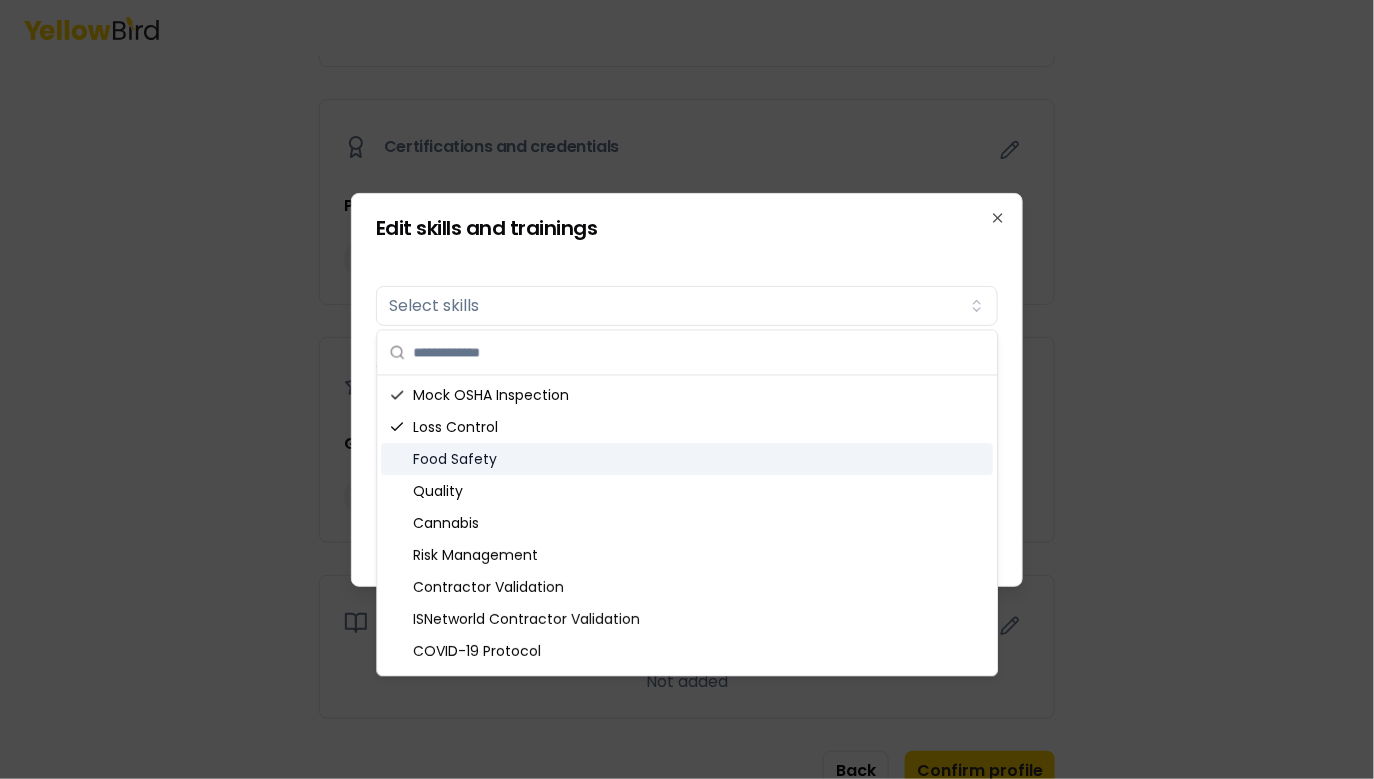 click on "Food Safety" at bounding box center (687, 460) 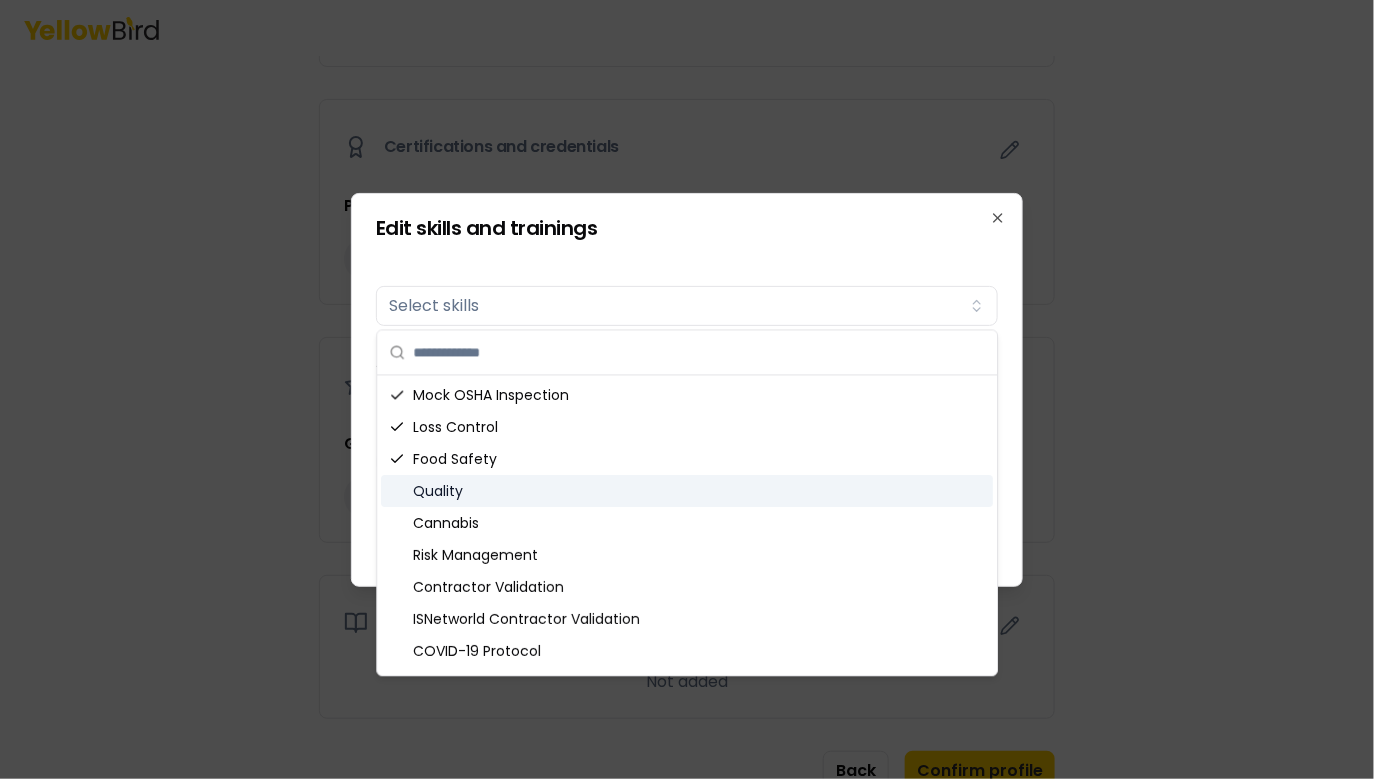 click on "Quality" at bounding box center [687, 492] 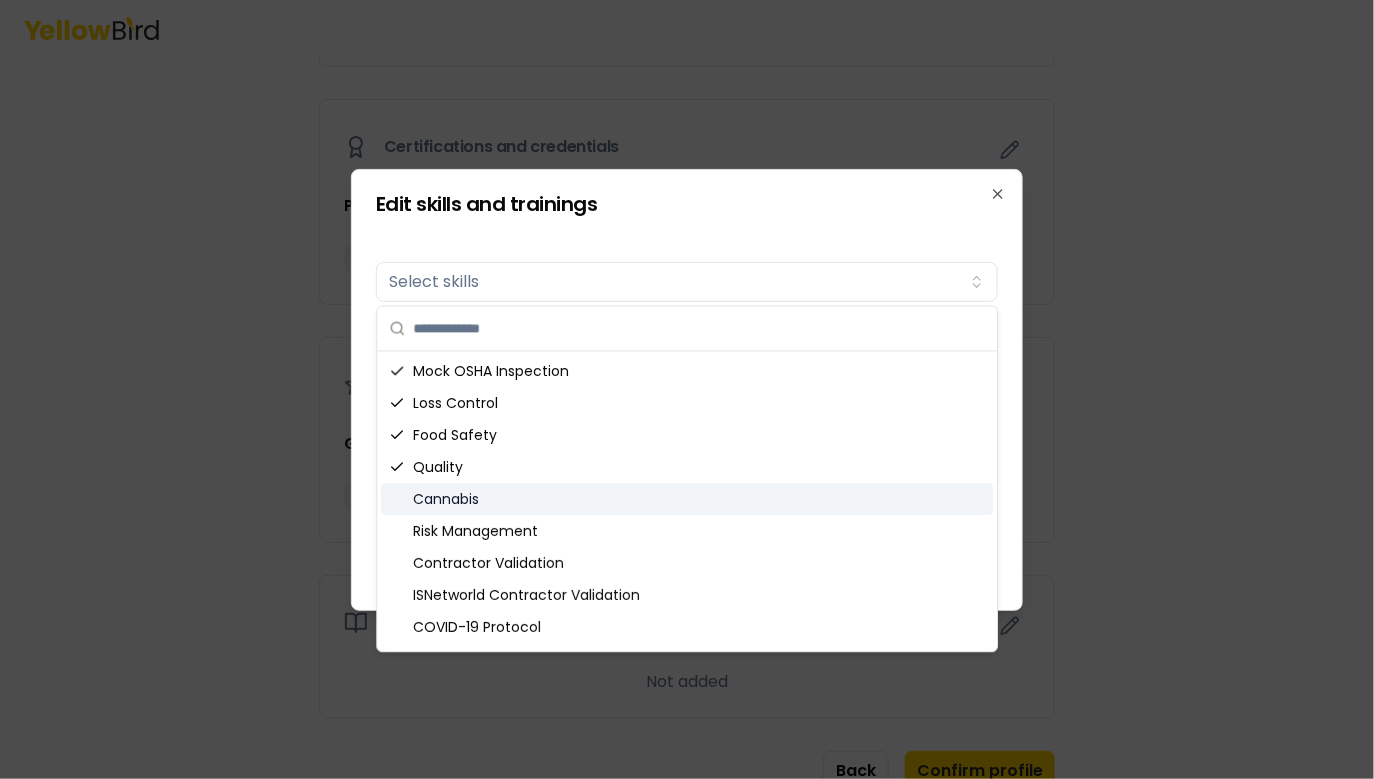 click on "Cannabis" at bounding box center (687, 499) 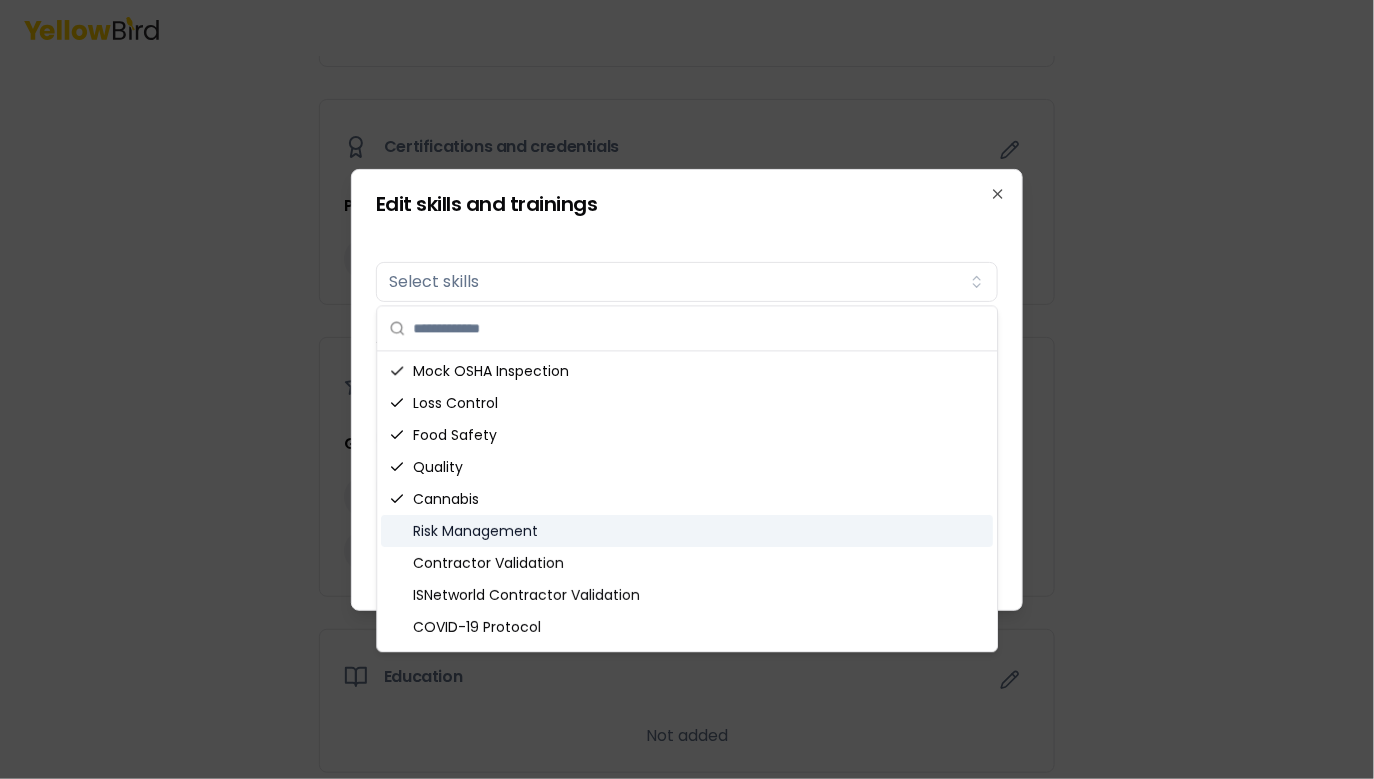 click on "Risk Management" at bounding box center [687, 531] 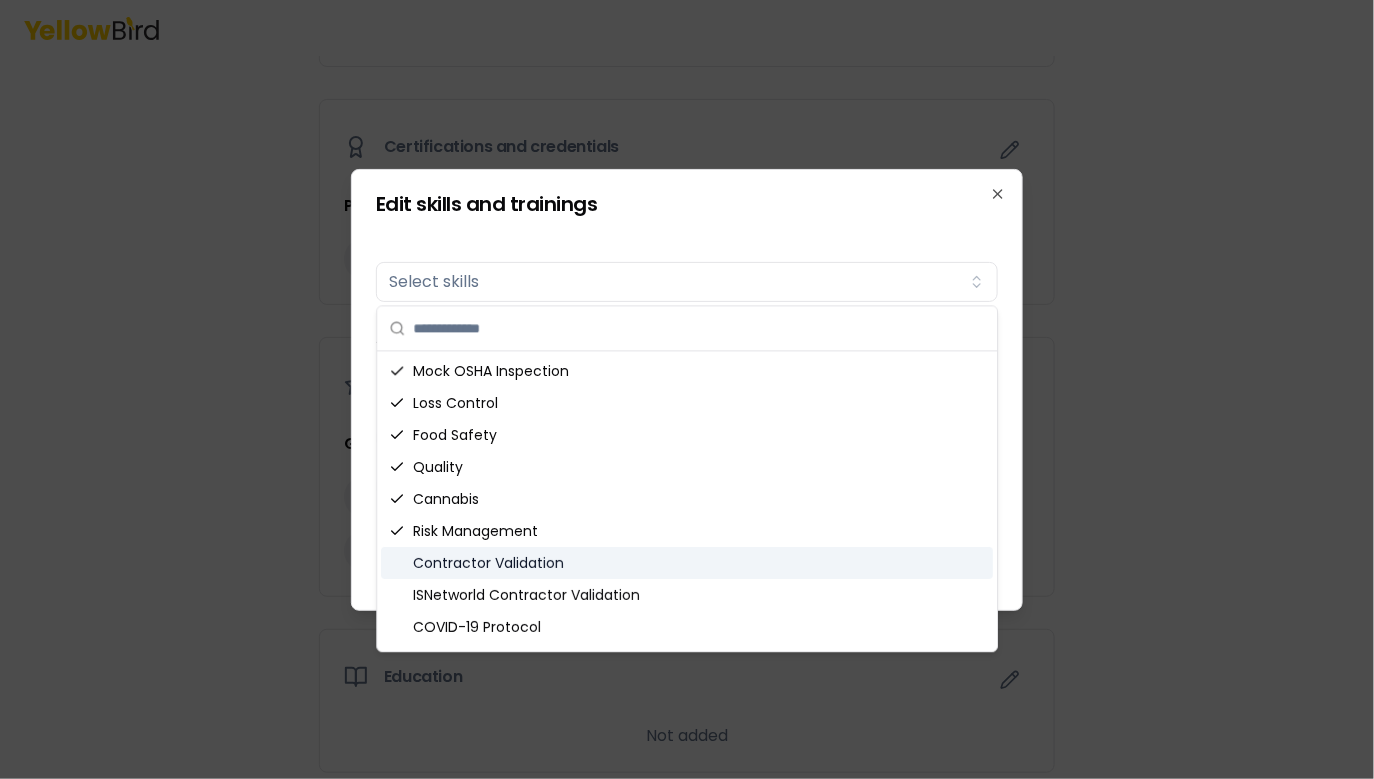 click on "Contractor Validation" at bounding box center (687, 563) 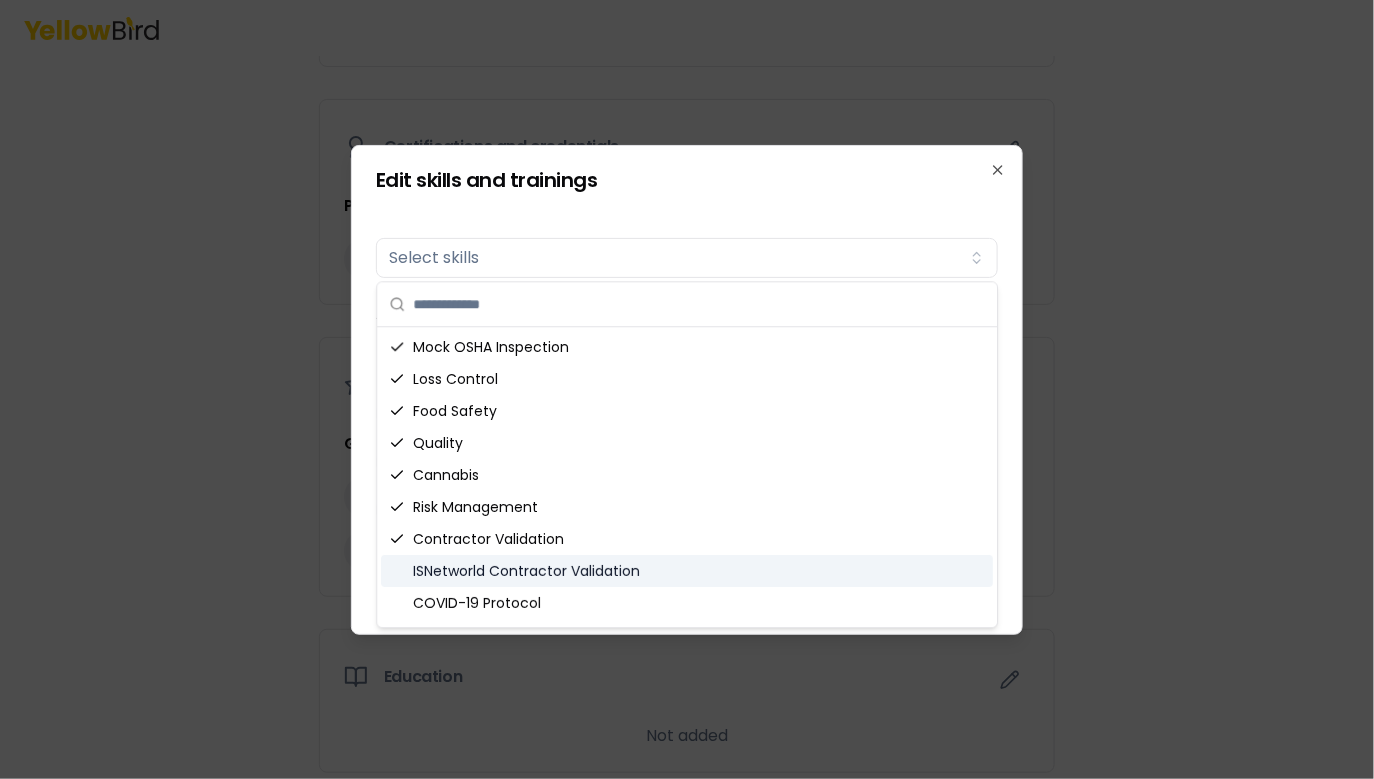click on "ISNetworld Contractor Validation" at bounding box center (687, 571) 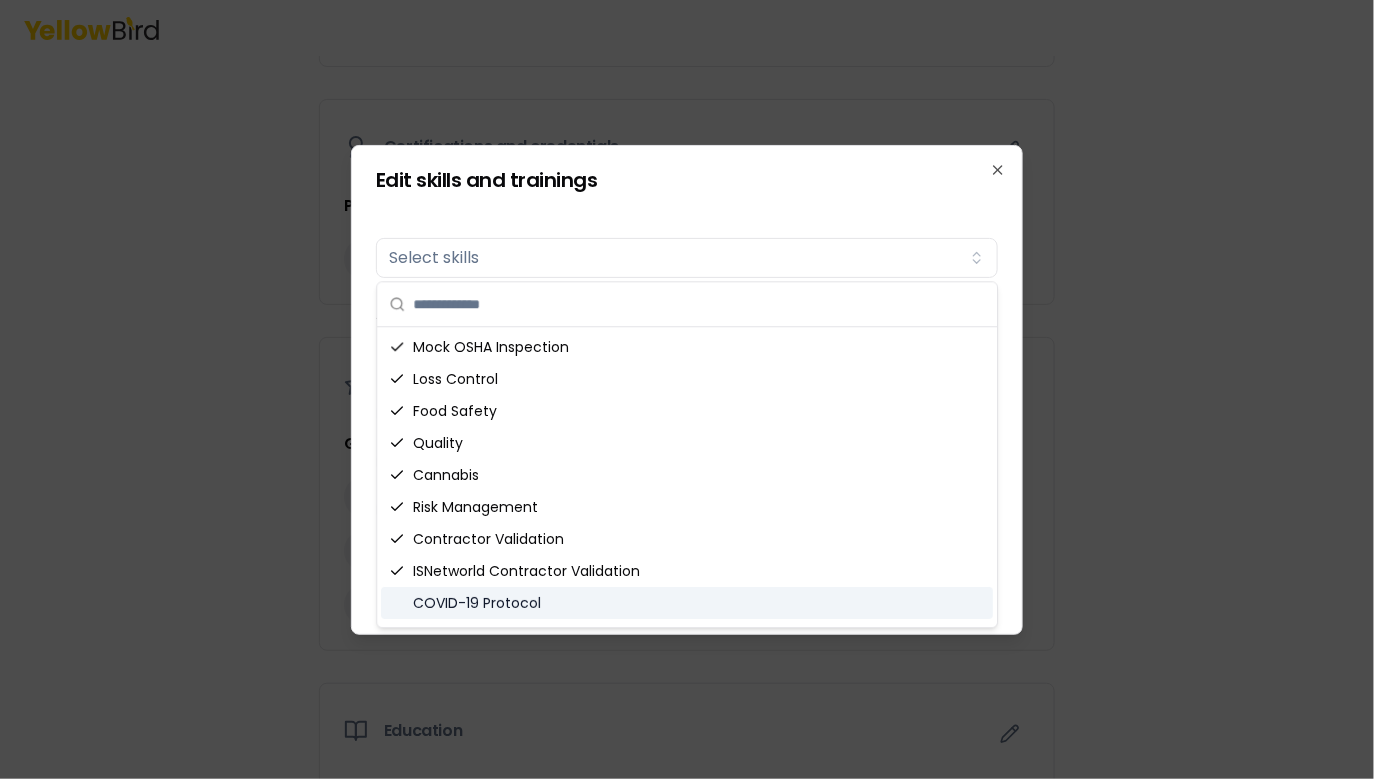 click on "COVID-19 Protocol" at bounding box center (687, 603) 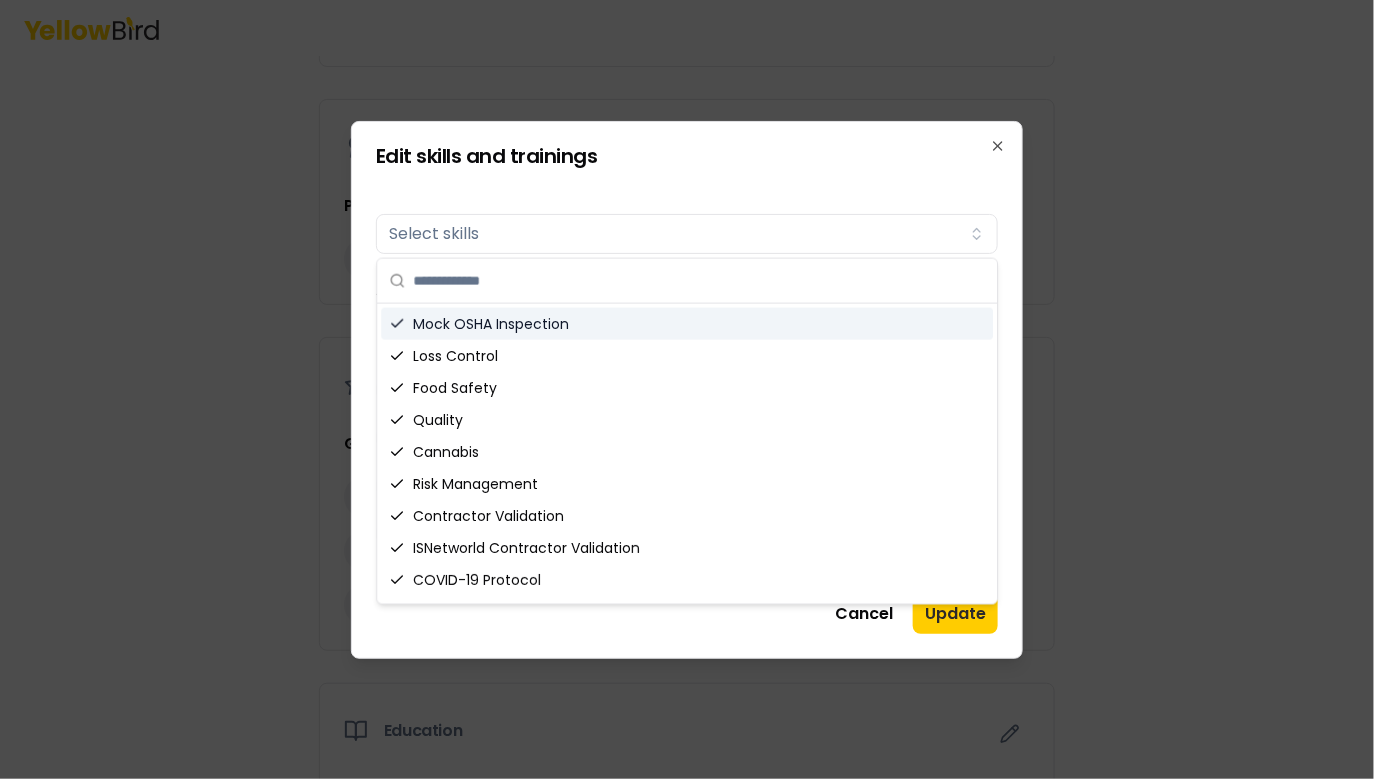 click on "Skills Select skills Added skills 9 General Mock OSHA Inspection Loss Control Food Safety Quality Cannabis Risk Management Contractor Validation ISNetworld Contractor Validation COVID-19 Protocol" at bounding box center (687, 380) 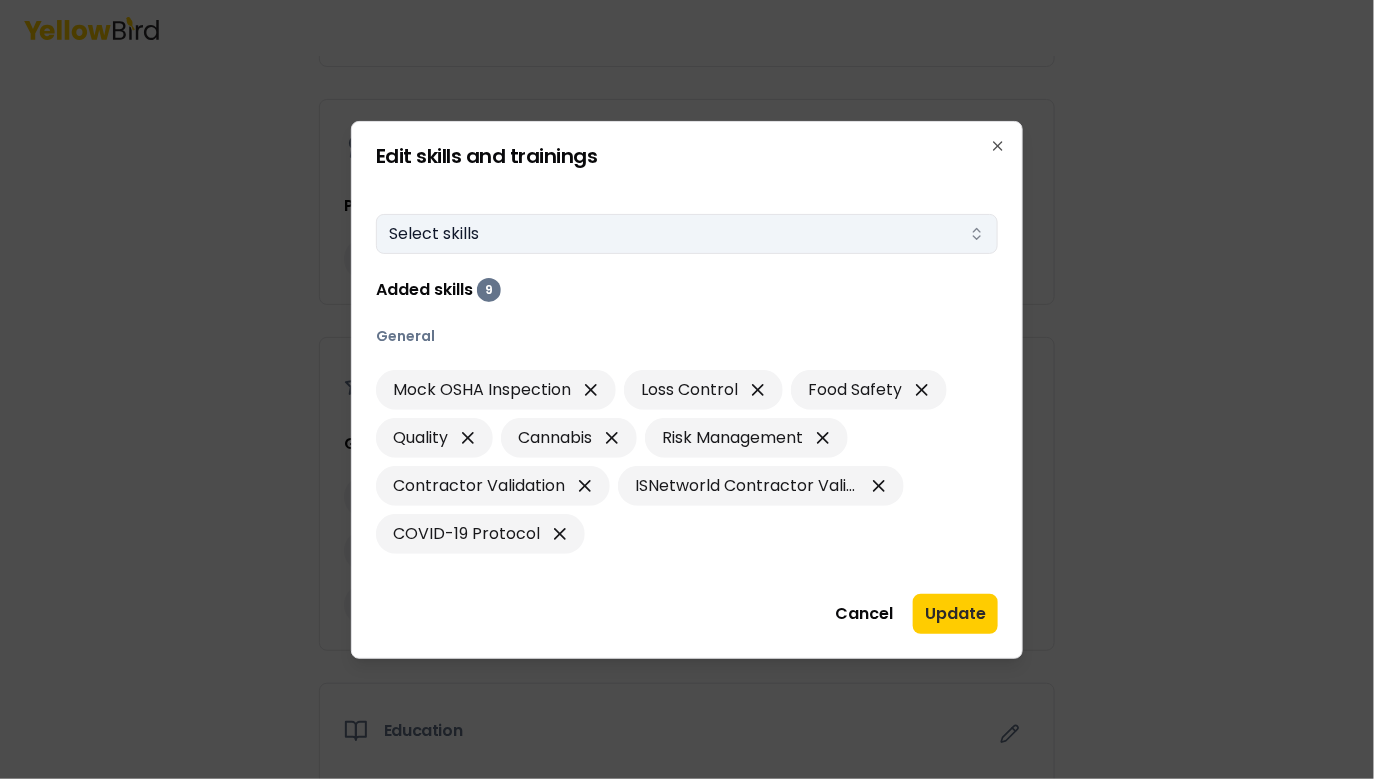 click on "Select skills" at bounding box center [687, 234] 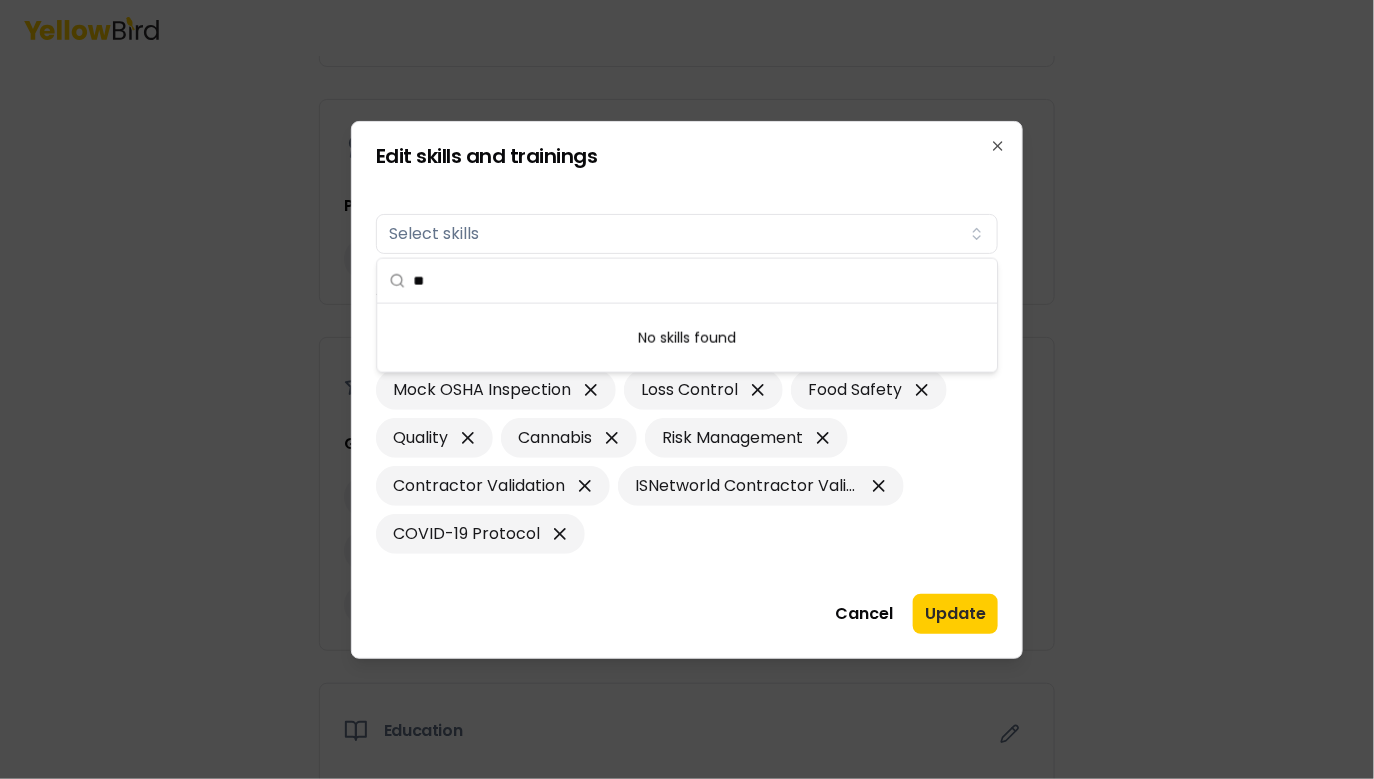 type on "*" 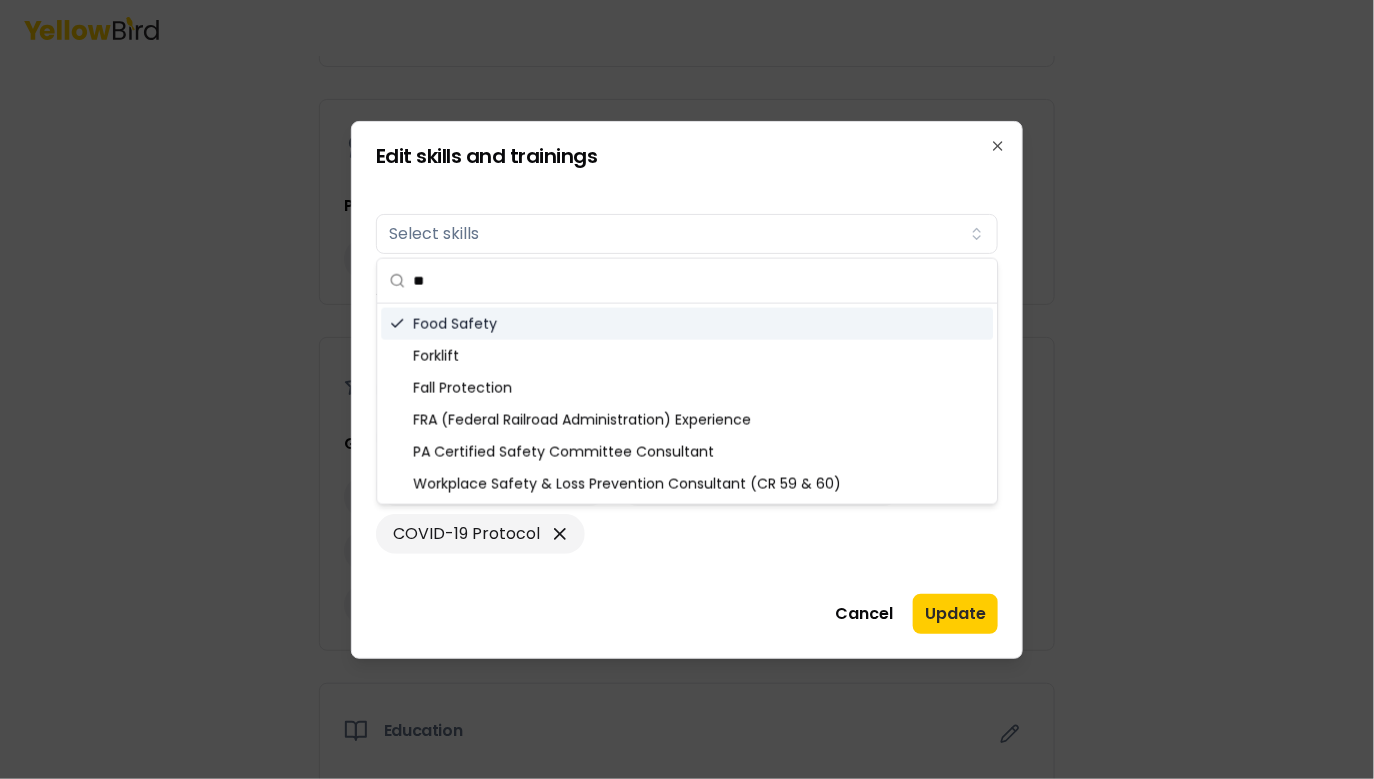 type on "*" 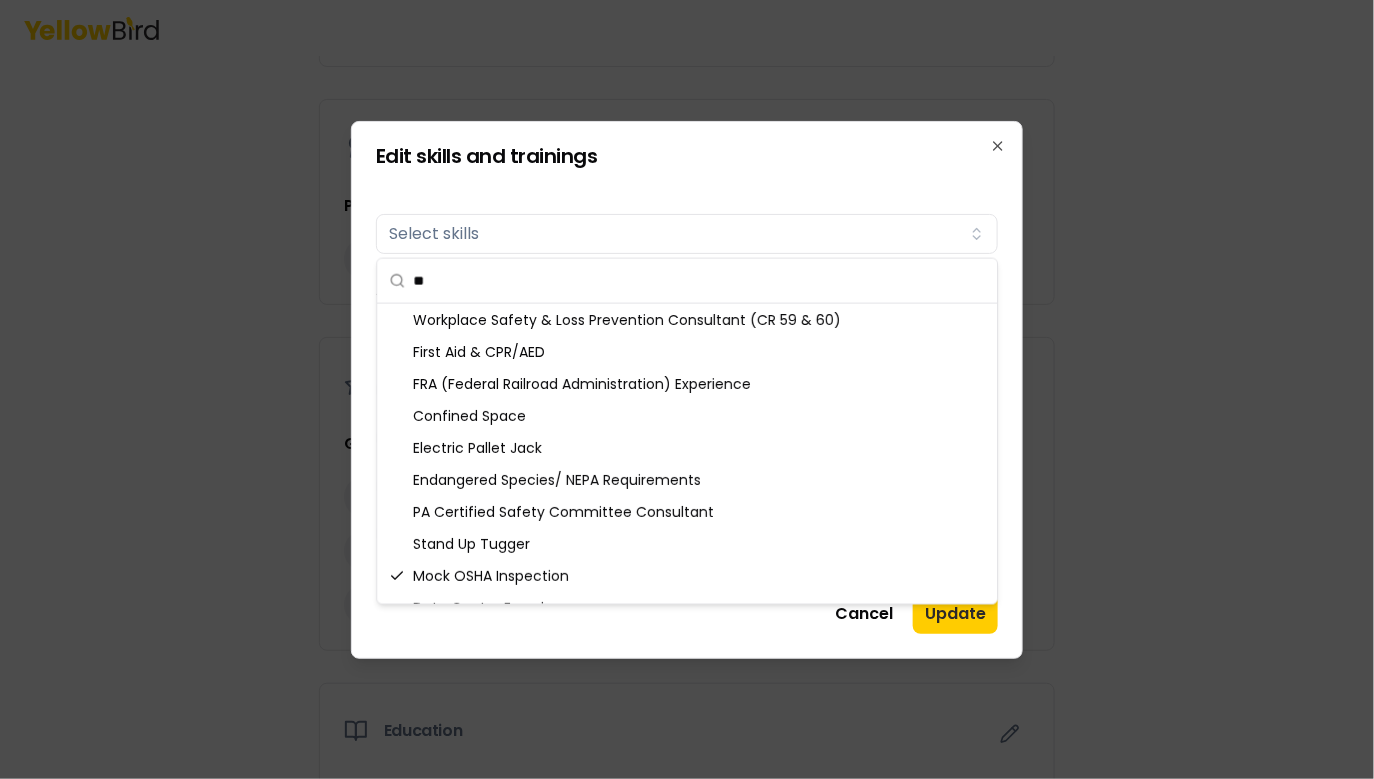 type on "*" 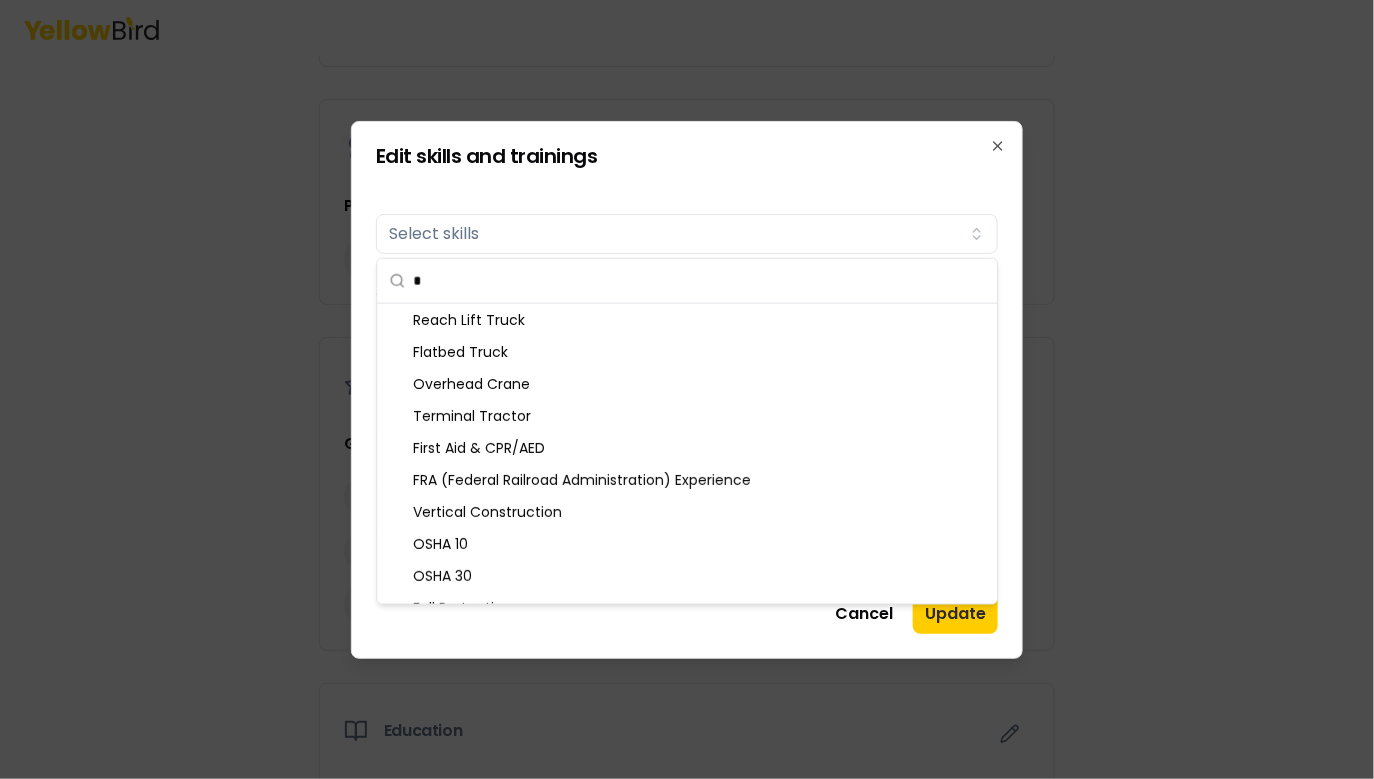 scroll, scrollTop: 87, scrollLeft: 0, axis: vertical 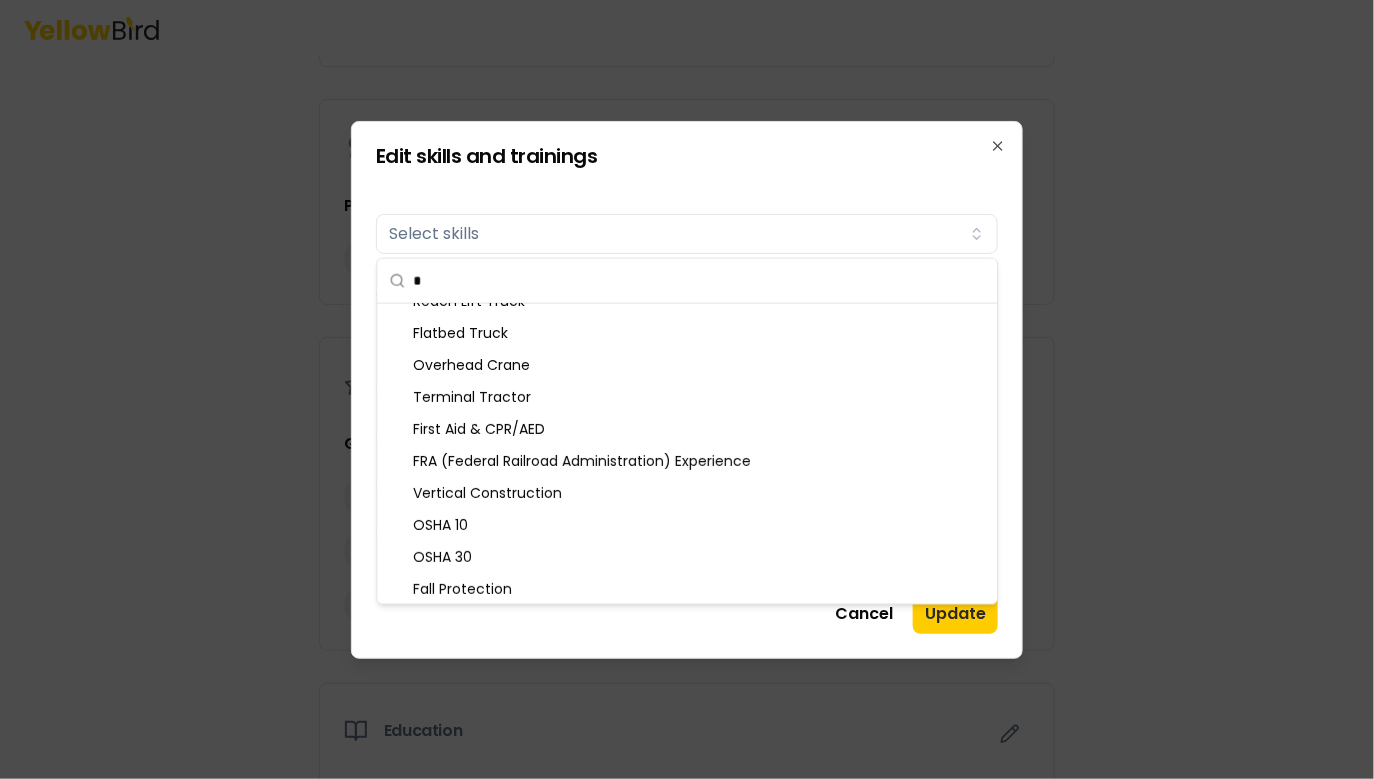 type 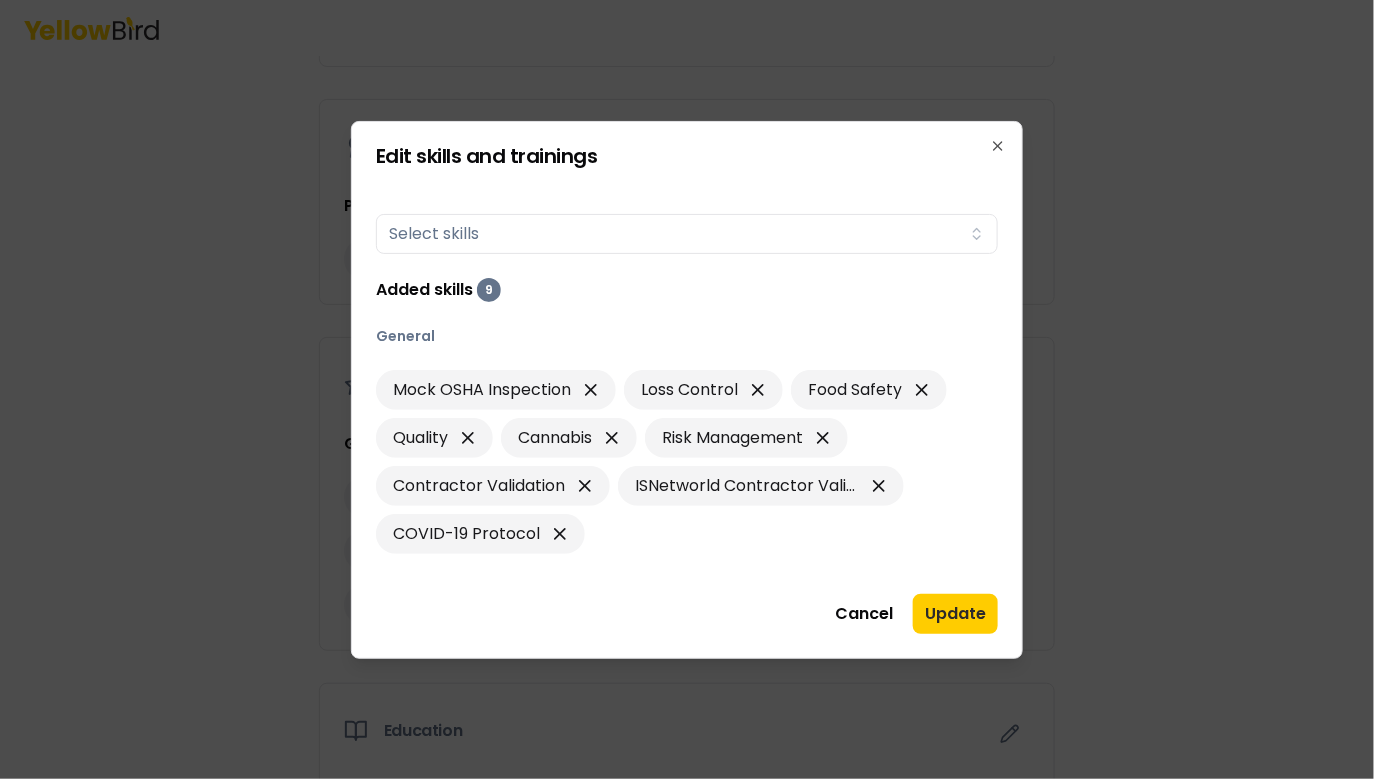 click on "Skills Select skills Added skills 9 General Mock OSHA Inspection Loss Control Food Safety Quality Cannabis Risk Management Contractor Validation ISNetworld Contractor Validation COVID-19 Protocol" at bounding box center [687, 380] 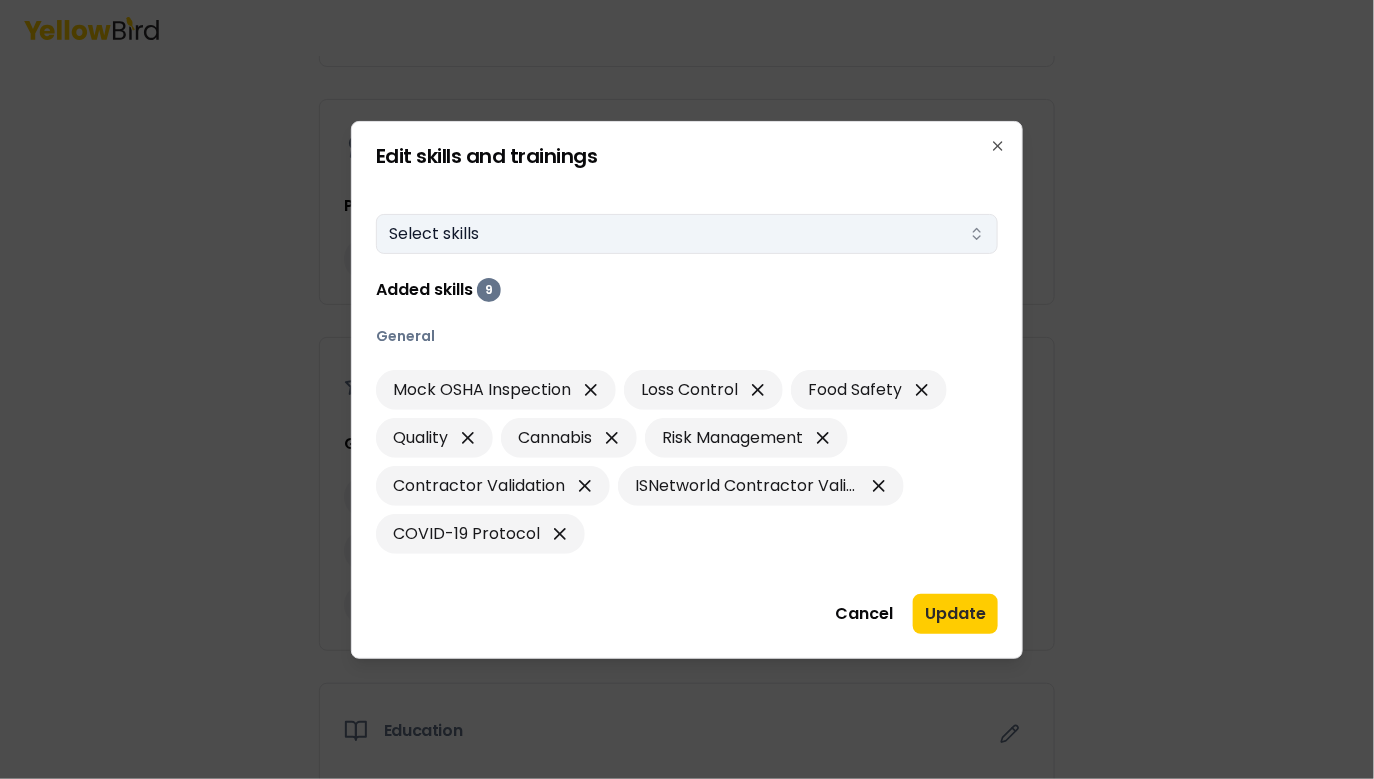 click on "Select skills" at bounding box center (687, 234) 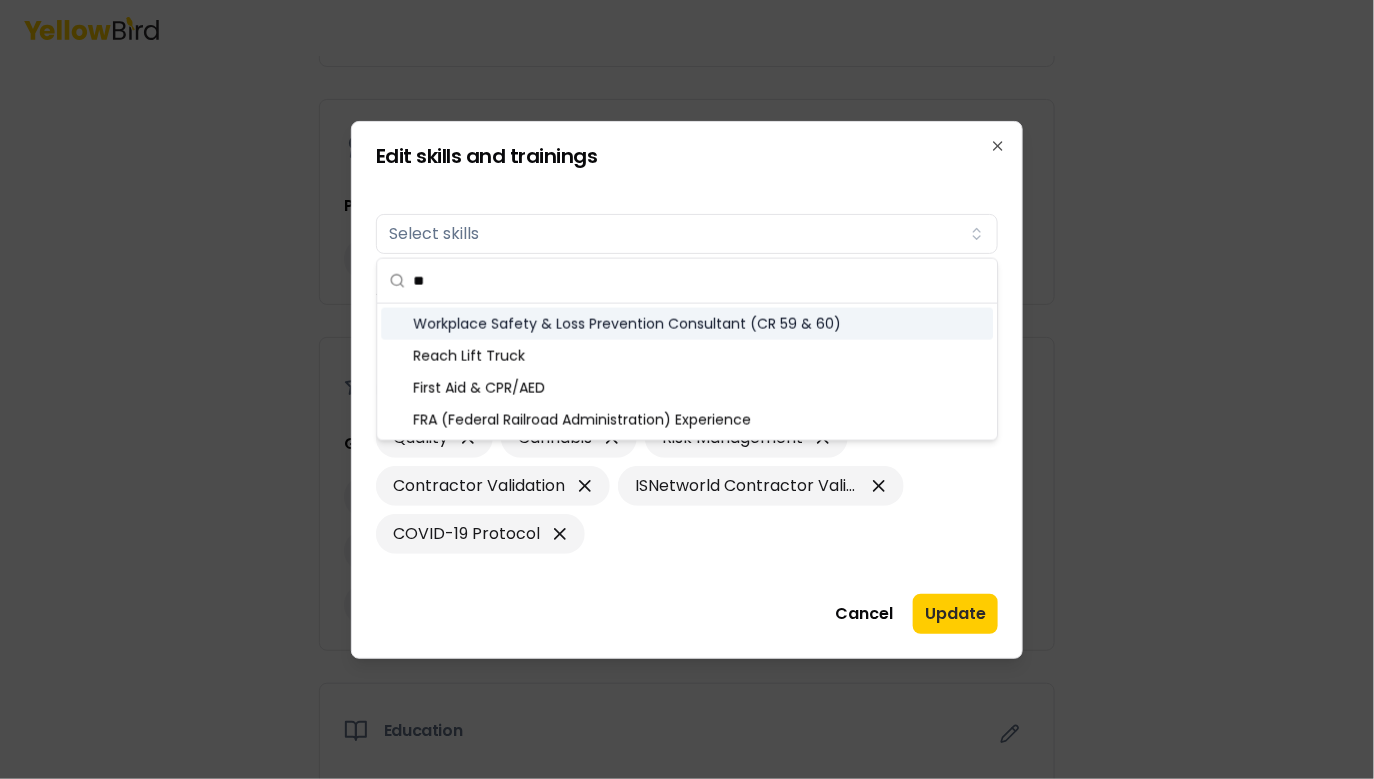 scroll, scrollTop: 24, scrollLeft: 0, axis: vertical 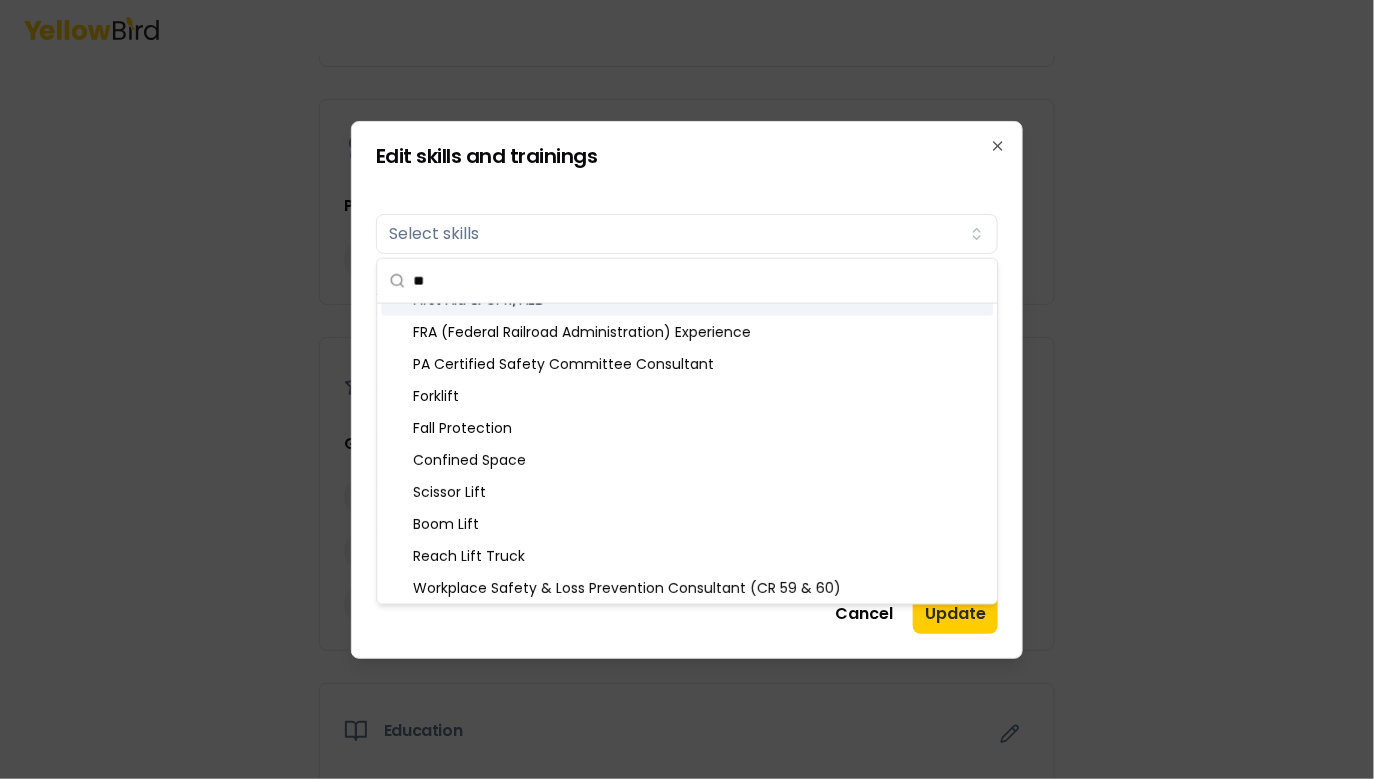 type on "*" 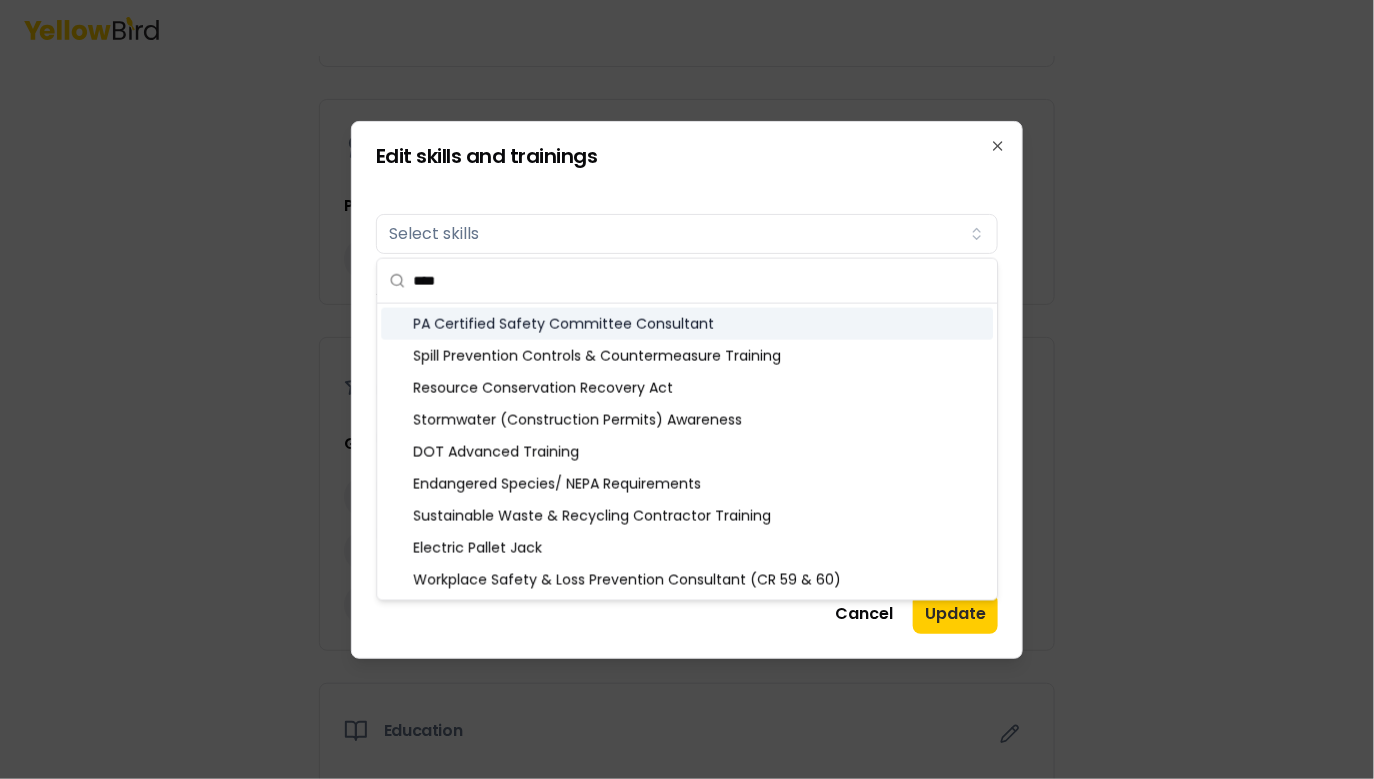 scroll, scrollTop: 0, scrollLeft: 0, axis: both 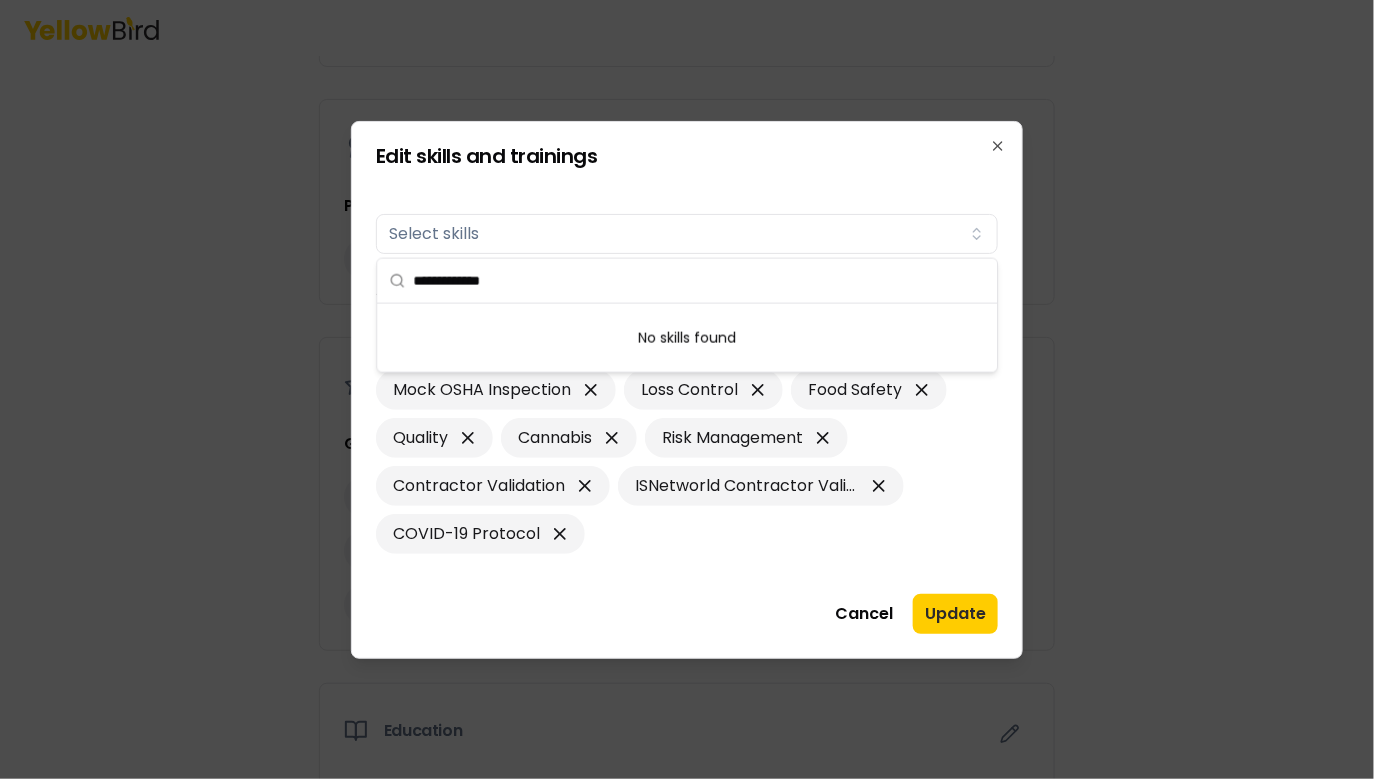 type on "**********" 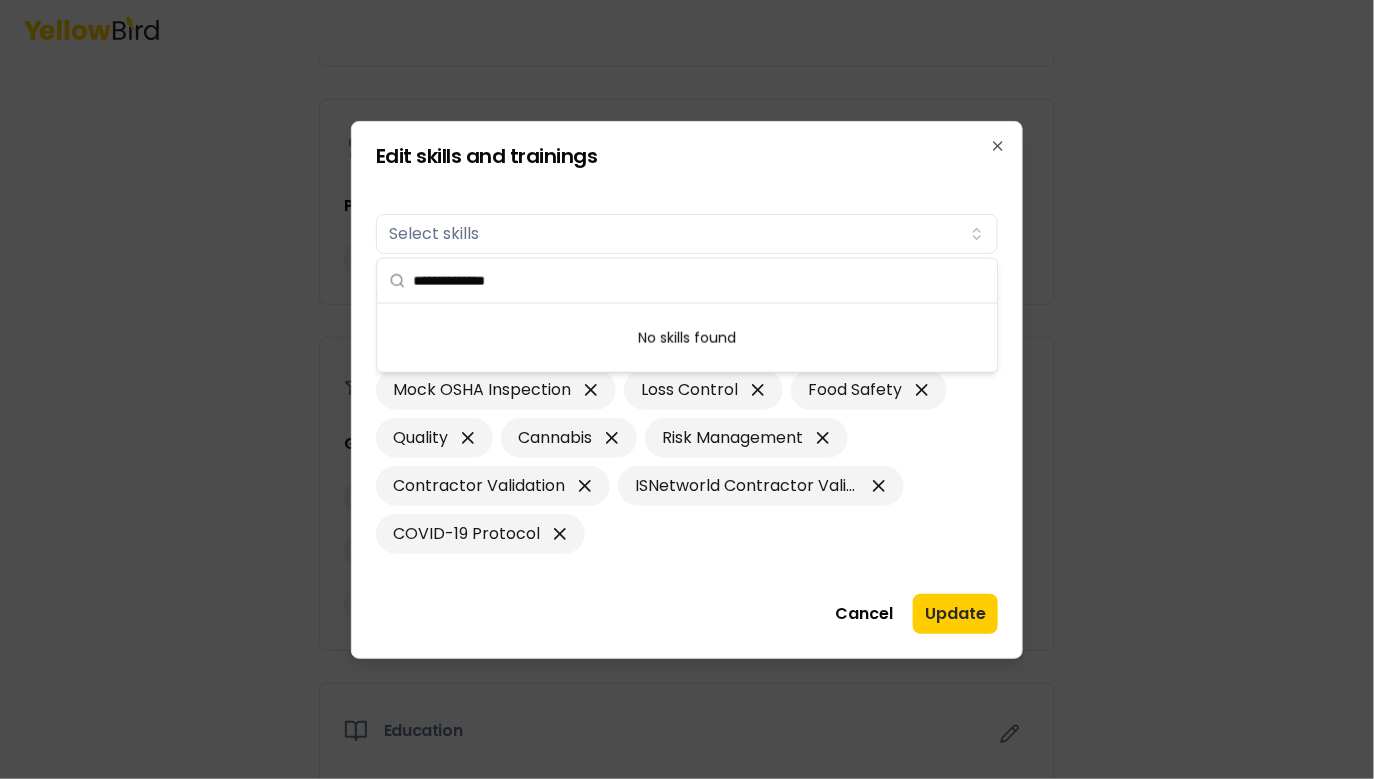 type 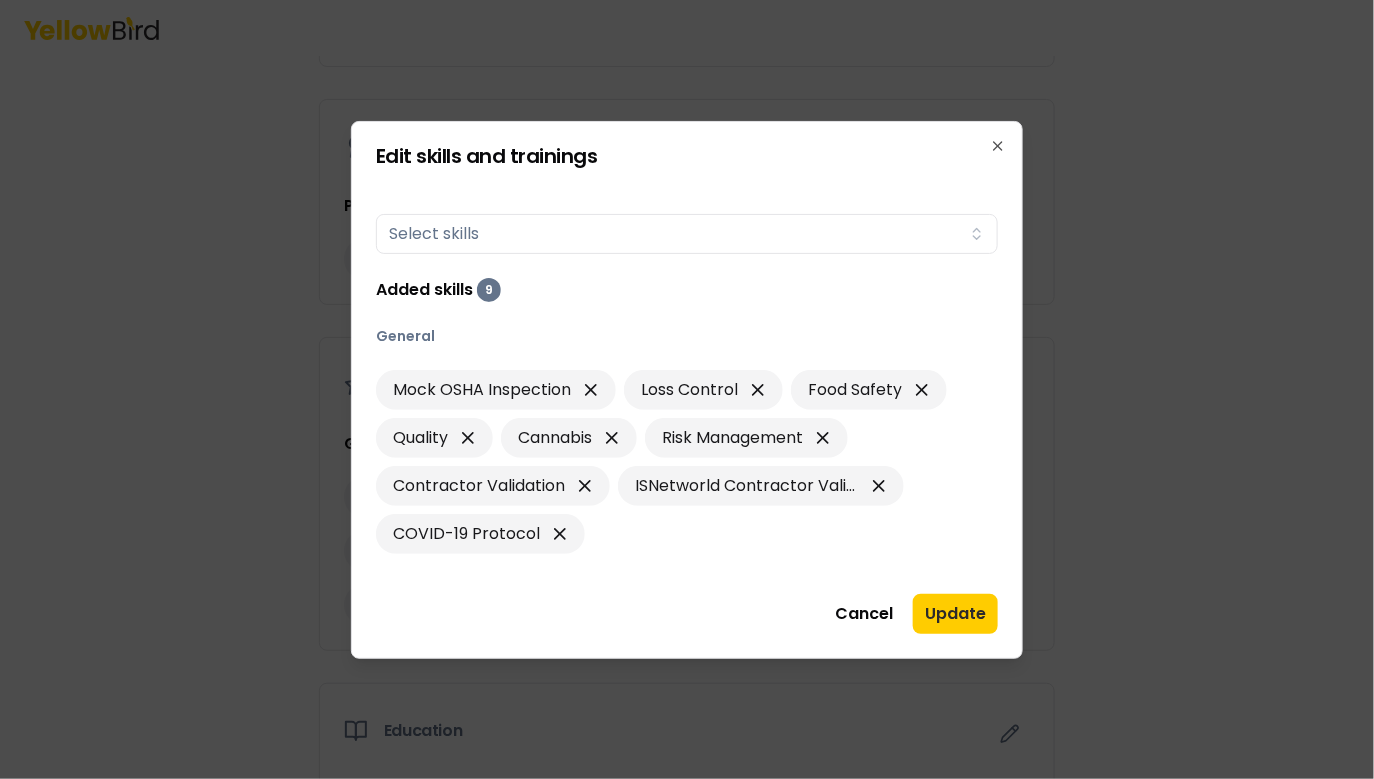 click on "Edit skills and trainings" at bounding box center [687, 156] 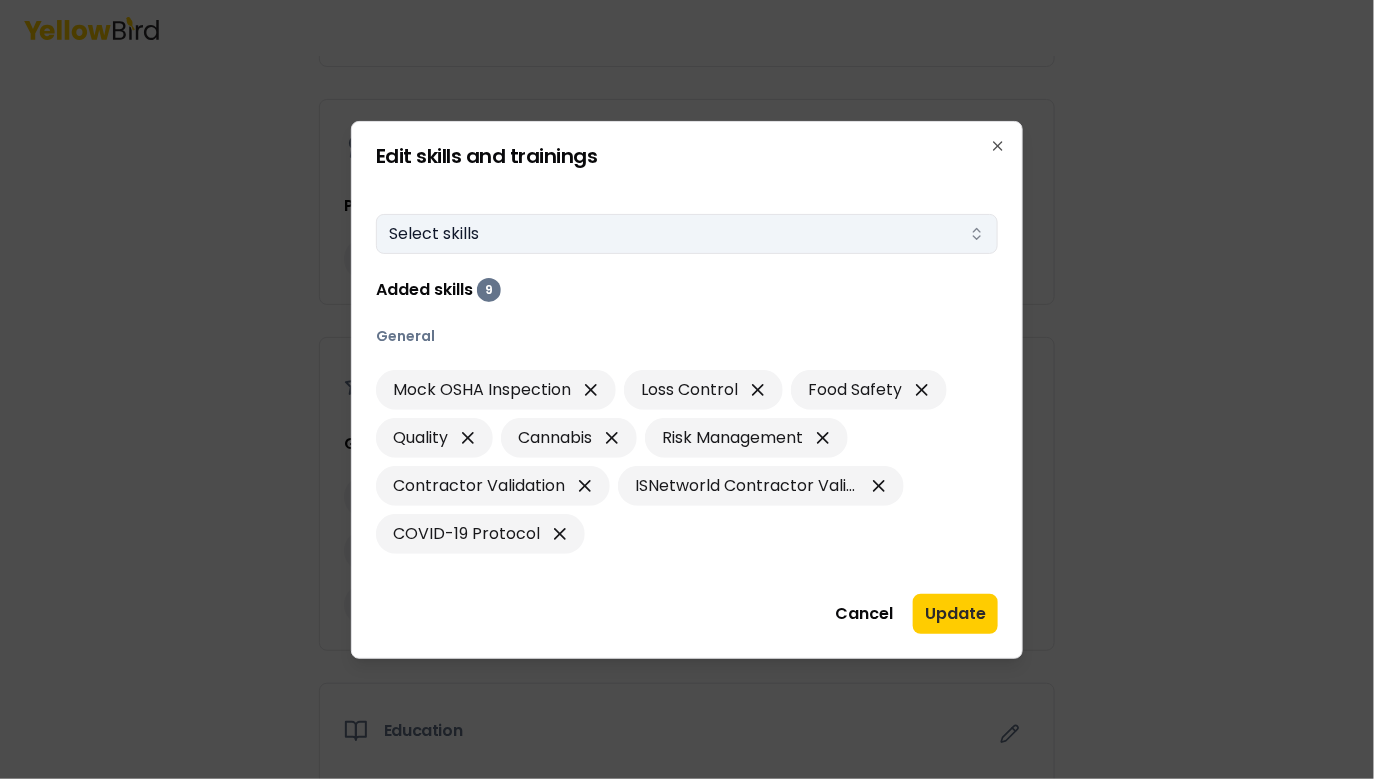click on "Select skills" at bounding box center (687, 234) 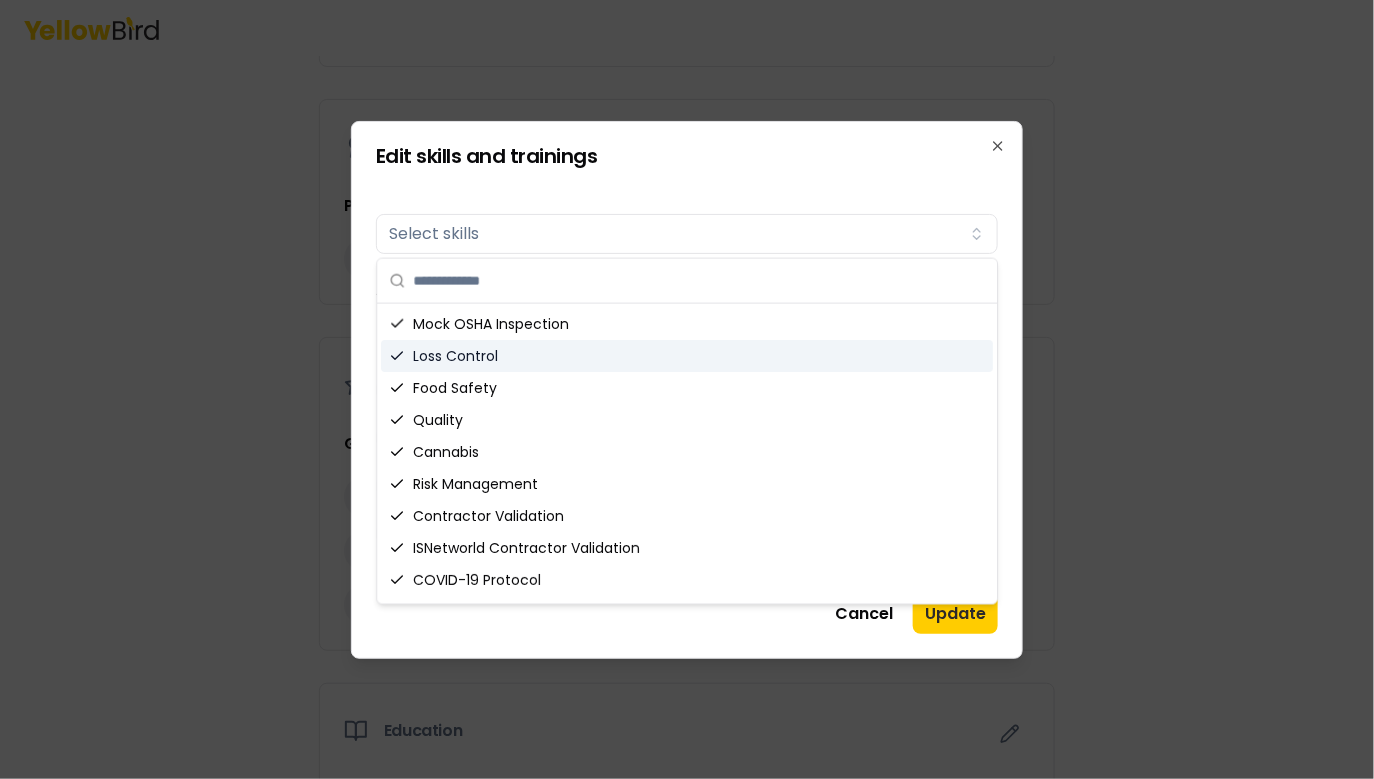 click on "Edit skills and trainings Skills Select skills Added skills 9 General Mock OSHA Inspection Loss Control Food Safety Quality Cannabis Risk Management Contractor Validation ISNetworld Contractor Validation COVID-19 Protocol Cancel Update Close" at bounding box center (687, 390) 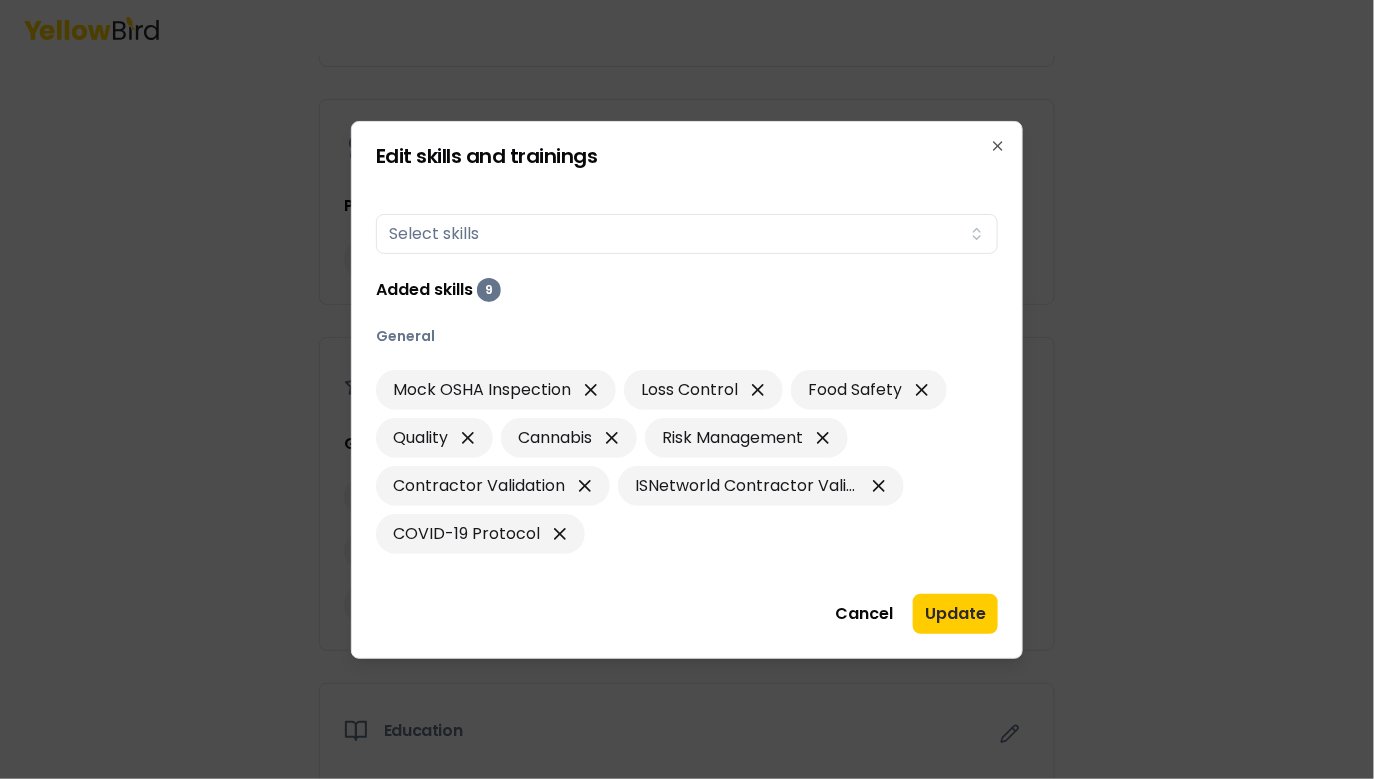 drag, startPoint x: 977, startPoint y: 629, endPoint x: 843, endPoint y: 184, distance: 464.73755 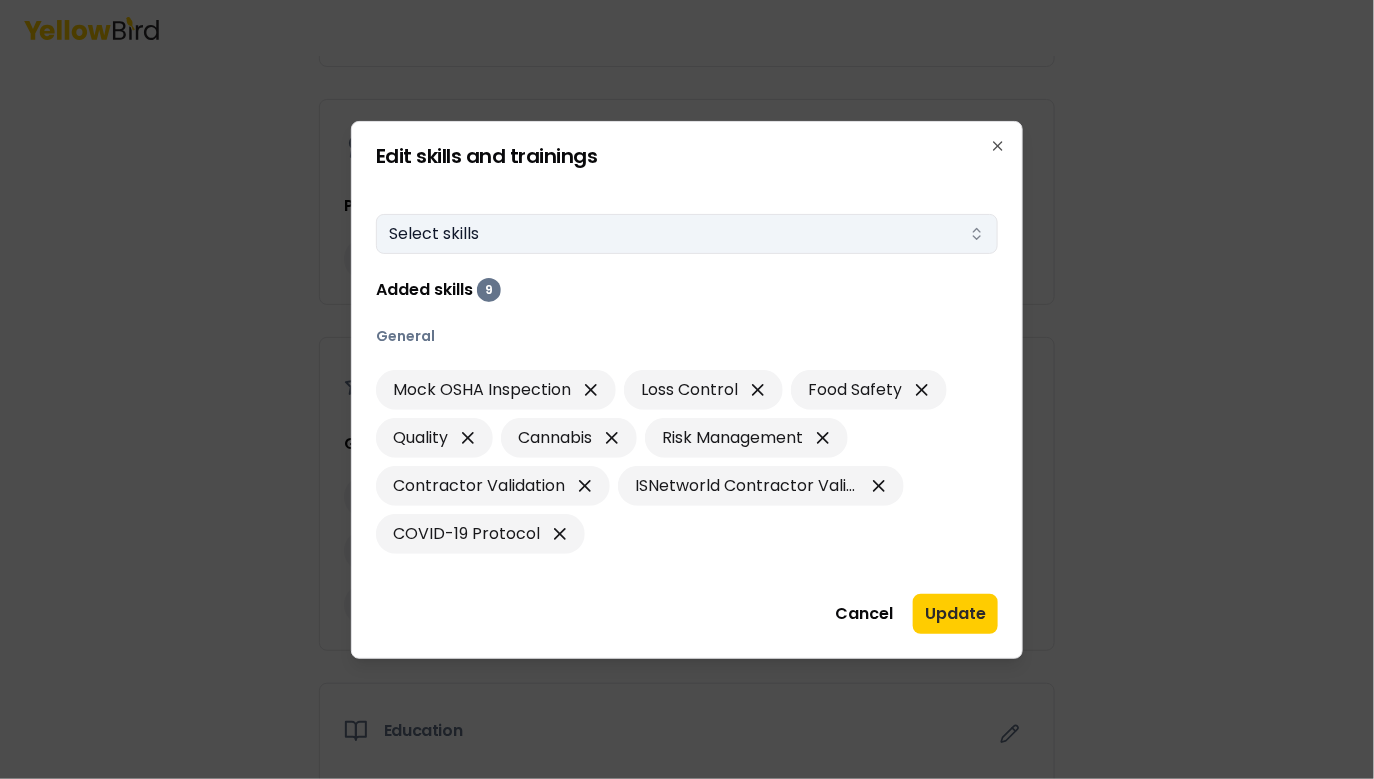click on "Select skills" at bounding box center [687, 234] 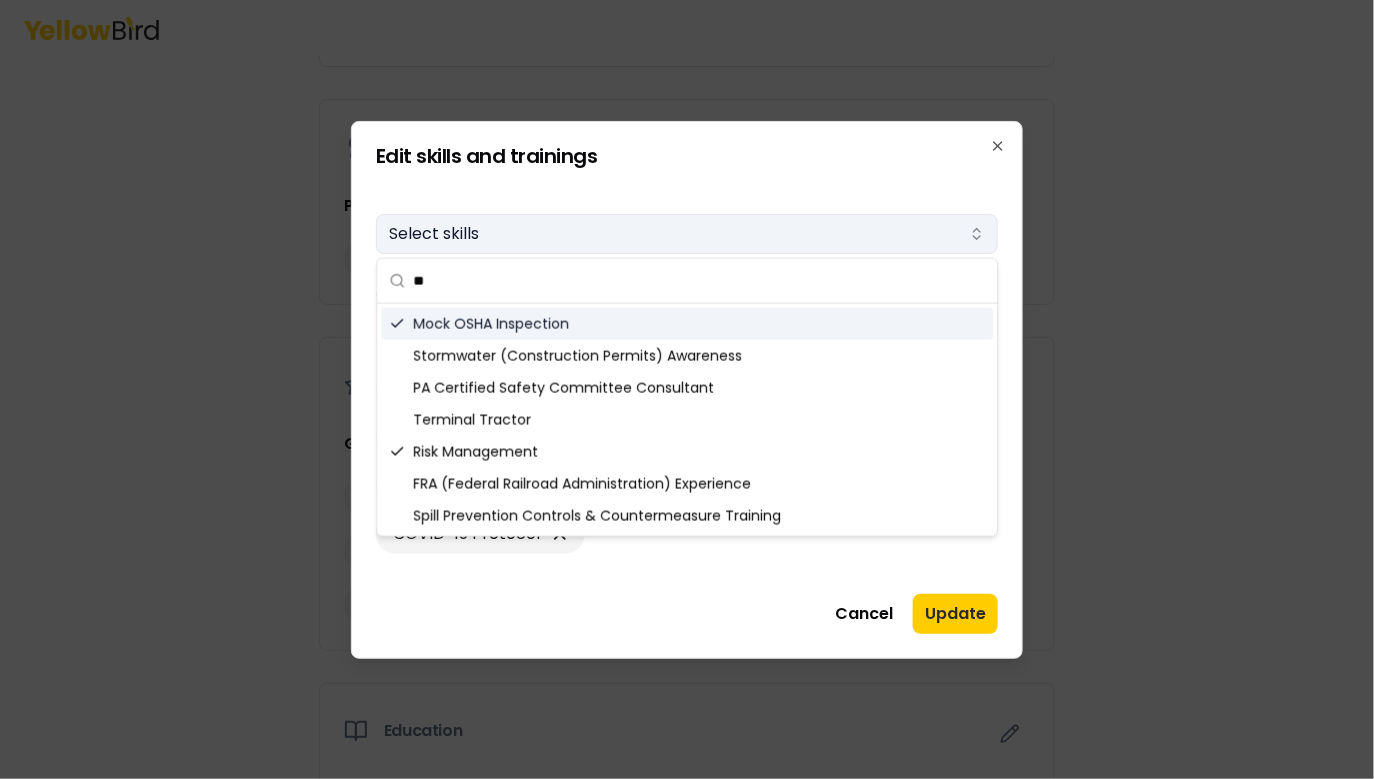 type on "*" 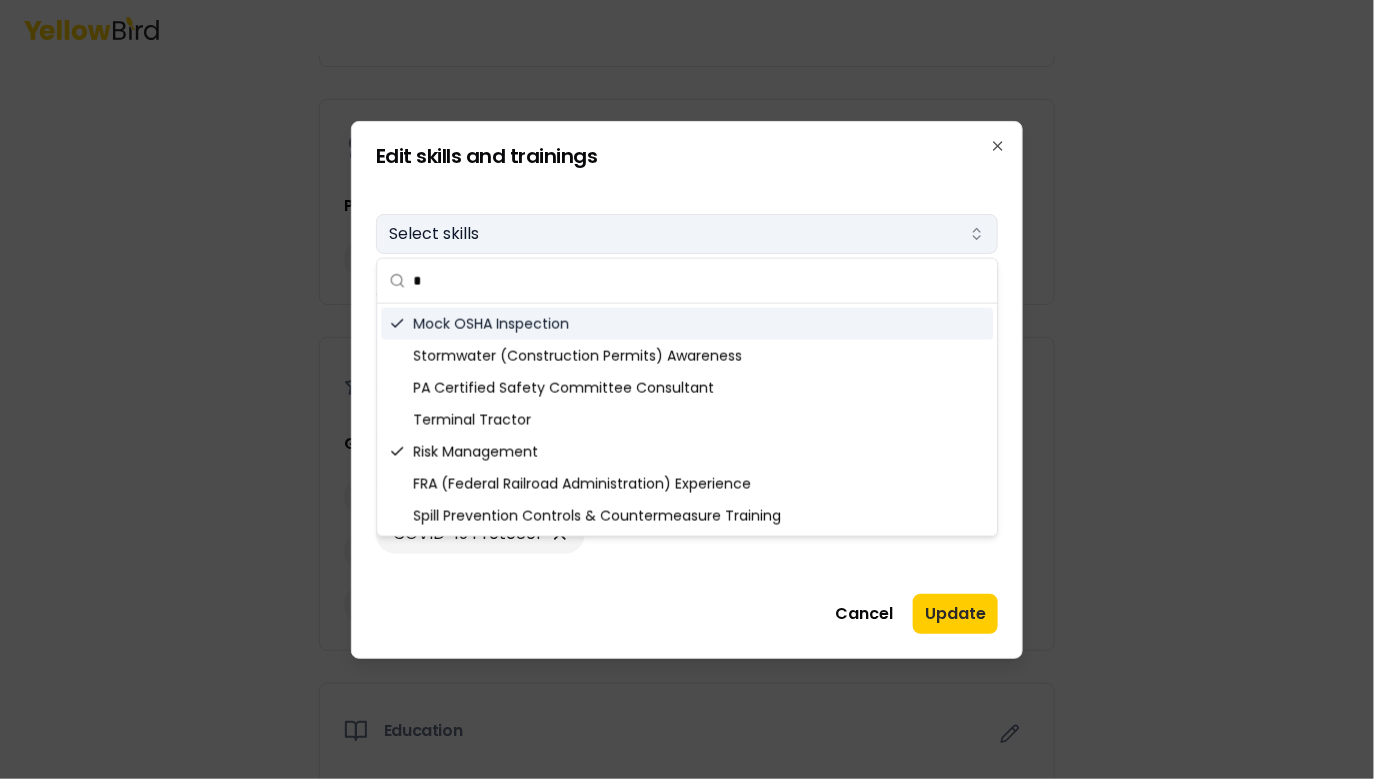 type 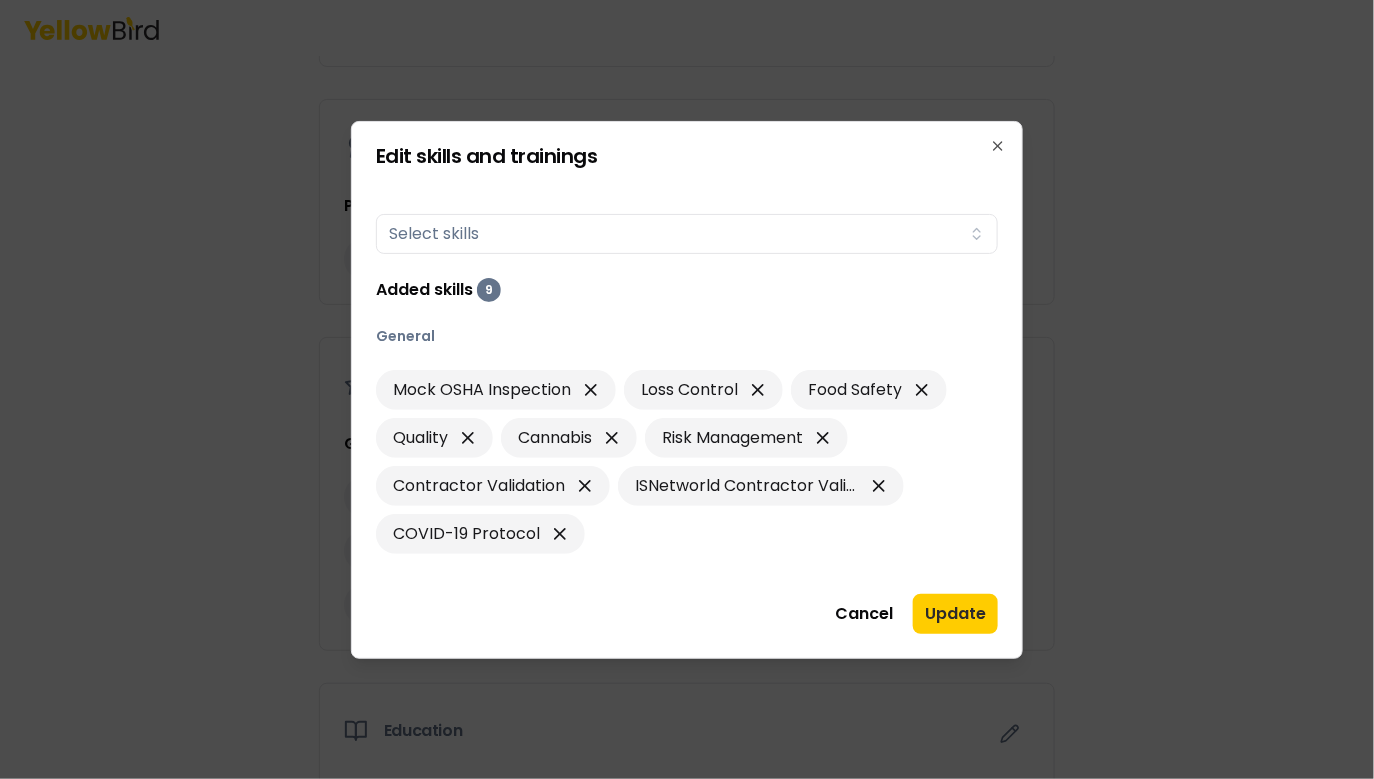 click on "Edit skills and trainings Skills Select skills Added skills 9 General Mock OSHA Inspection Loss Control Food Safety Quality Cannabis Risk Management Contractor Validation ISNetworld Contractor Validation COVID-19 Protocol Cancel Update Close" at bounding box center [687, 390] 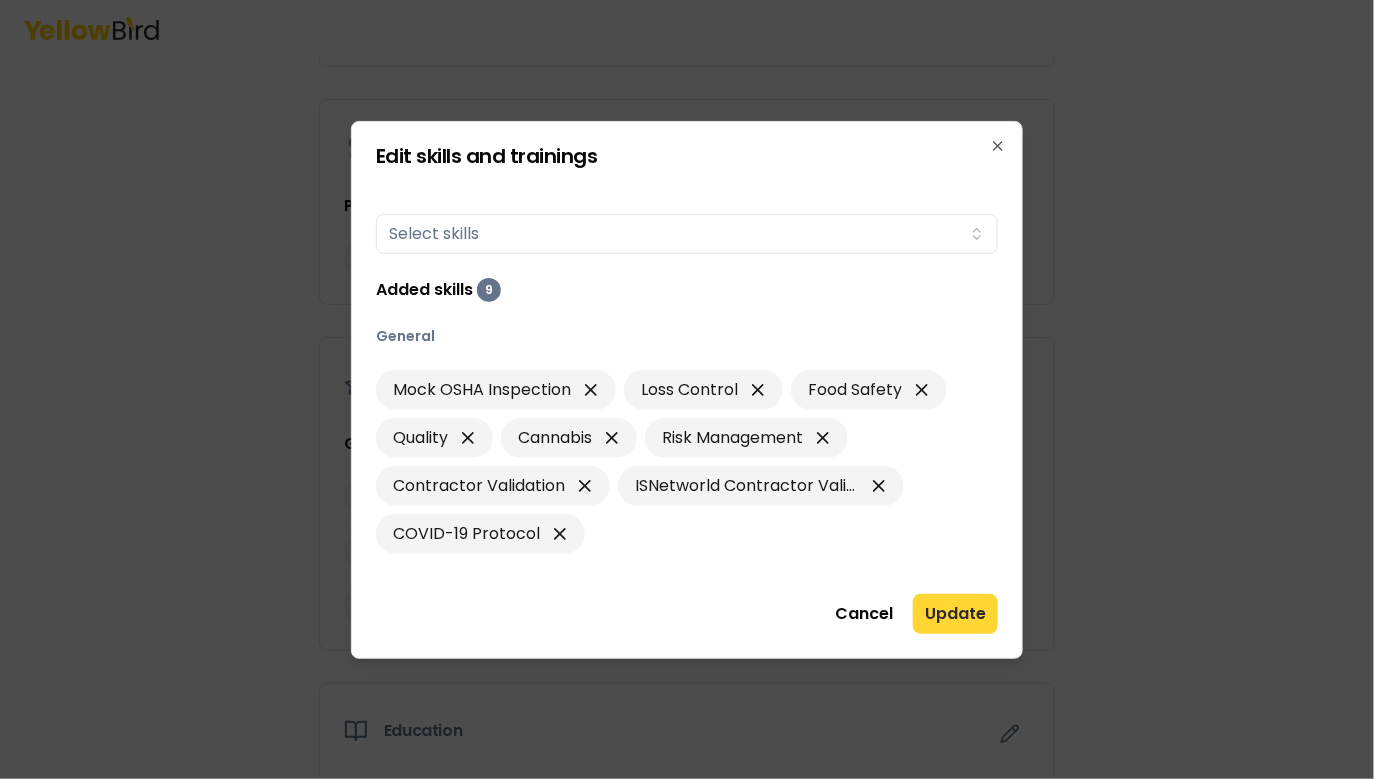 click on "Update" at bounding box center [955, 614] 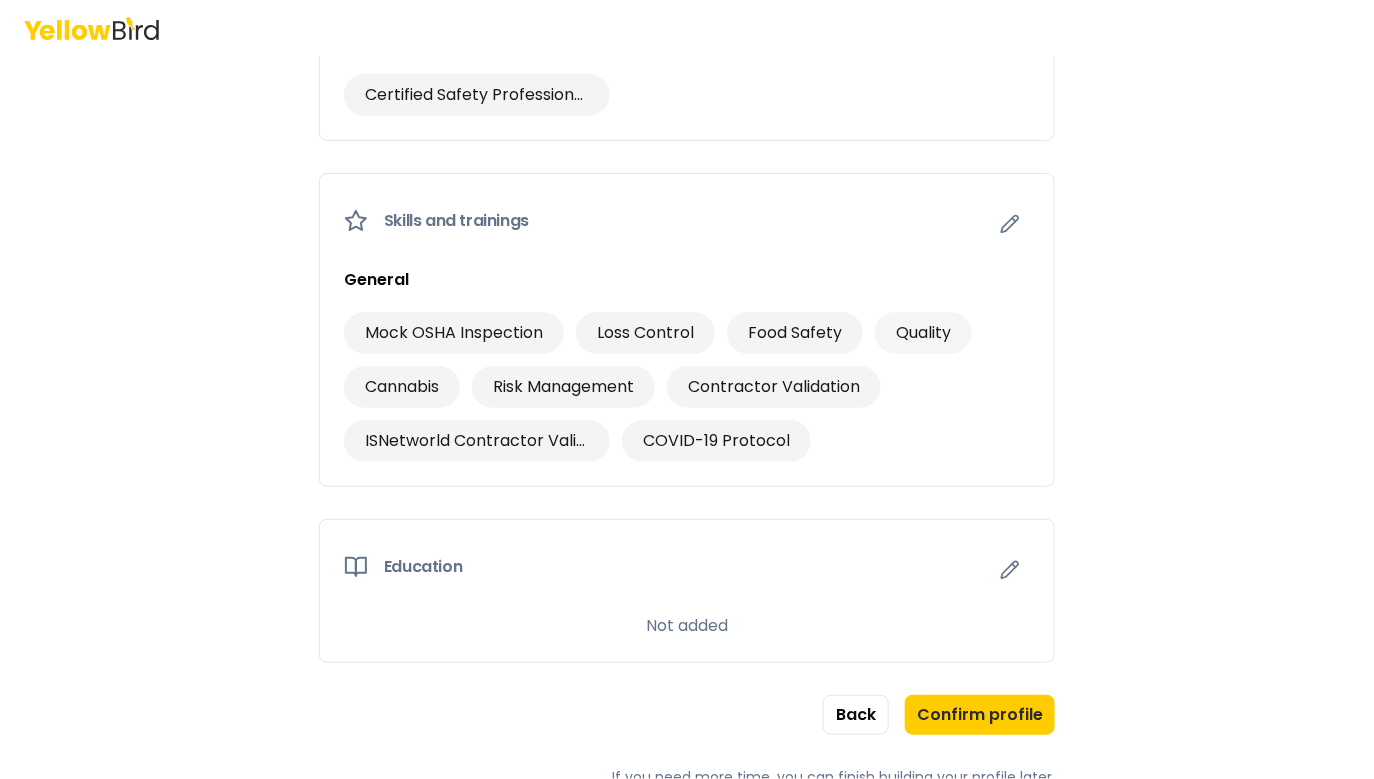scroll, scrollTop: 1307, scrollLeft: 0, axis: vertical 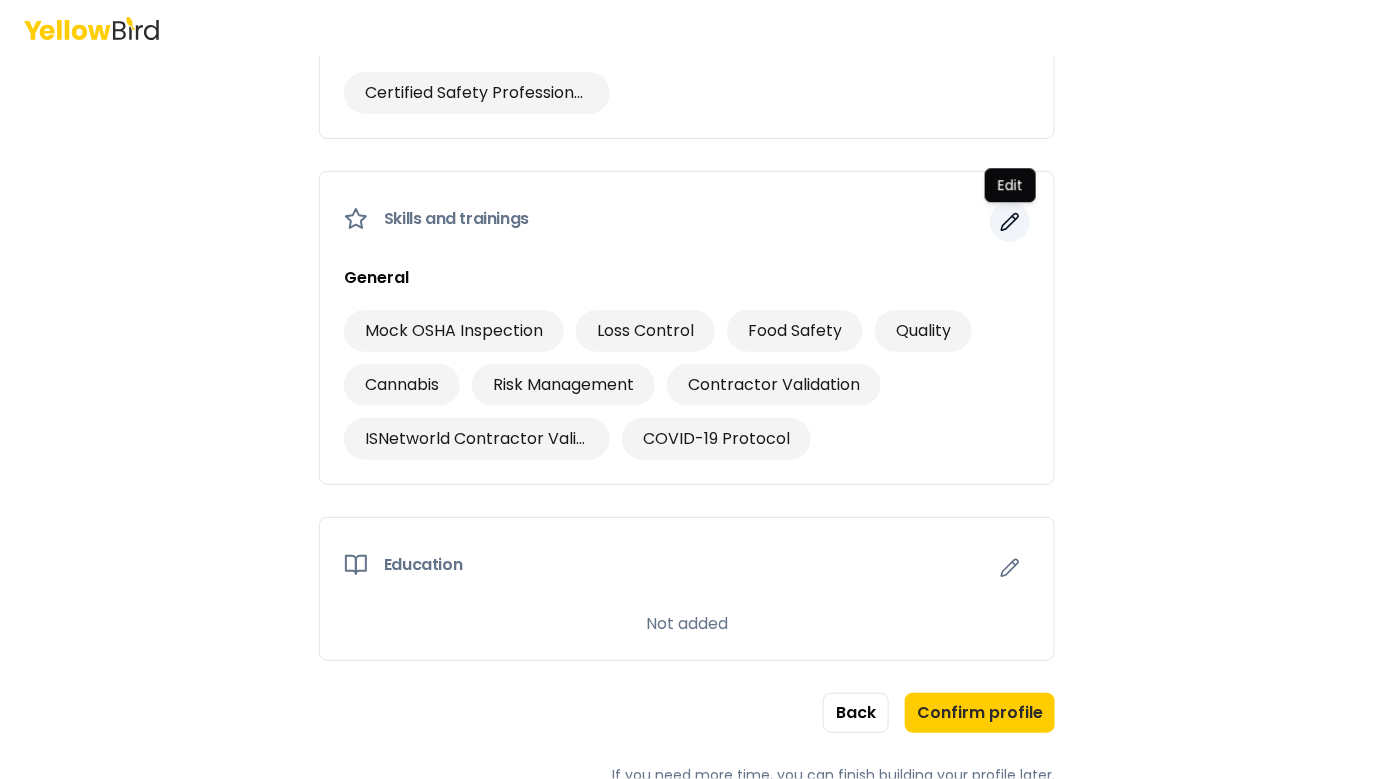 click 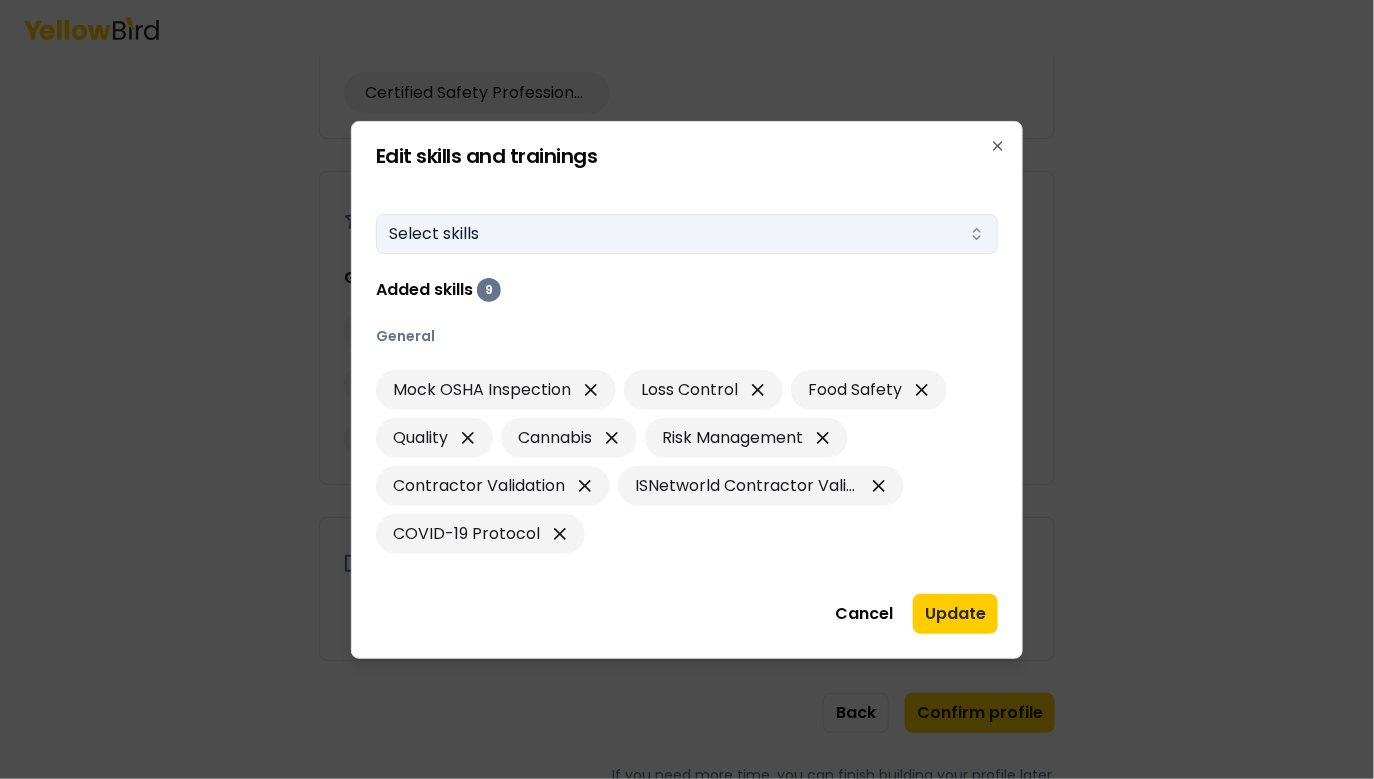 click on "Select skills" at bounding box center [687, 234] 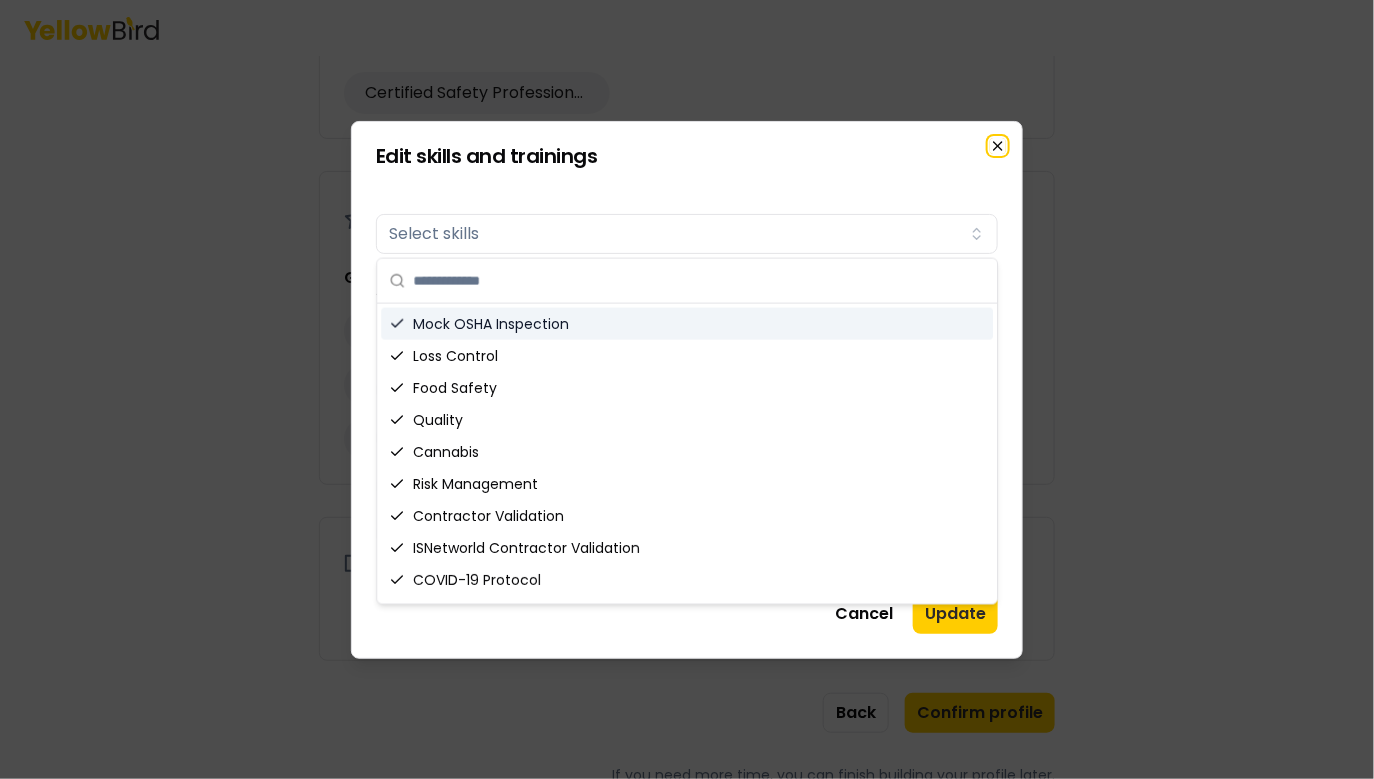 click 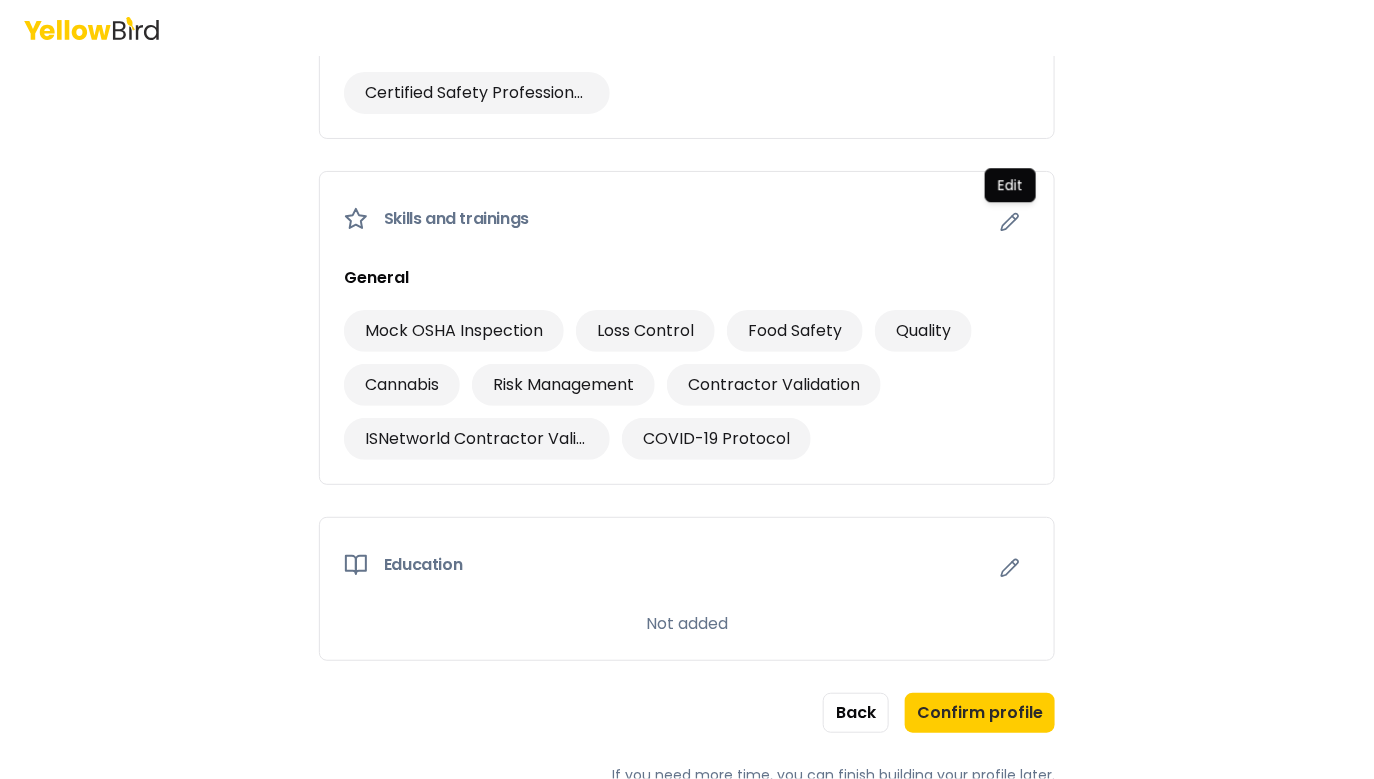 scroll, scrollTop: 1310, scrollLeft: 0, axis: vertical 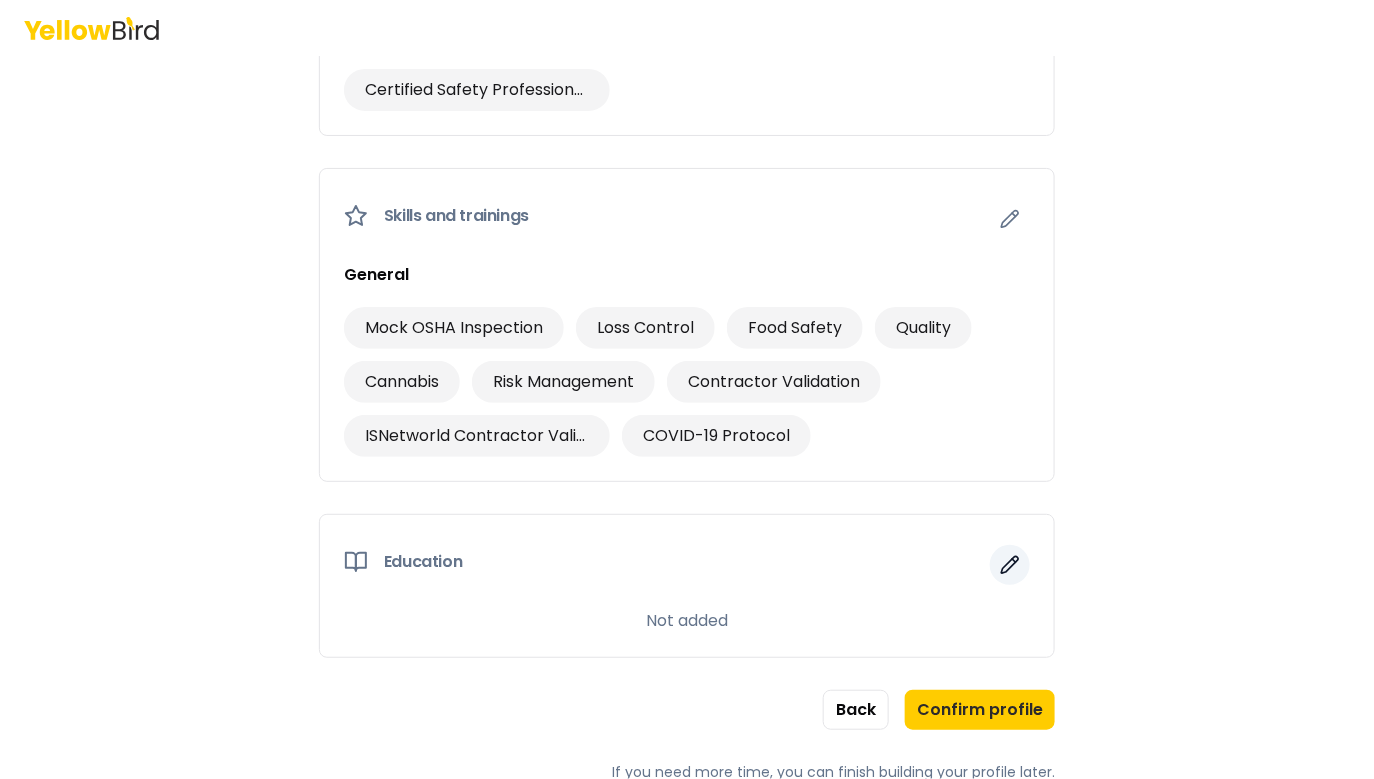 click at bounding box center [1010, 565] 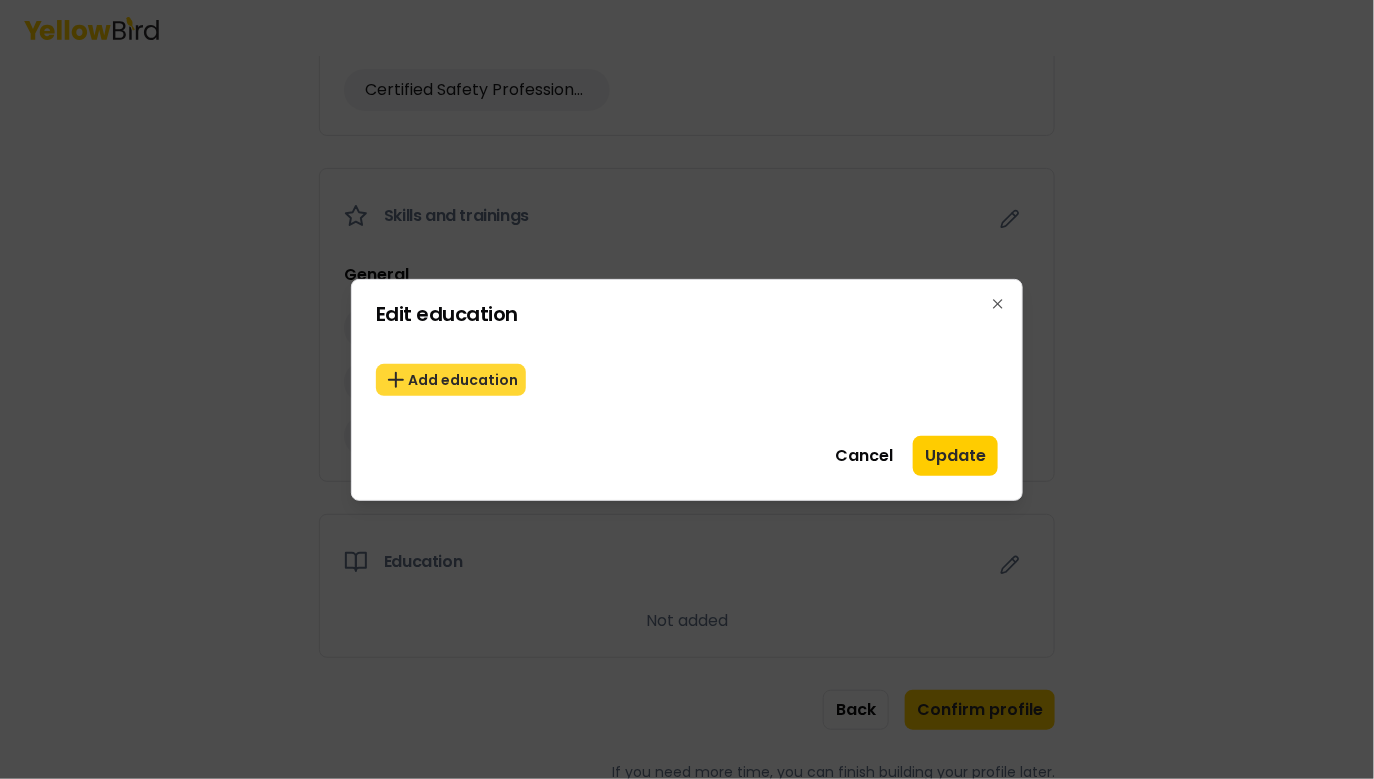 click on "Add education" at bounding box center [451, 380] 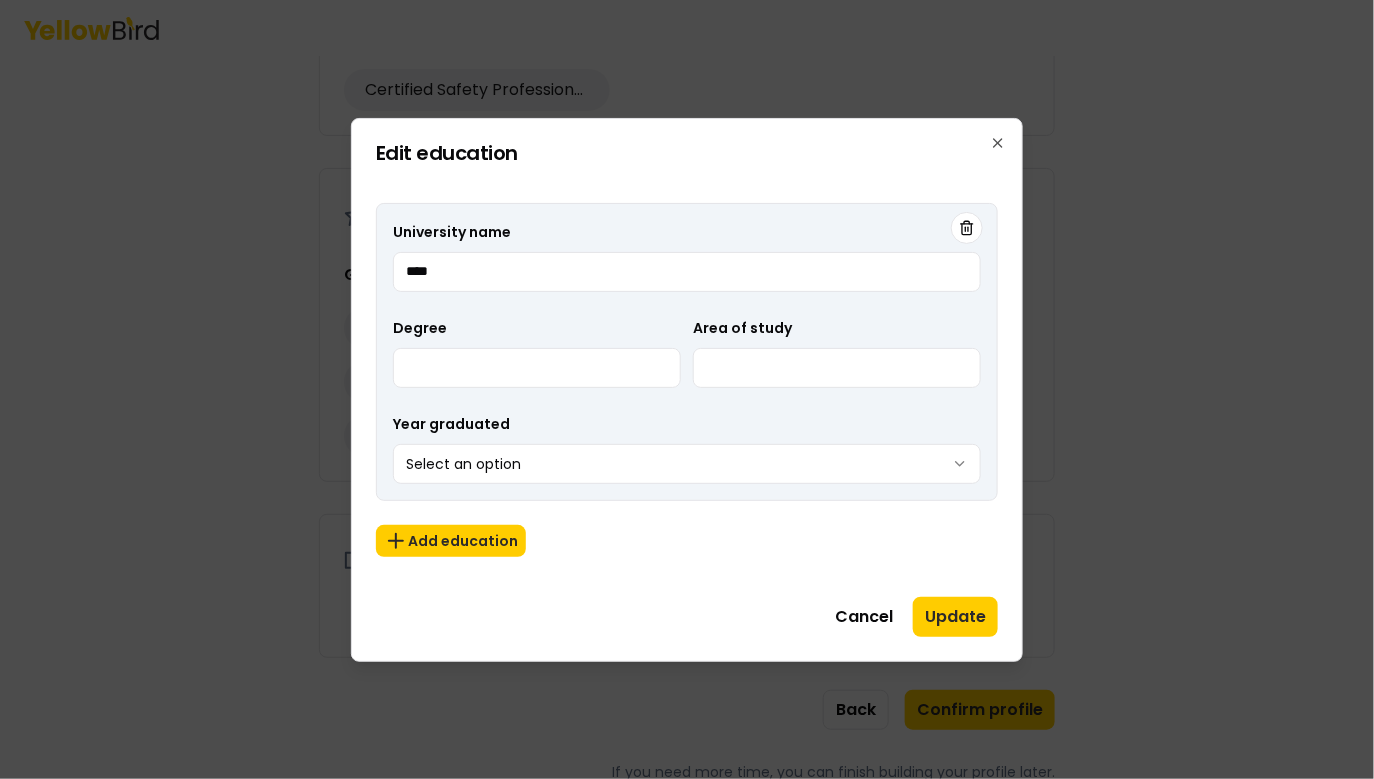 type on "****" 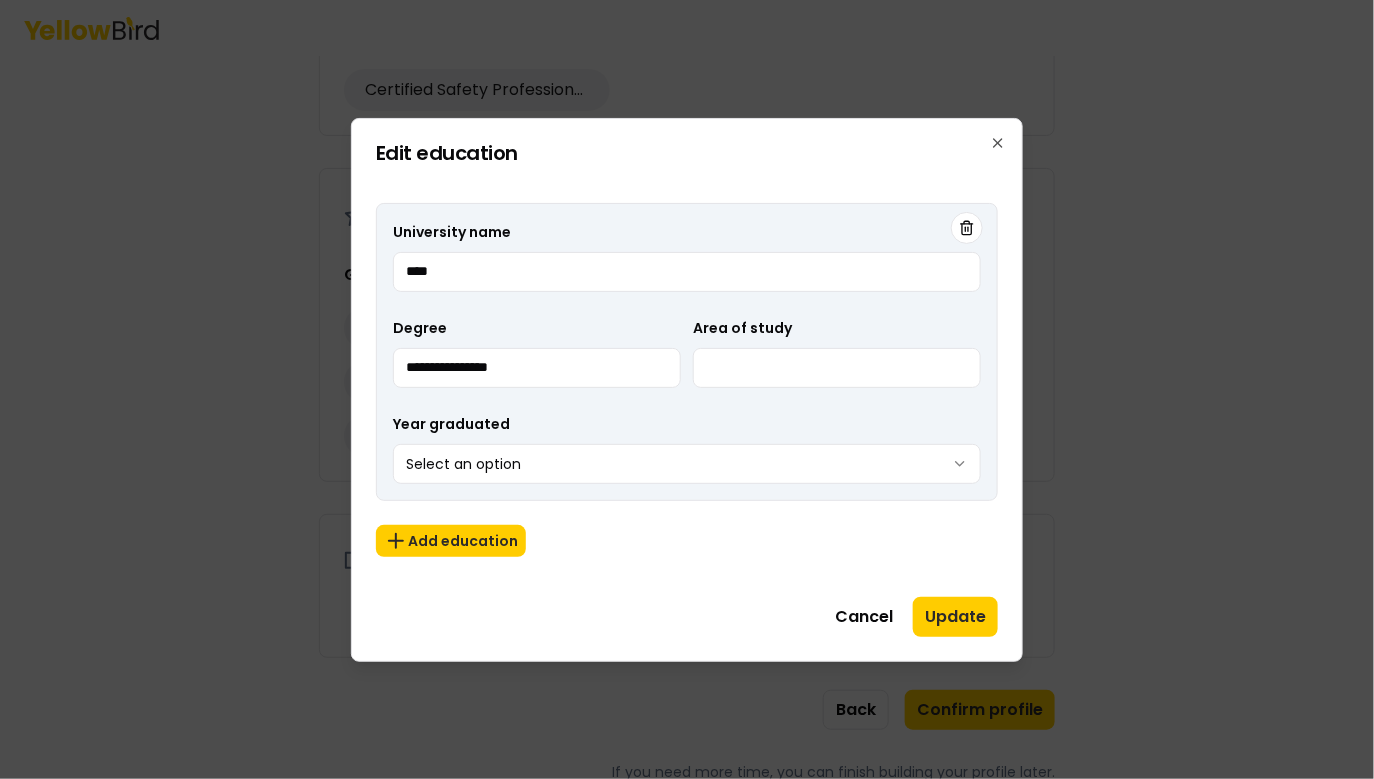 type on "**********" 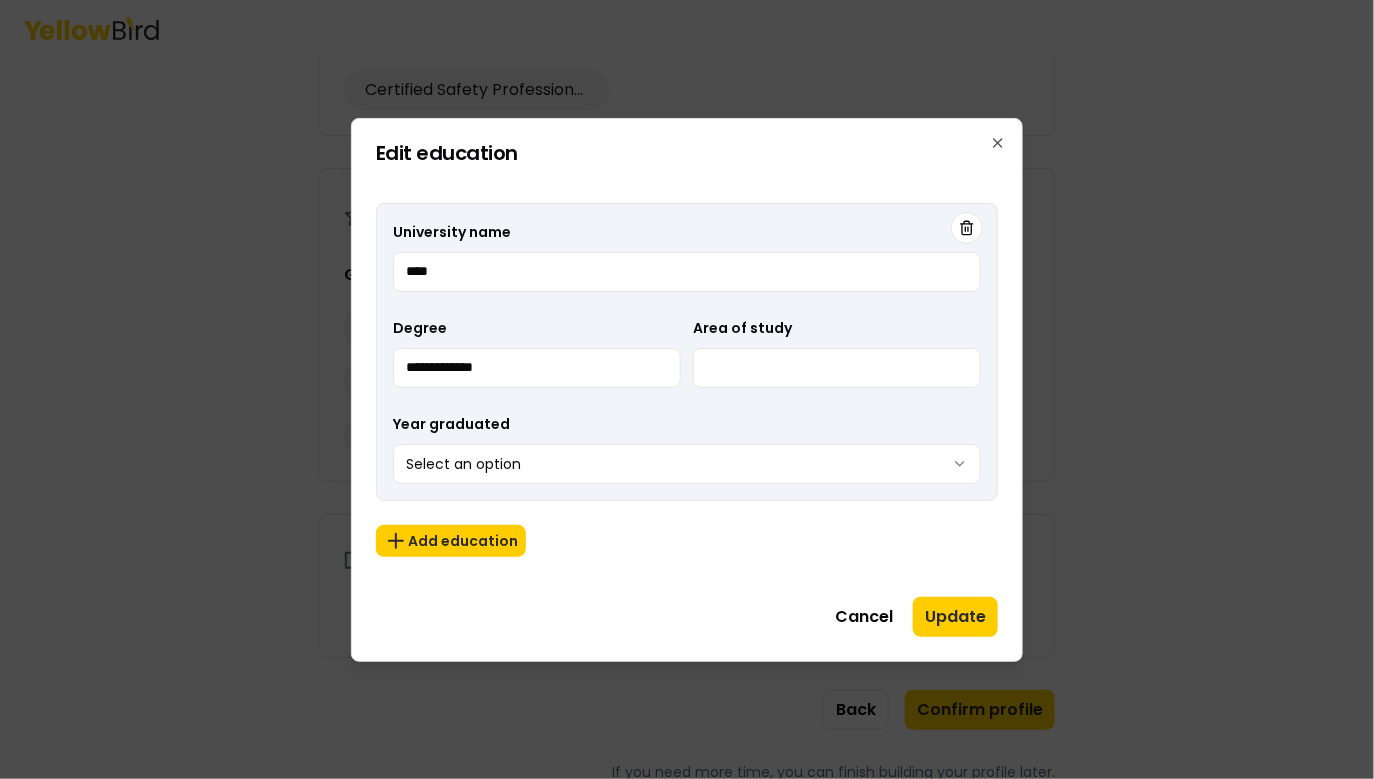 type on "**********" 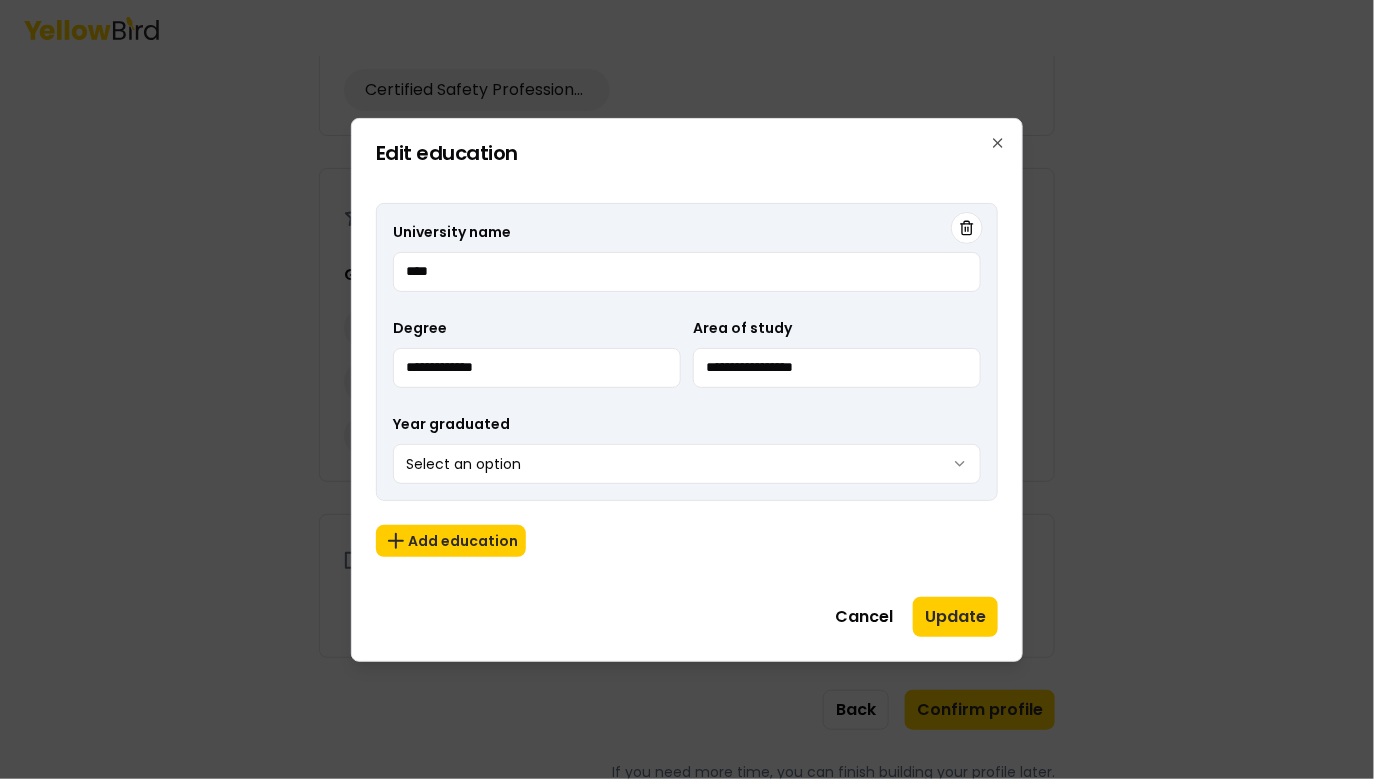 type on "**********" 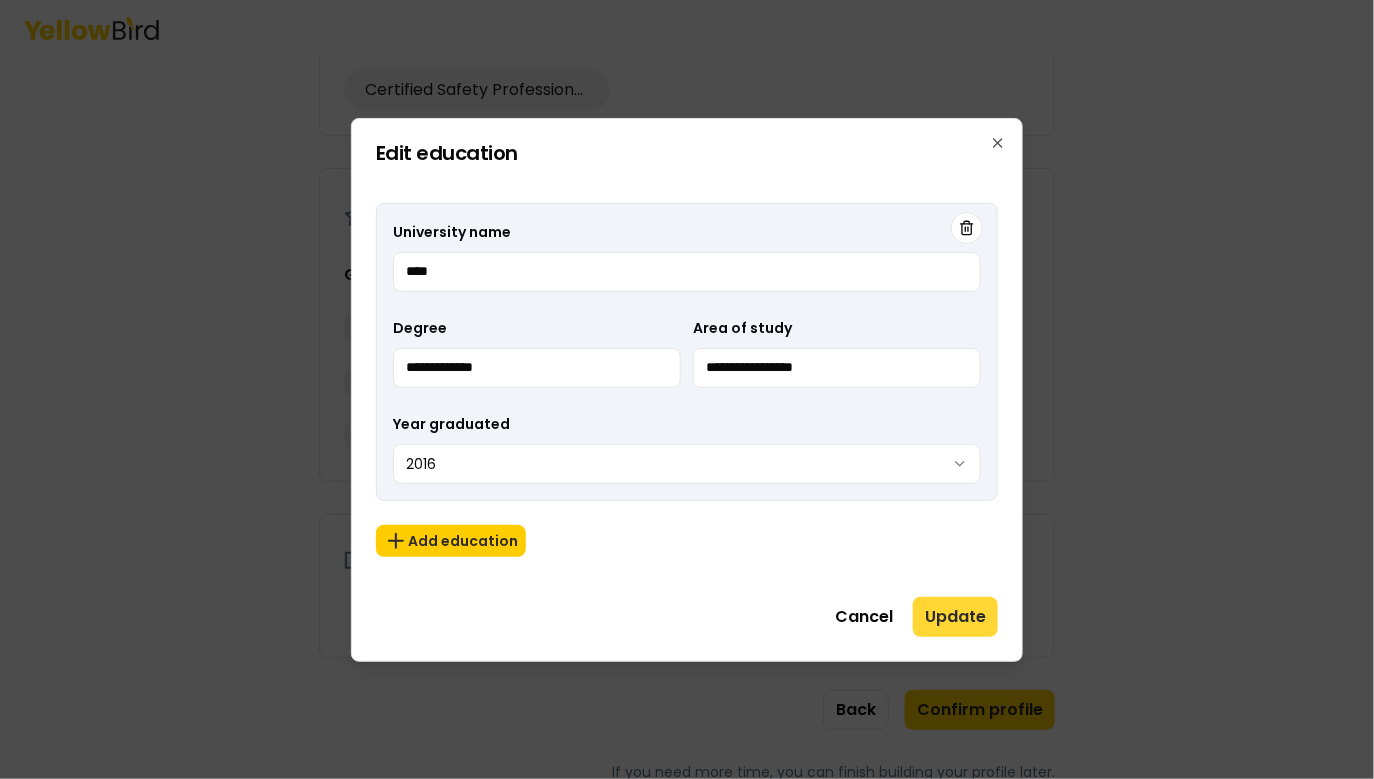 click on "Update" at bounding box center (955, 617) 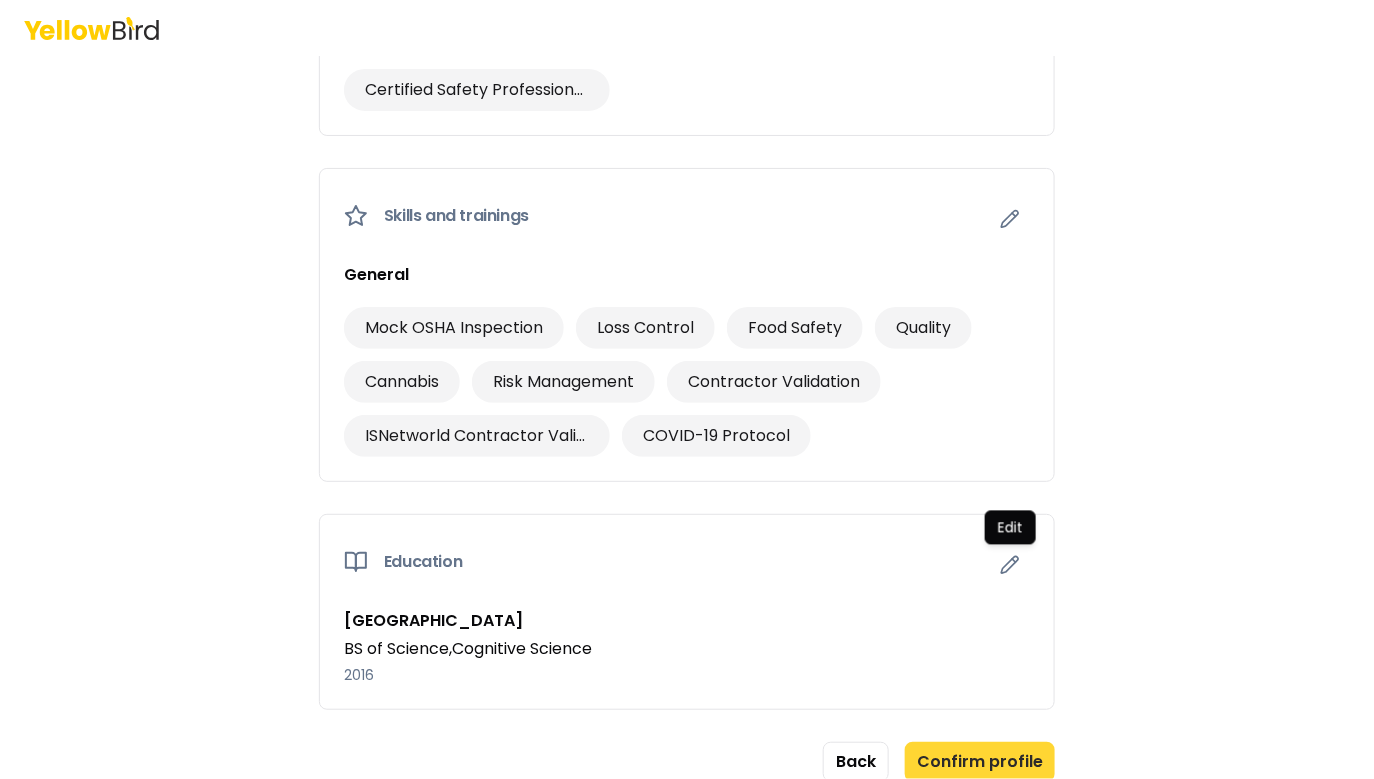 click on "Confirm profile" at bounding box center (980, 762) 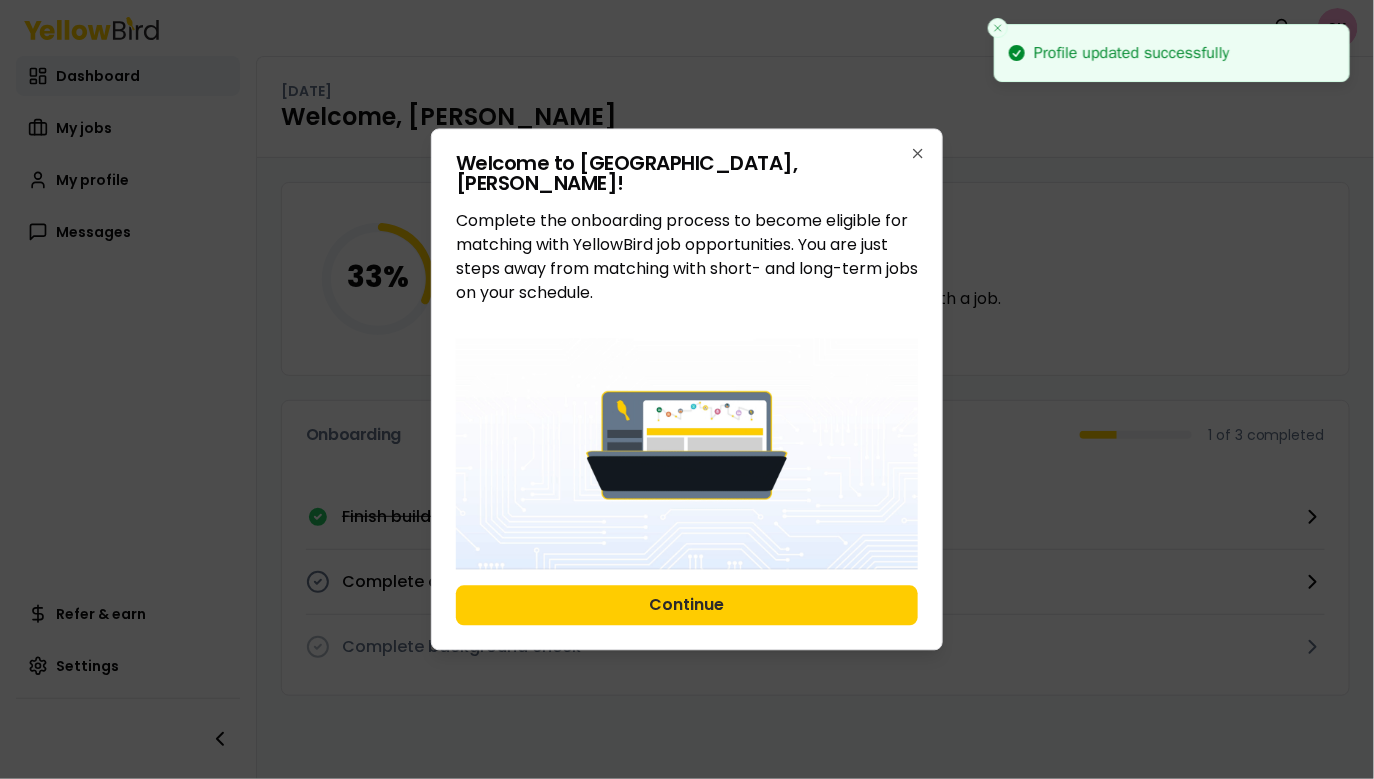 click on "Welcome to YellowBird, Scott ! Complete the onboarding process to become eligible for matching with YellowBird job opportunities. You are just steps away from matching with short- and long-term jobs on your schedule. Continue Close" at bounding box center (687, 389) 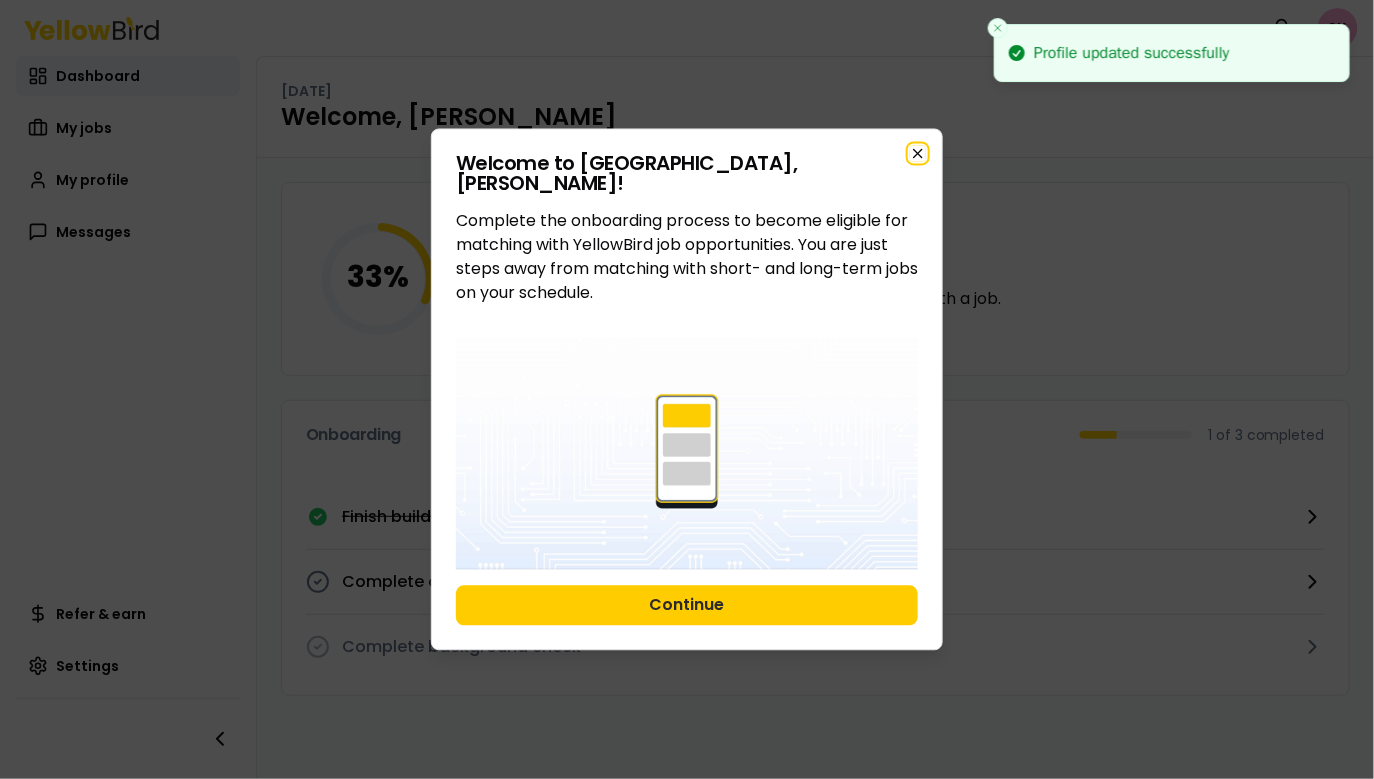 click 